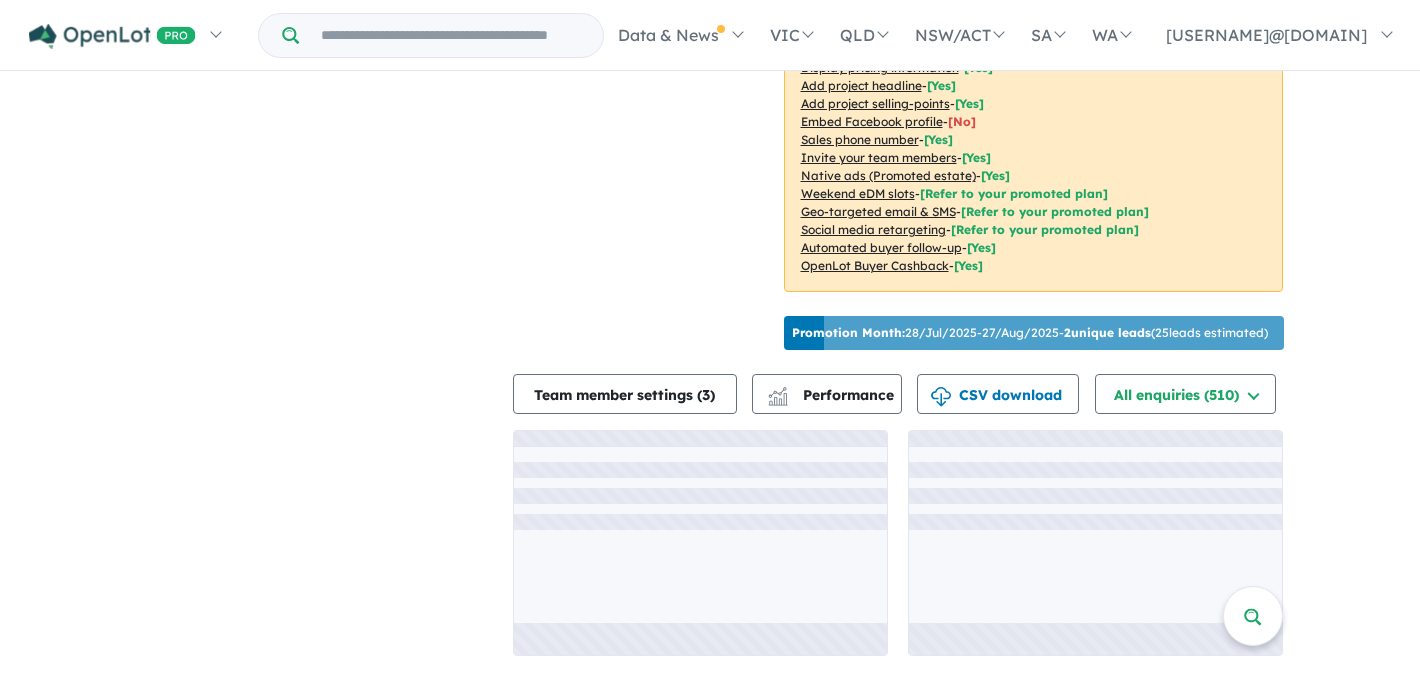 scroll, scrollTop: 2, scrollLeft: 0, axis: vertical 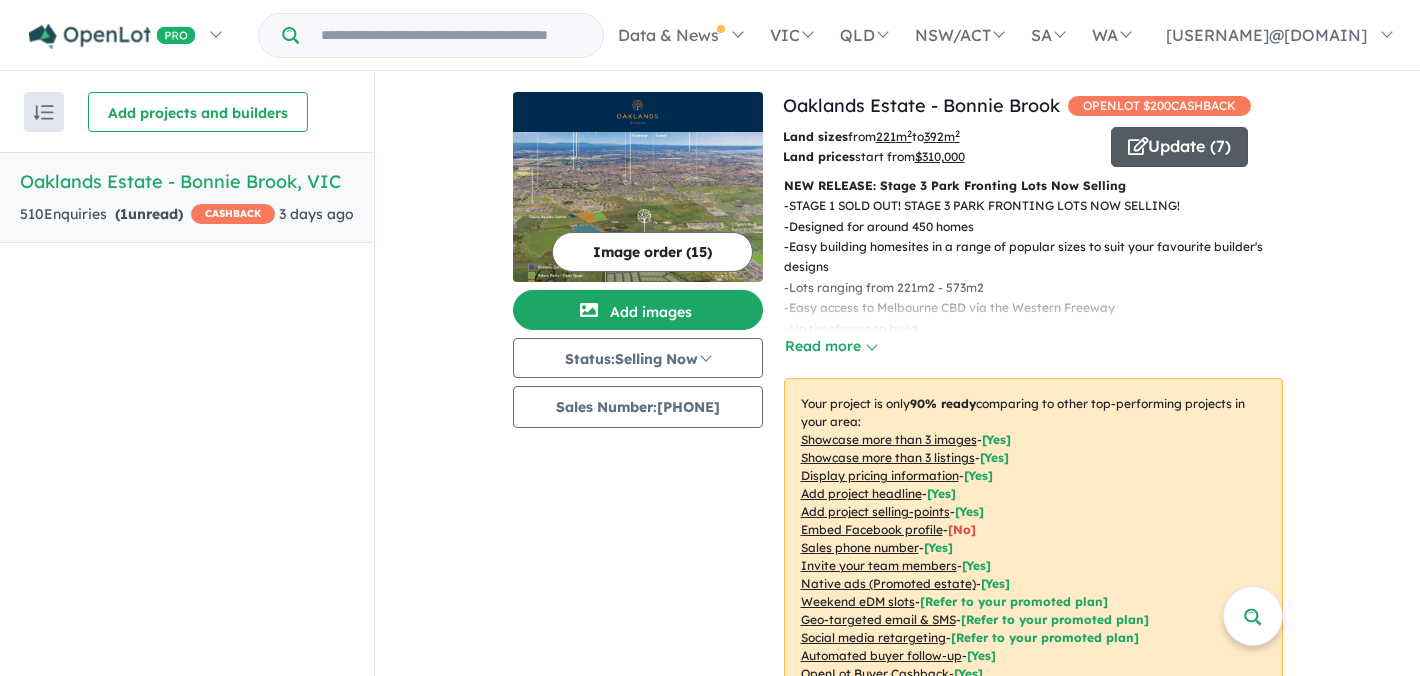 click on "Update ( 7 )" at bounding box center [1179, 147] 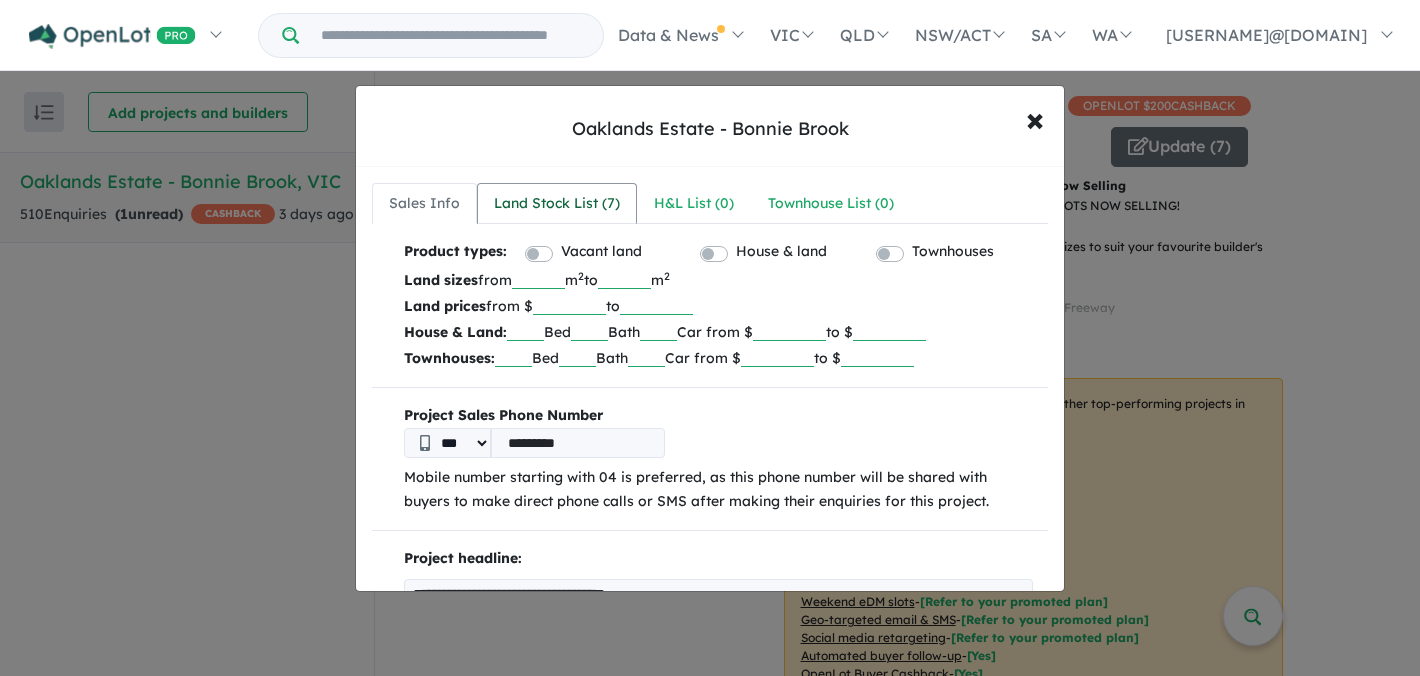 click on "Land Stock List ( 7 )" at bounding box center [557, 204] 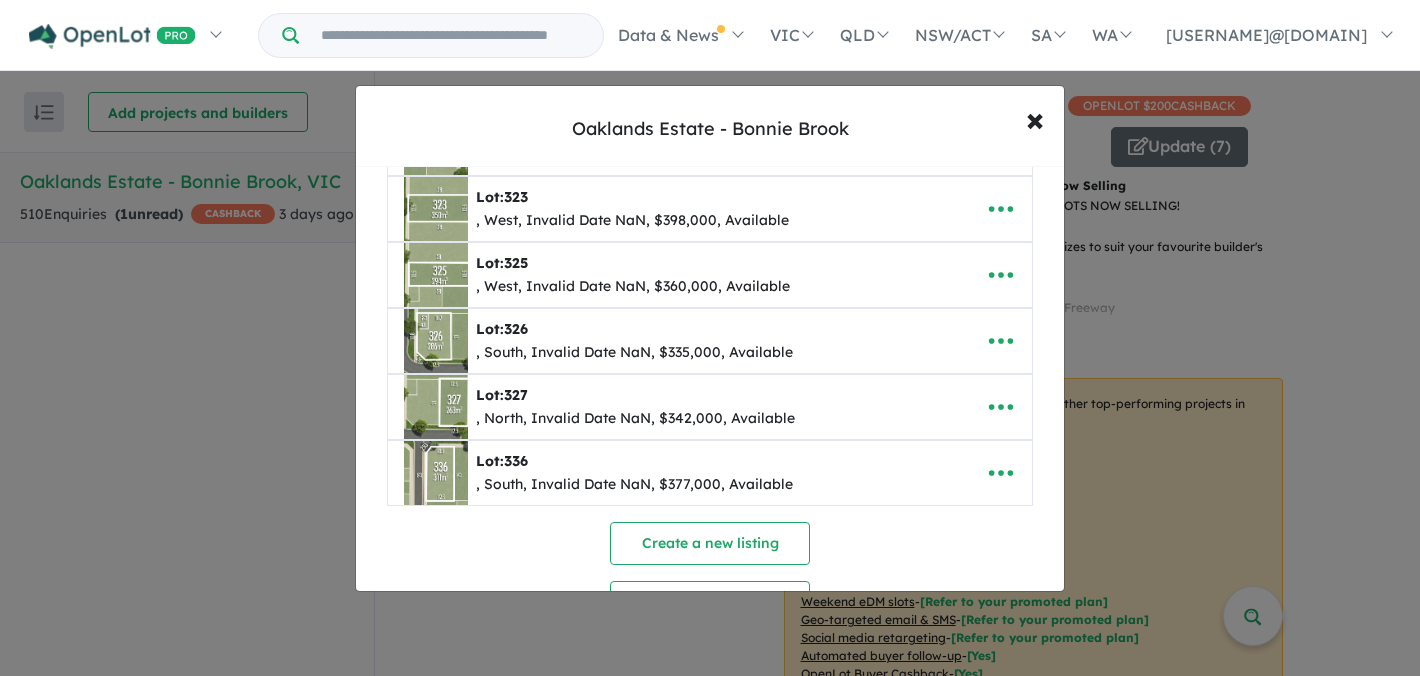 scroll, scrollTop: 197, scrollLeft: 0, axis: vertical 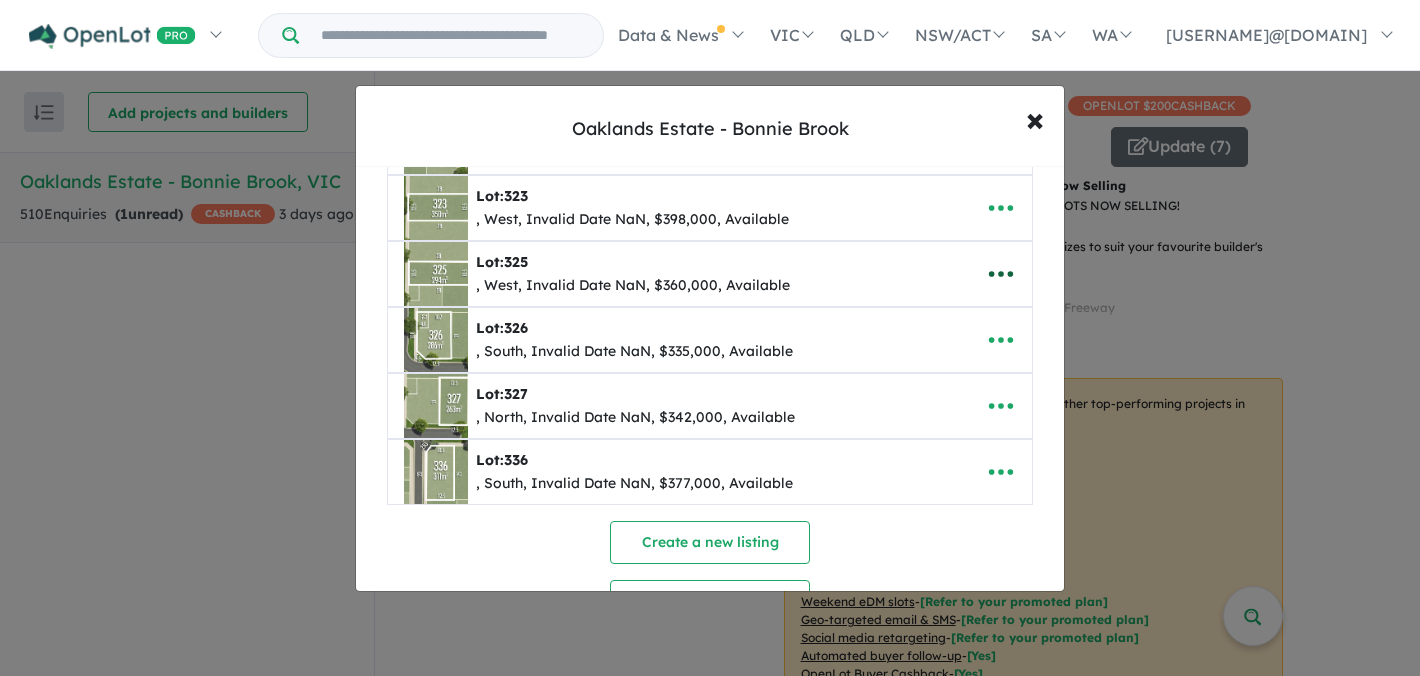 click 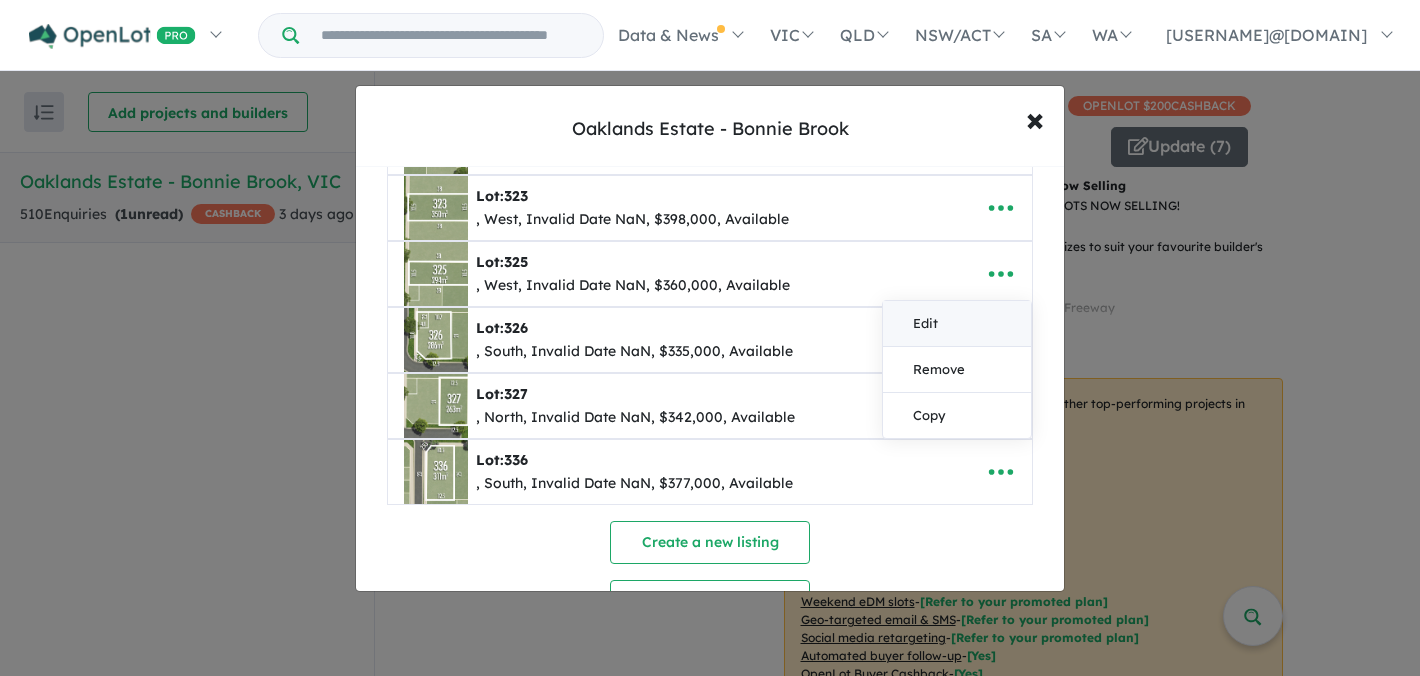 click on "Edit" at bounding box center [957, 324] 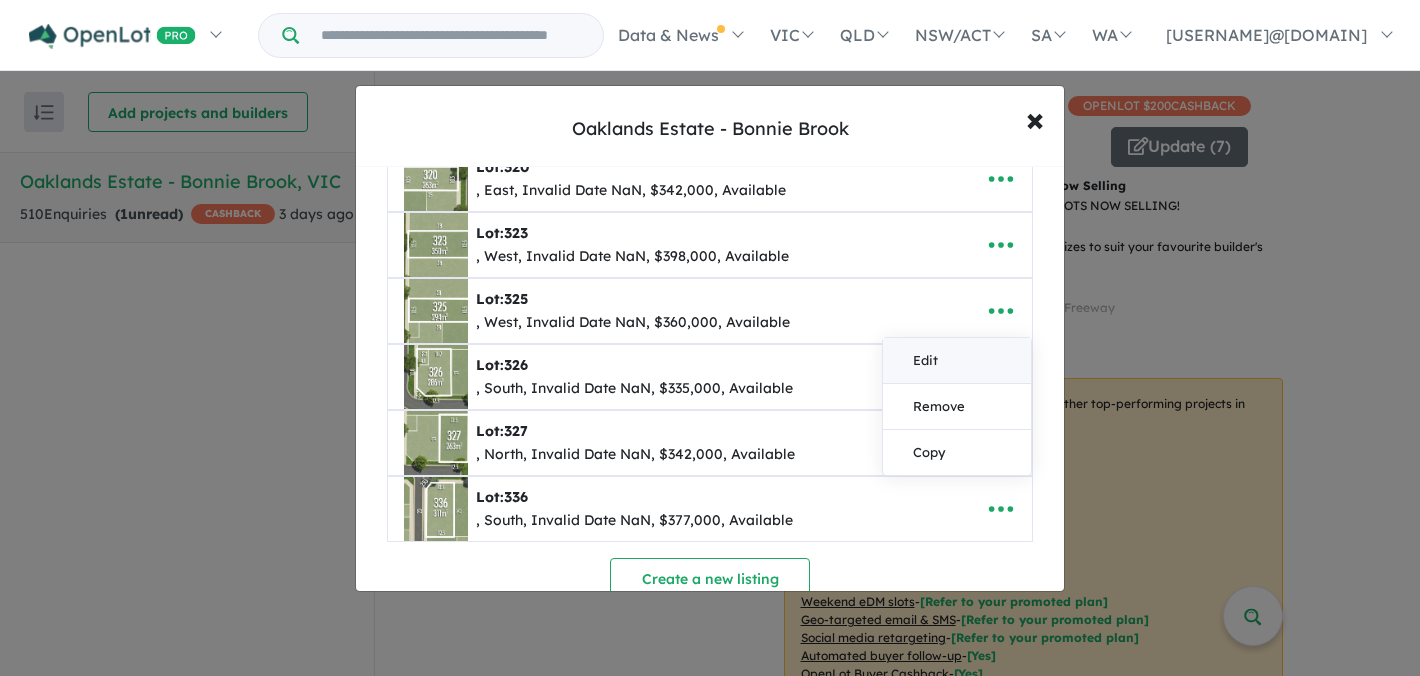 select on "****" 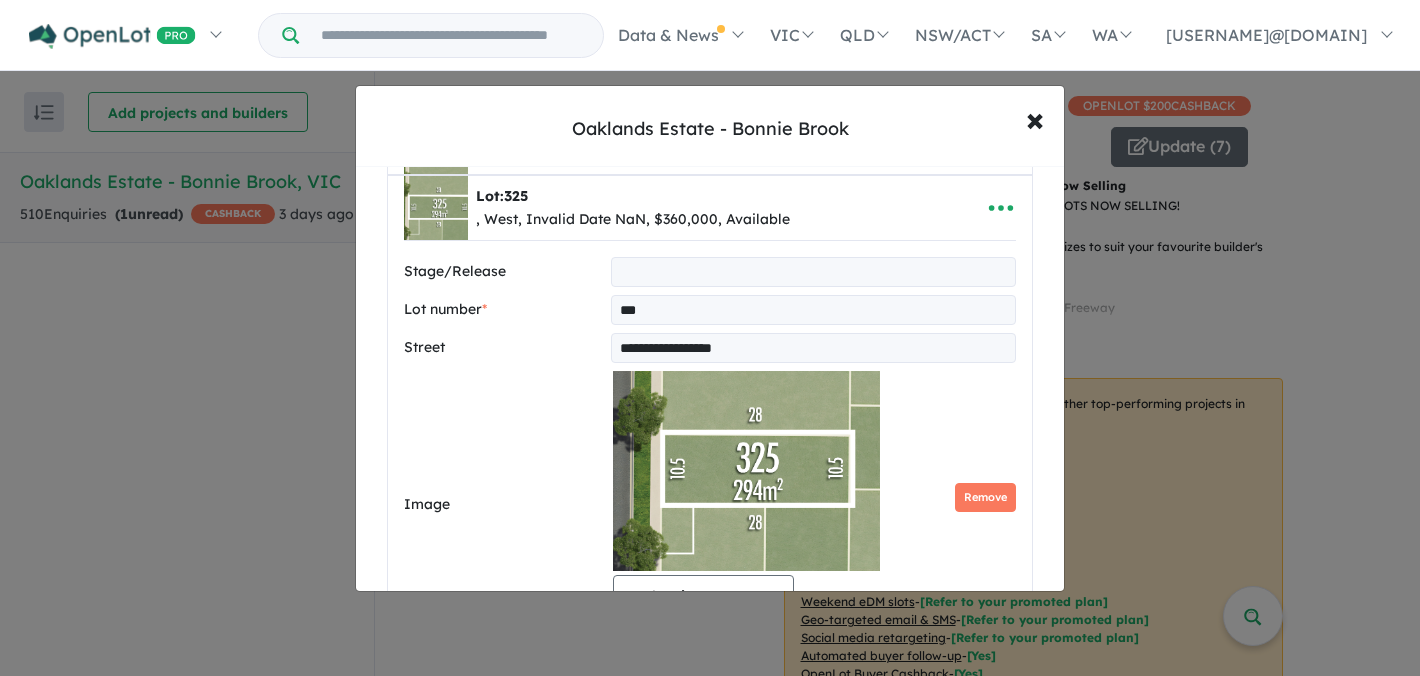 scroll, scrollTop: 278, scrollLeft: 0, axis: vertical 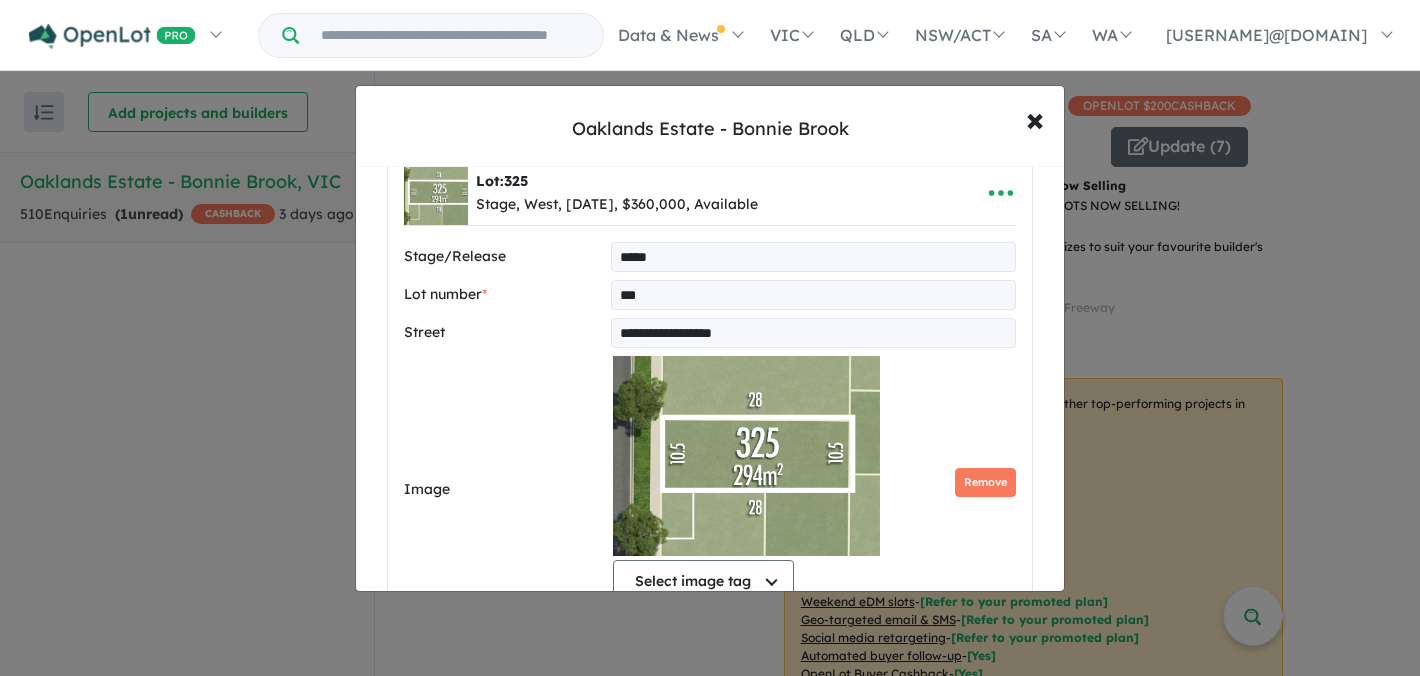 type on "*******" 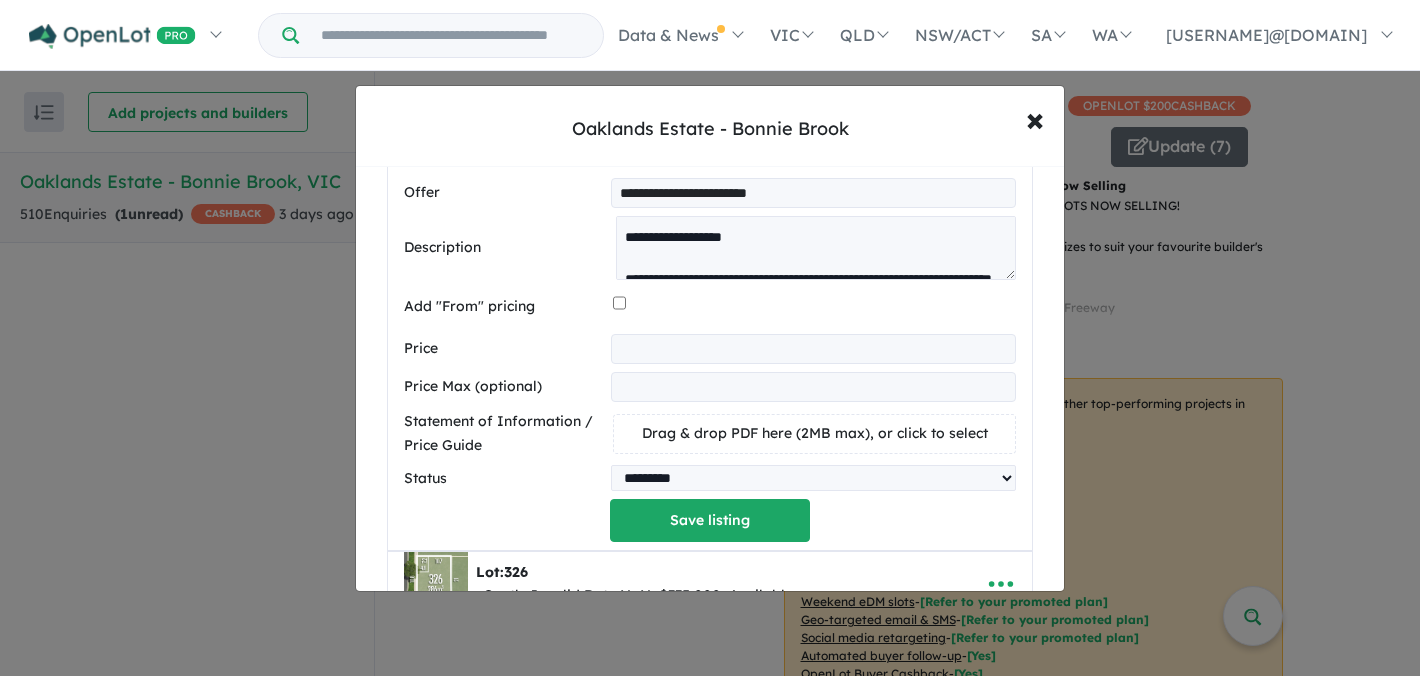scroll, scrollTop: 970, scrollLeft: 0, axis: vertical 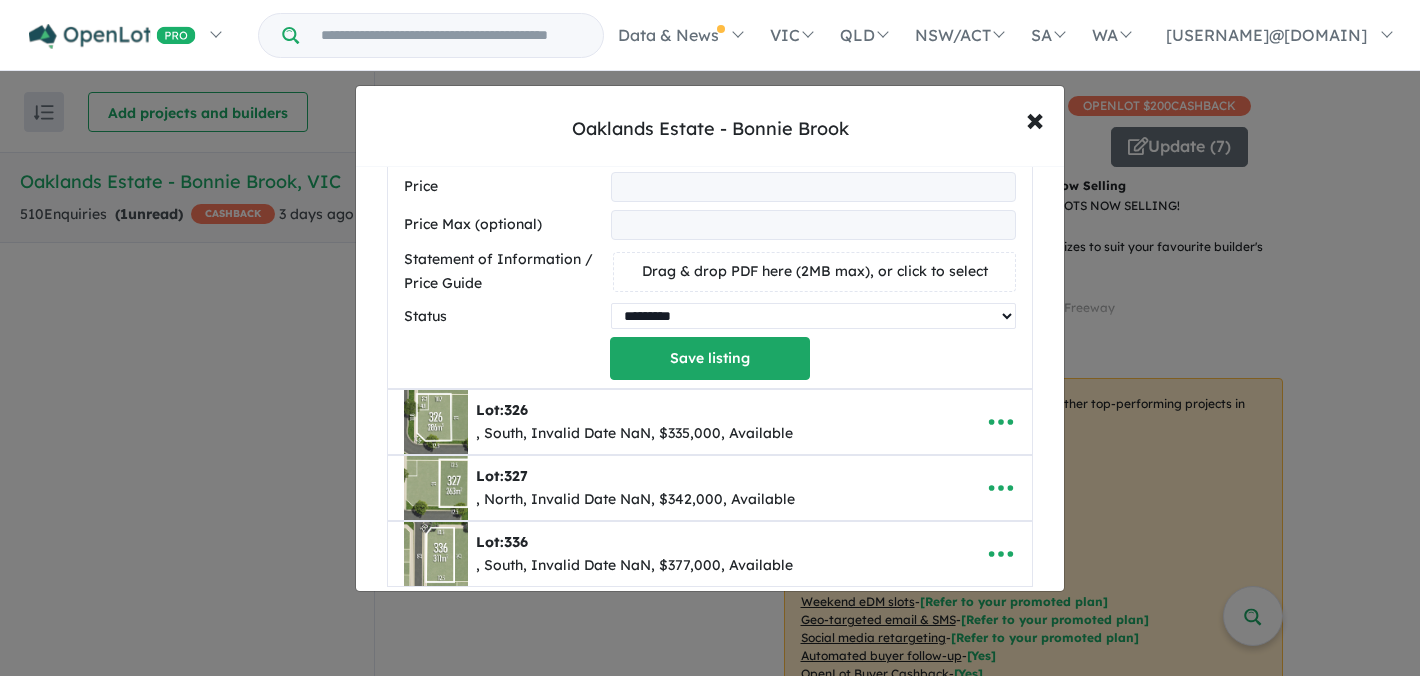 click on "********* ******** **** ******" at bounding box center (813, 316) 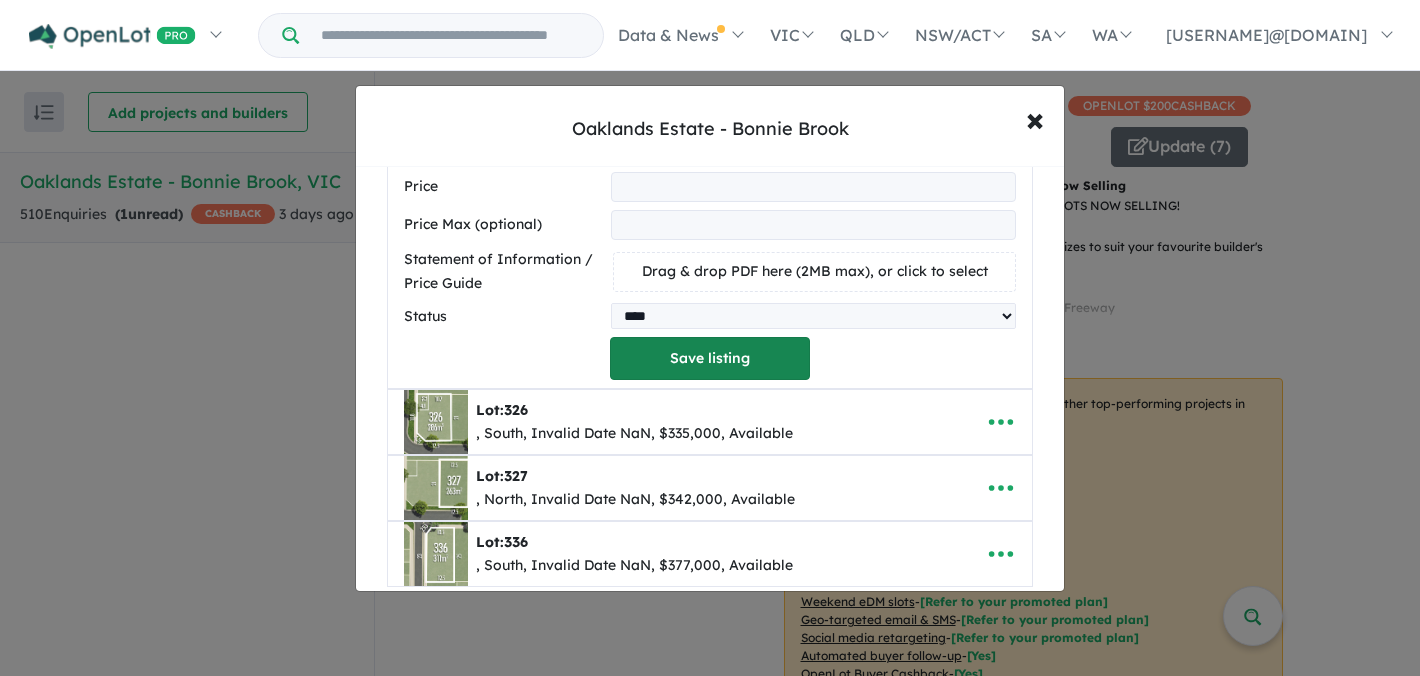 click on "Save listing" at bounding box center [710, 358] 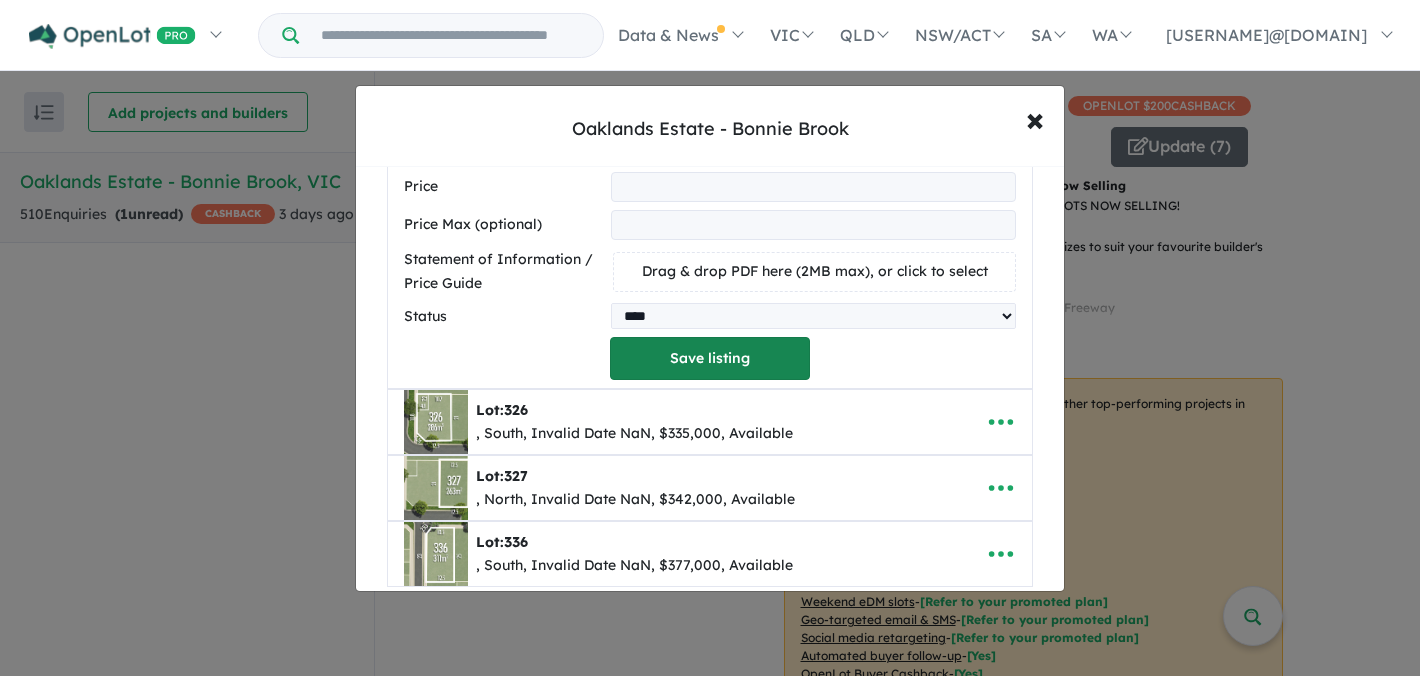 scroll, scrollTop: 160, scrollLeft: 0, axis: vertical 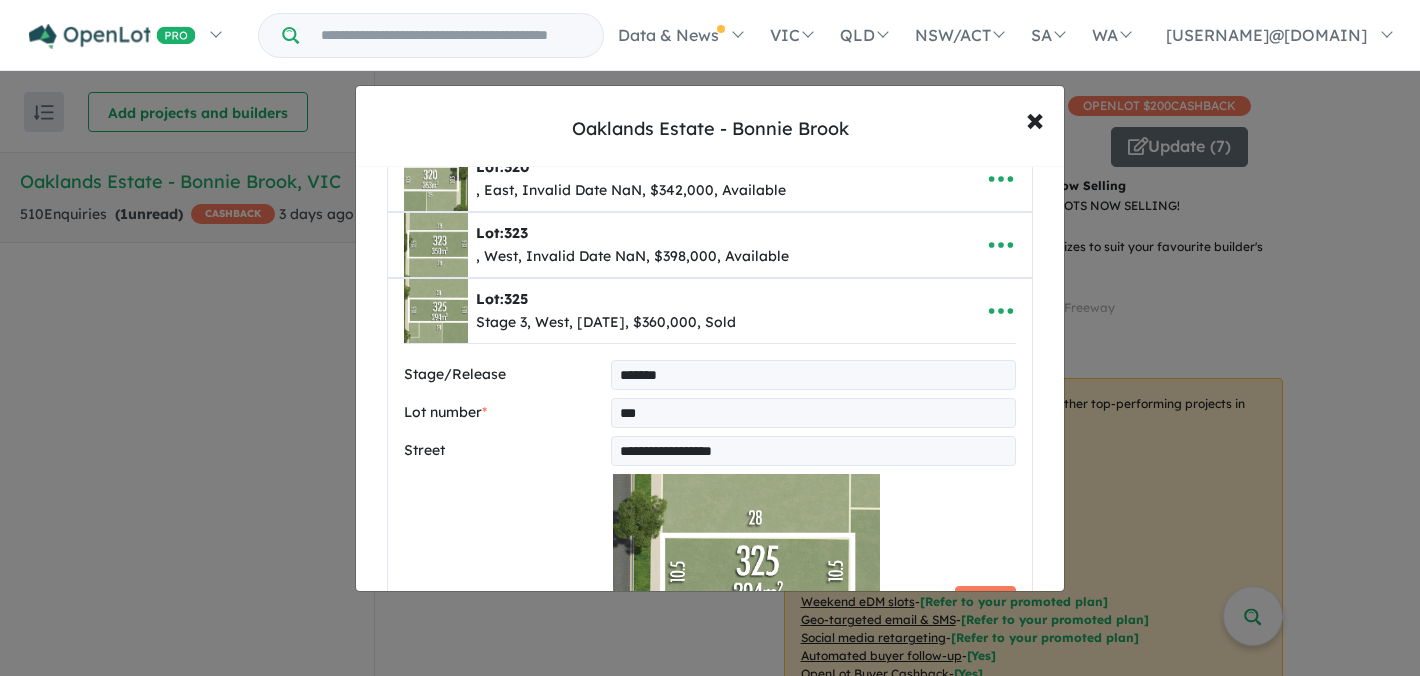 select on "****" 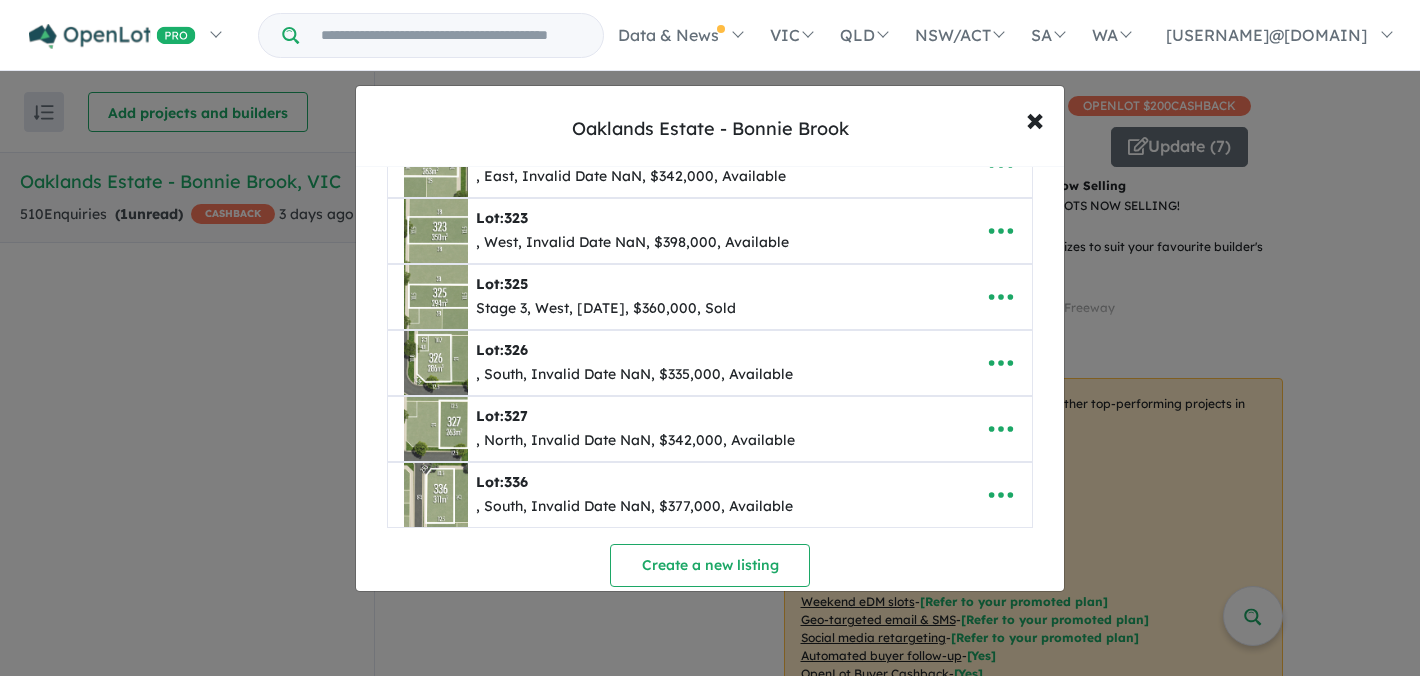 scroll, scrollTop: 240, scrollLeft: 0, axis: vertical 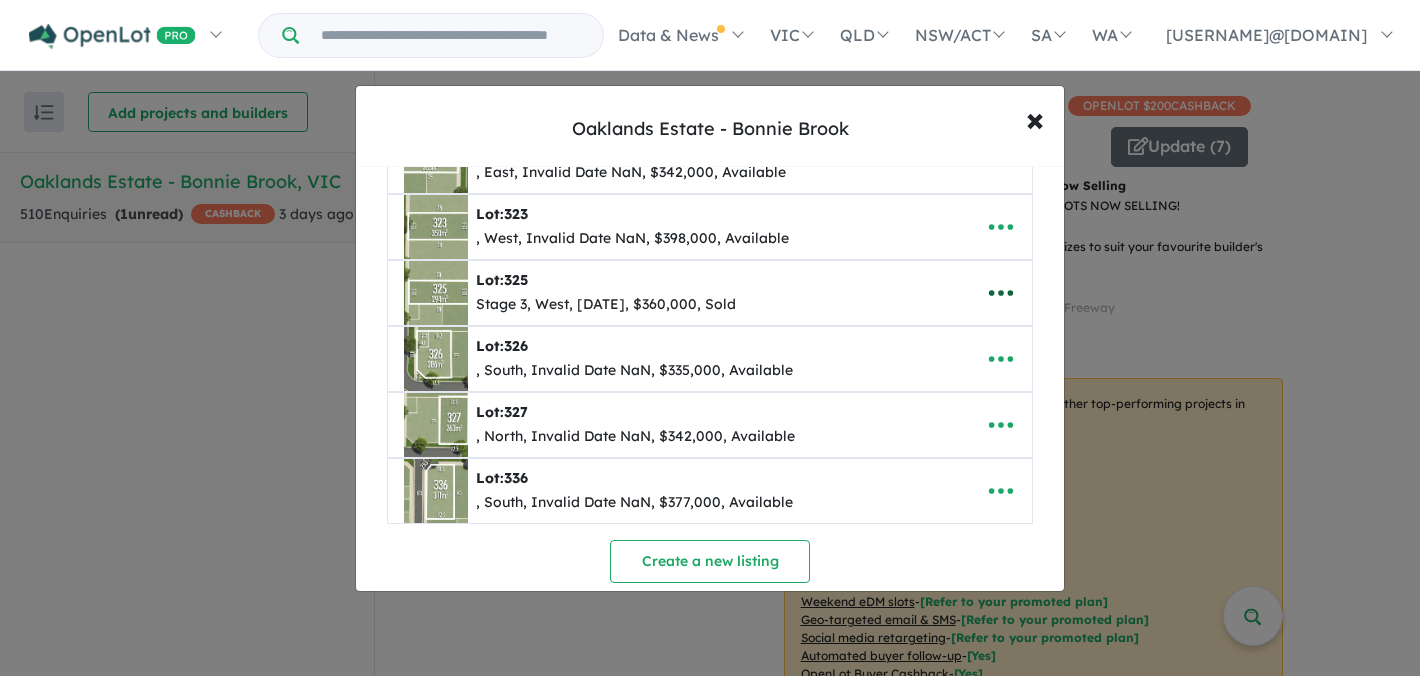 click 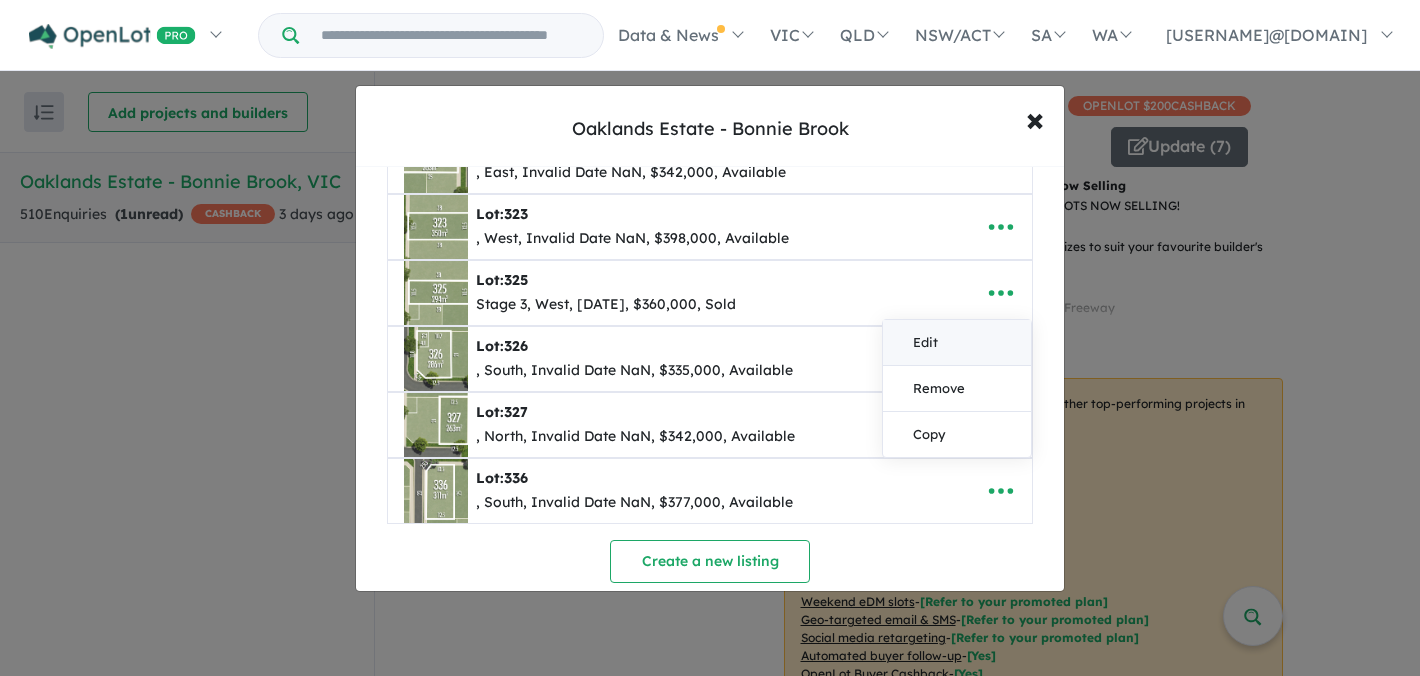 click on "Edit" at bounding box center (957, 343) 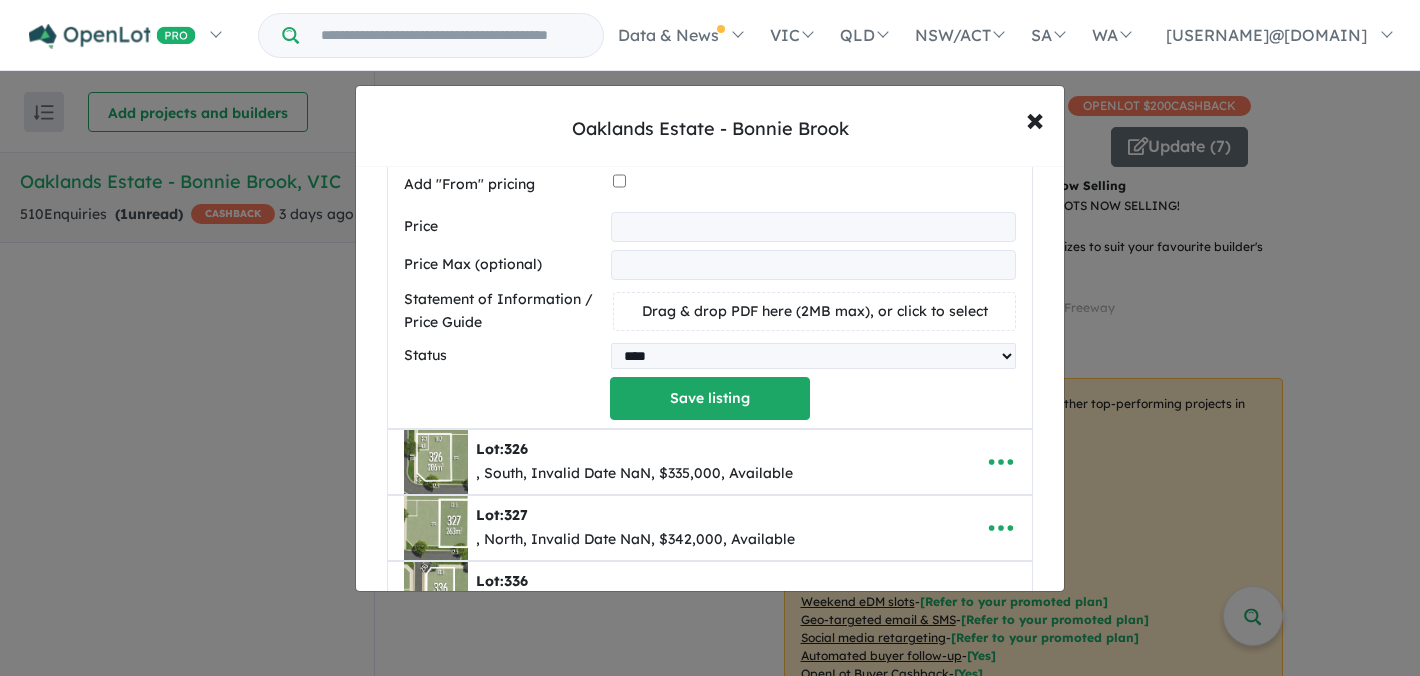 scroll, scrollTop: 1153, scrollLeft: 0, axis: vertical 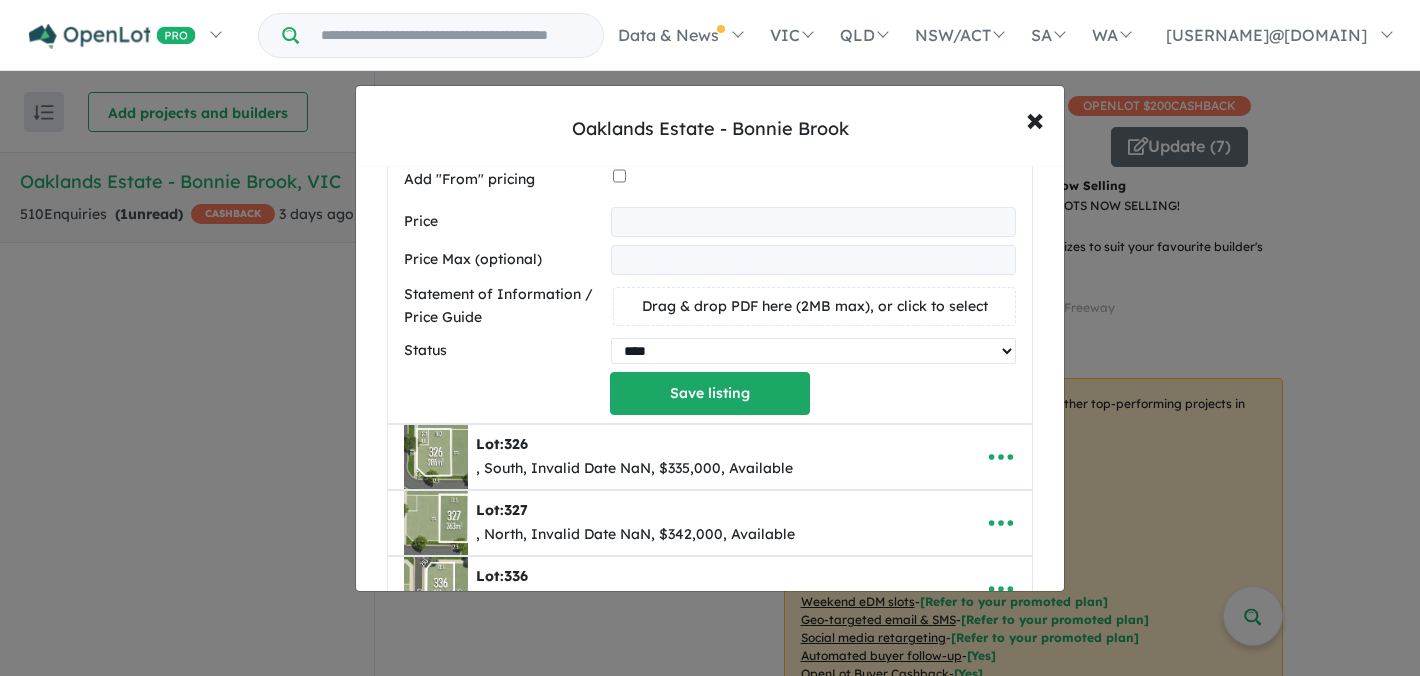 click on "********* ******** **** ******" at bounding box center [813, 351] 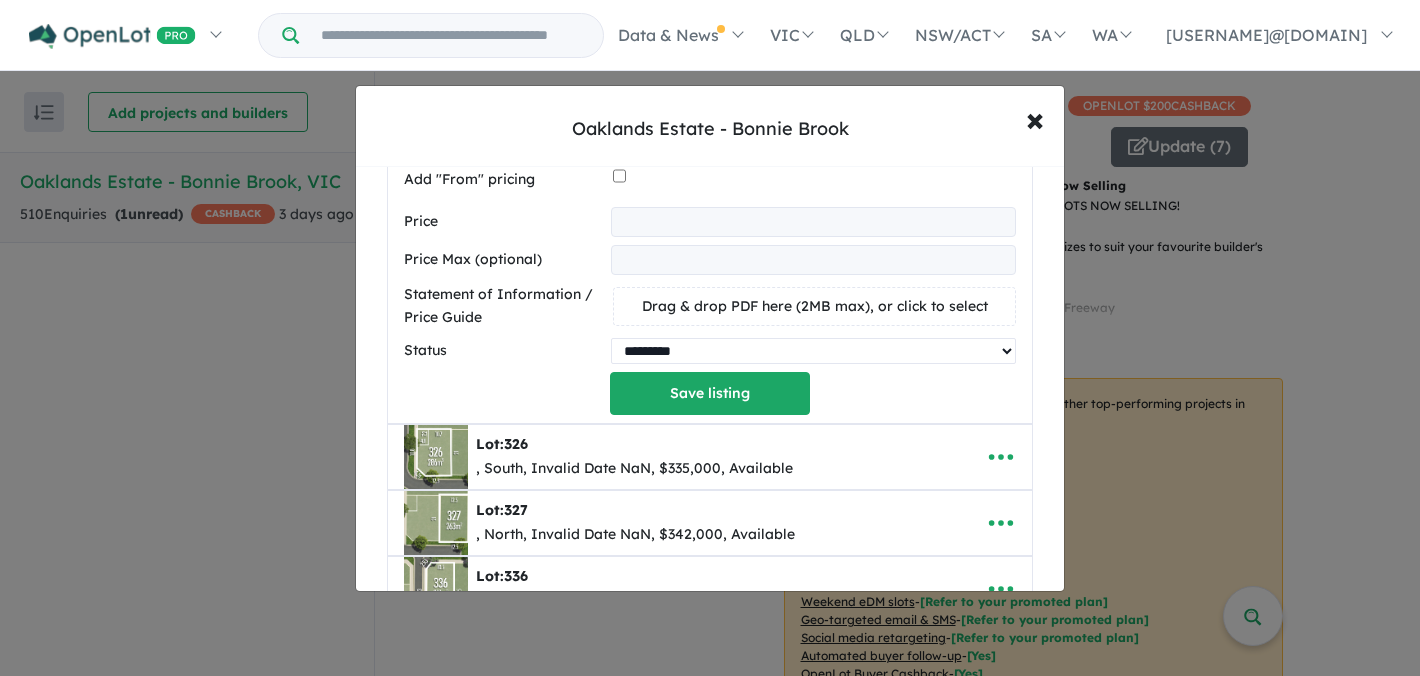 click on "********* ******** **** ******" at bounding box center [813, 351] 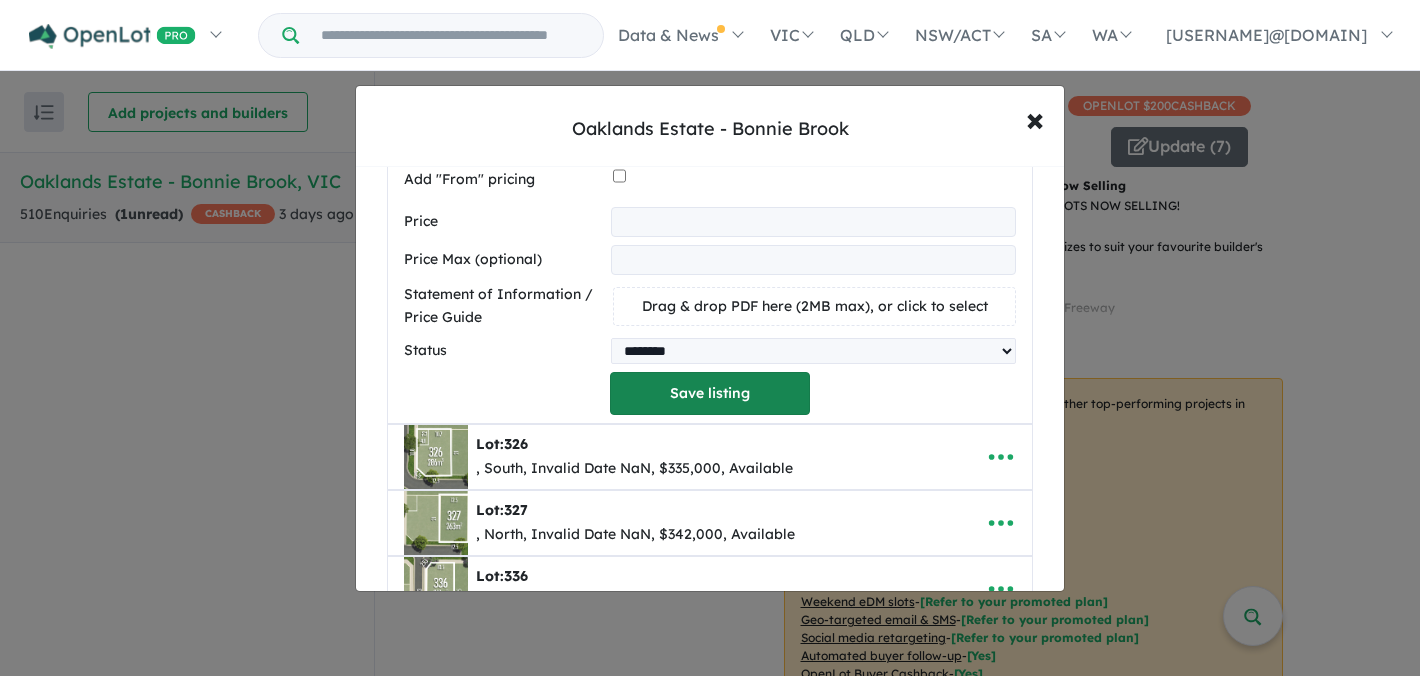 click on "Save listing" at bounding box center (710, 393) 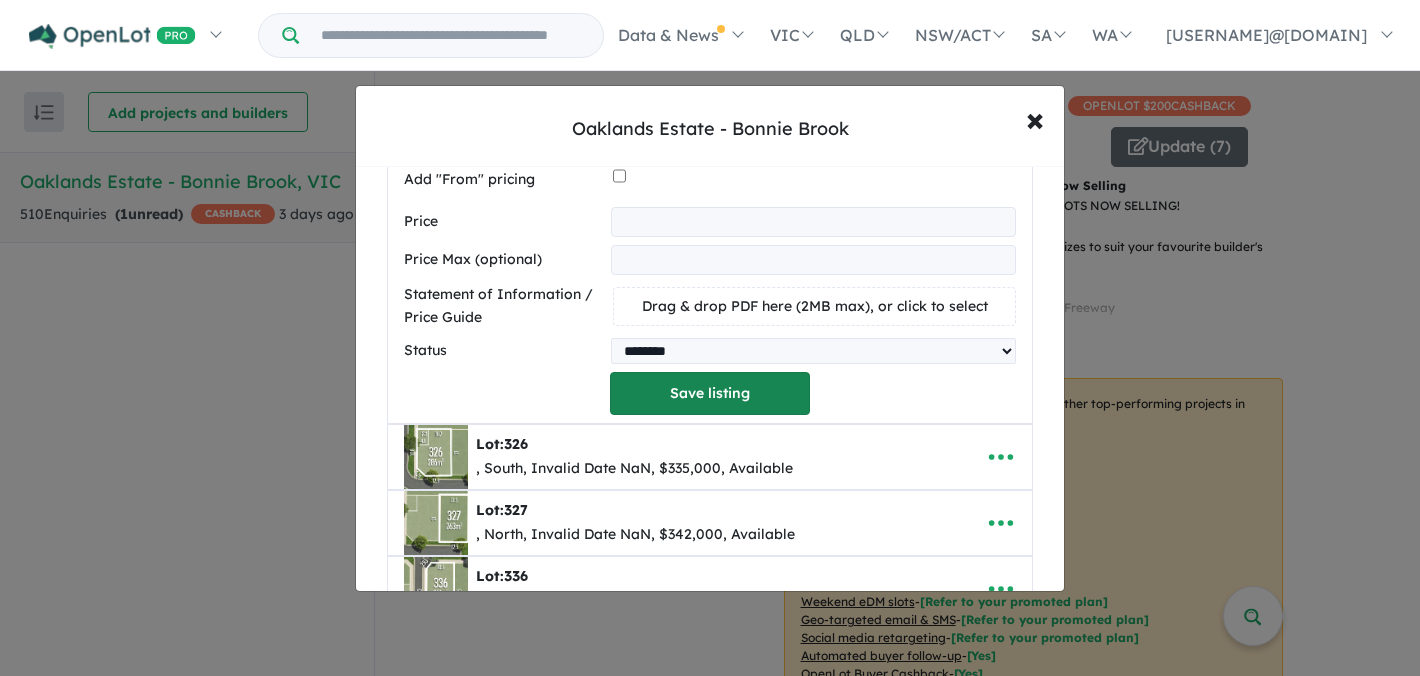 select on "****" 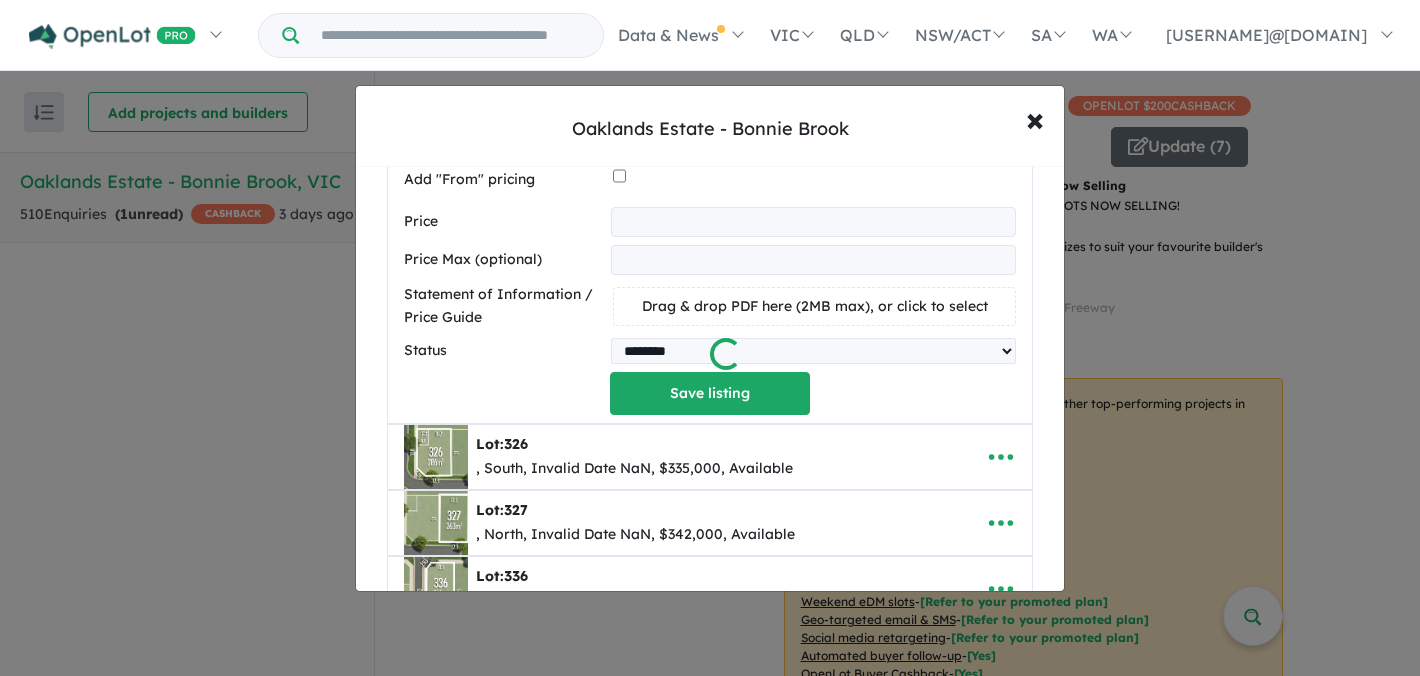 scroll, scrollTop: 222, scrollLeft: 0, axis: vertical 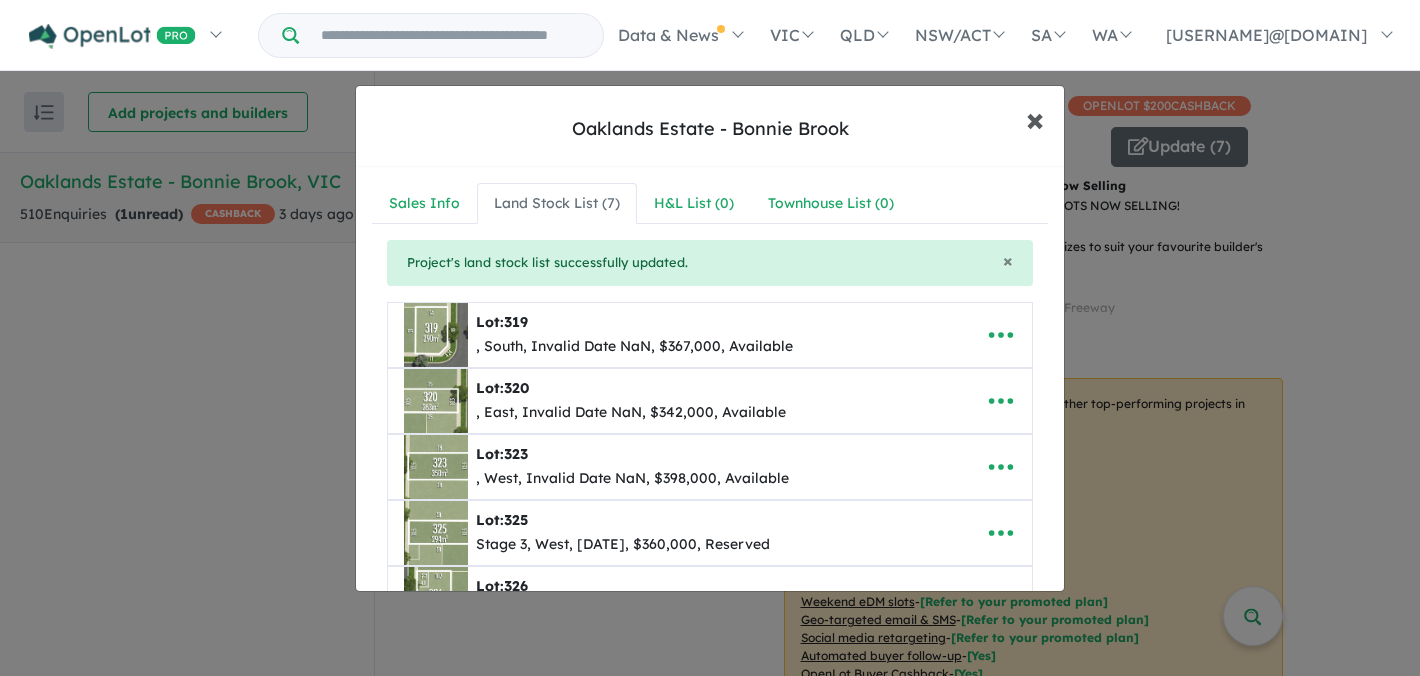 click on "×" at bounding box center [1035, 118] 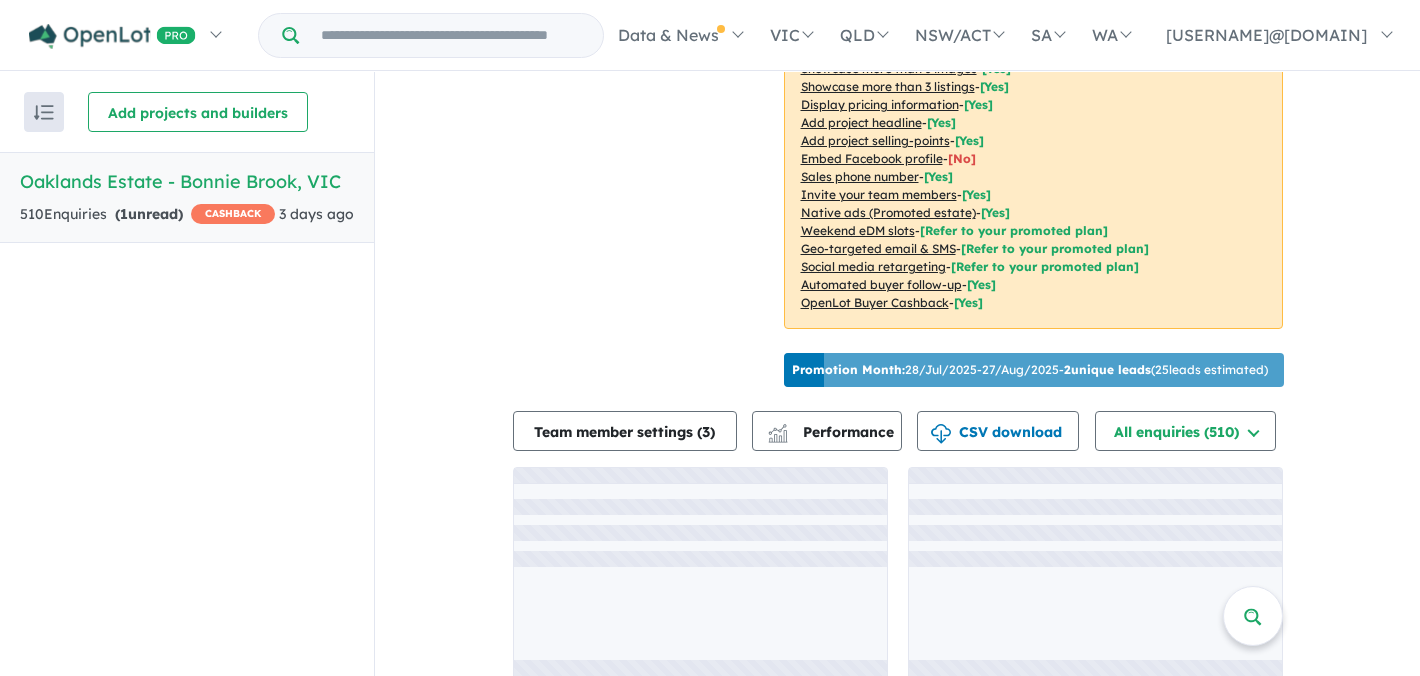 scroll, scrollTop: 426, scrollLeft: 0, axis: vertical 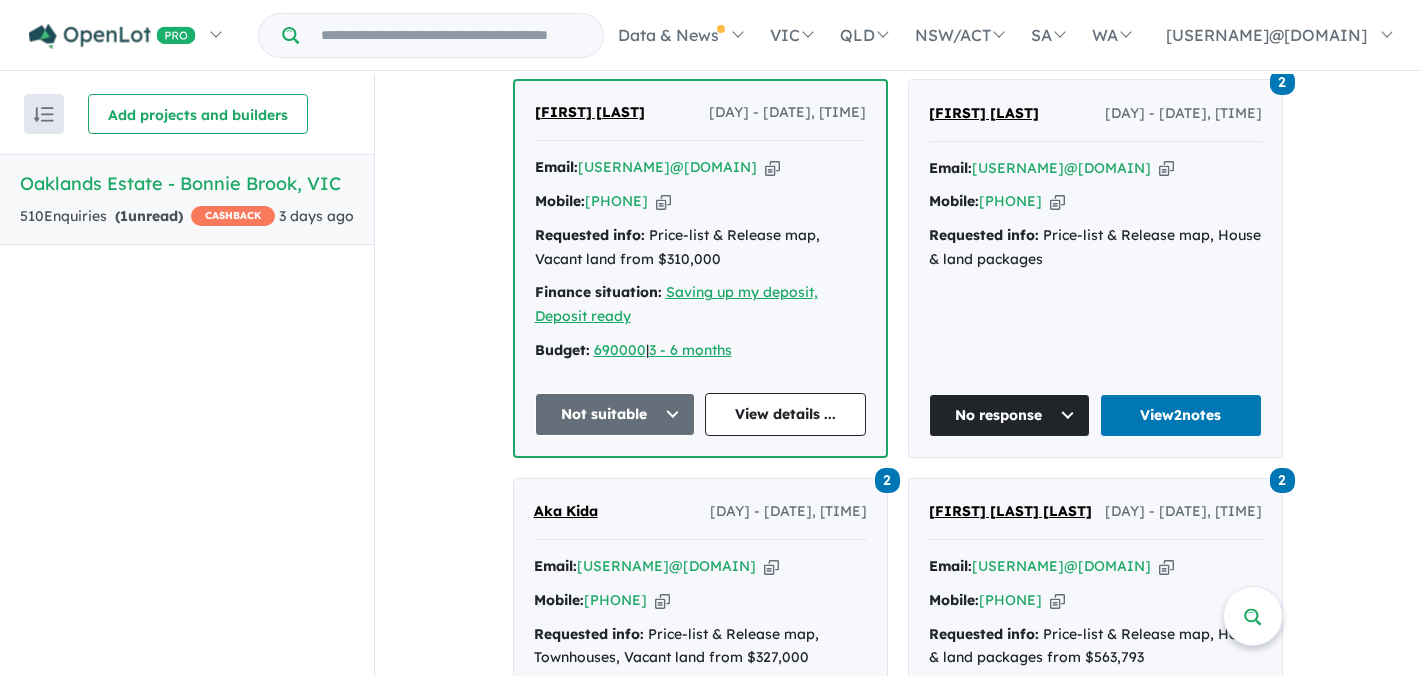click on "View  all  projects in your account Oaklands Estate - Bonnie Brook OPENLOT $ 200  CASHBACK Land sizes  from   221 m 2  to  392 m 2 Land prices  start from   $ 310,000 Update ( 7 ) NEW RELEASE: Stage 3 Park Fronting Lots Now Selling -  STAGE 1 SOLD OUT! STAGE 3 PARK FRONTING LOTS NOW SELLING! -  Designed for around 450 homes -  Easy building homesites in a range of popular sizes to suit your favourite builder's designs -  Lots ranging from 221m2 - 573m2 -  Easy access to Melbourne CBD via the Western Freeway -  No timeframe to build -  Stage 1 titles anticipated mid-2025 -  Stage 3 titles anticipated mid-2026 Read more Your project is only  90 % ready  comparing to other top-performing projects in your area: Showcase more than 3 images  -  [ Yes ] Showcase more than 3 listings  -  [ Yes ] Display pricing information  -  [ Yes ] Add project headline  -  [ Yes ] Add project selling-points  -  [ Yes ] Embed Facebook profile  -  [ No ] Sales phone number  -  [ Yes ] Invite your team members  -  [ Yes ]  -  [Yes]" at bounding box center [897, 3204] 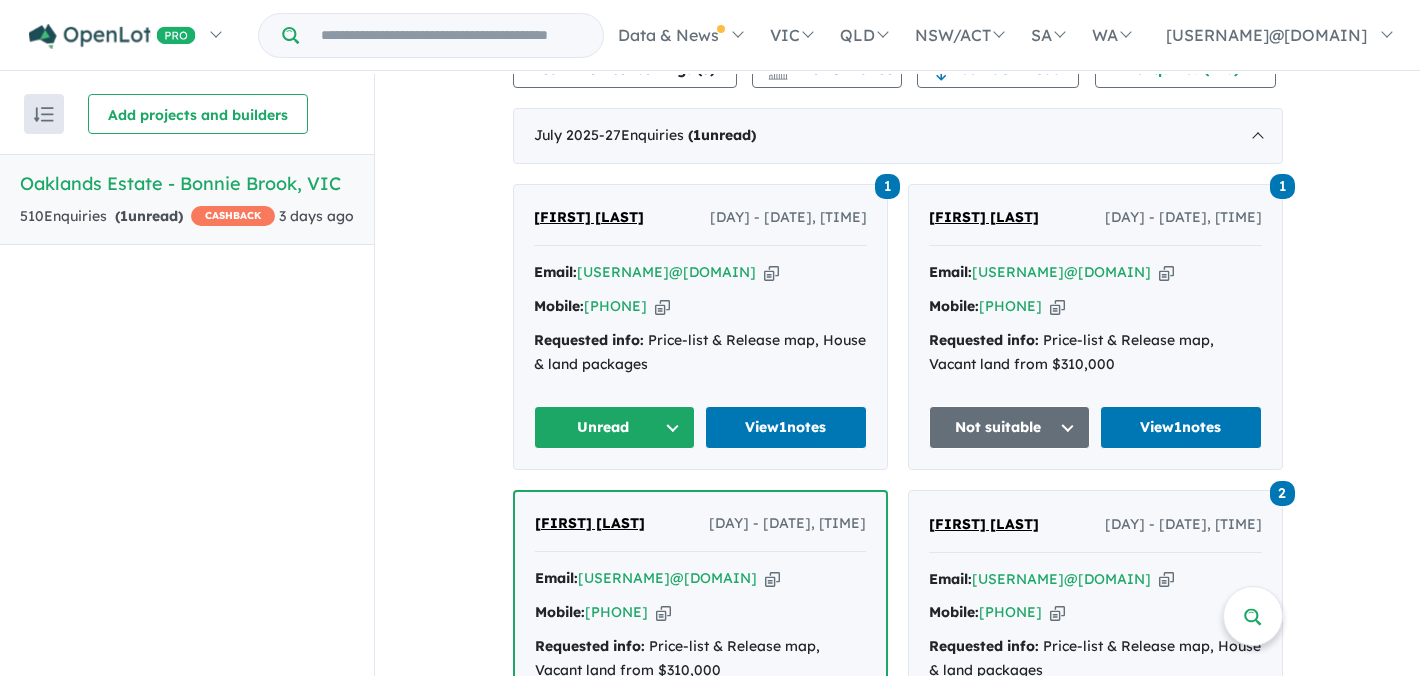 scroll, scrollTop: 693, scrollLeft: 0, axis: vertical 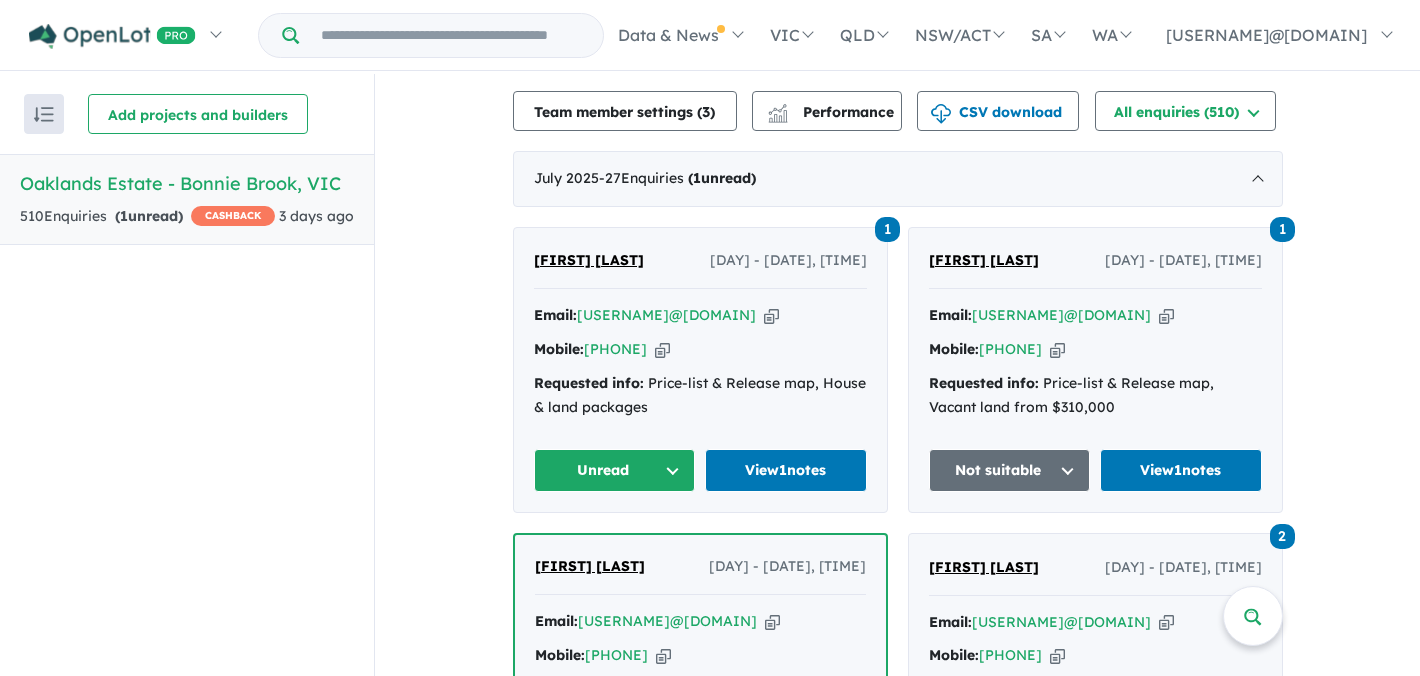 click on "View  all  projects in your account Oaklands Estate - Bonnie Brook OPENLOT $ 200  CASHBACK Land sizes  from   221 m 2  to  392 m 2 Land prices  start from   $ 310,000 Update ( 7 ) NEW RELEASE: Stage 3 Park Fronting Lots Now Selling -  STAGE 1 SOLD OUT! STAGE 3 PARK FRONTING LOTS NOW SELLING! -  Designed for around 450 homes -  Easy building homesites in a range of popular sizes to suit your favourite builder's designs -  Lots ranging from 221m2 - 573m2 -  Easy access to Melbourne CBD via the Western Freeway -  No timeframe to build -  Stage 1 titles anticipated mid-2025 -  Stage 3 titles anticipated mid-2026 Read more Your project is only  90 % ready  comparing to other top-performing projects in your area: Showcase more than 3 images  -  [ Yes ] Showcase more than 3 listings  -  [ Yes ] Display pricing information  -  [ Yes ] Add project headline  -  [ Yes ] Add project selling-points  -  [ Yes ] Embed Facebook profile  -  [ No ] Sales phone number  -  [ Yes ] Invite your team members  -  [ Yes ]  -  [Yes]" at bounding box center (897, 3658) 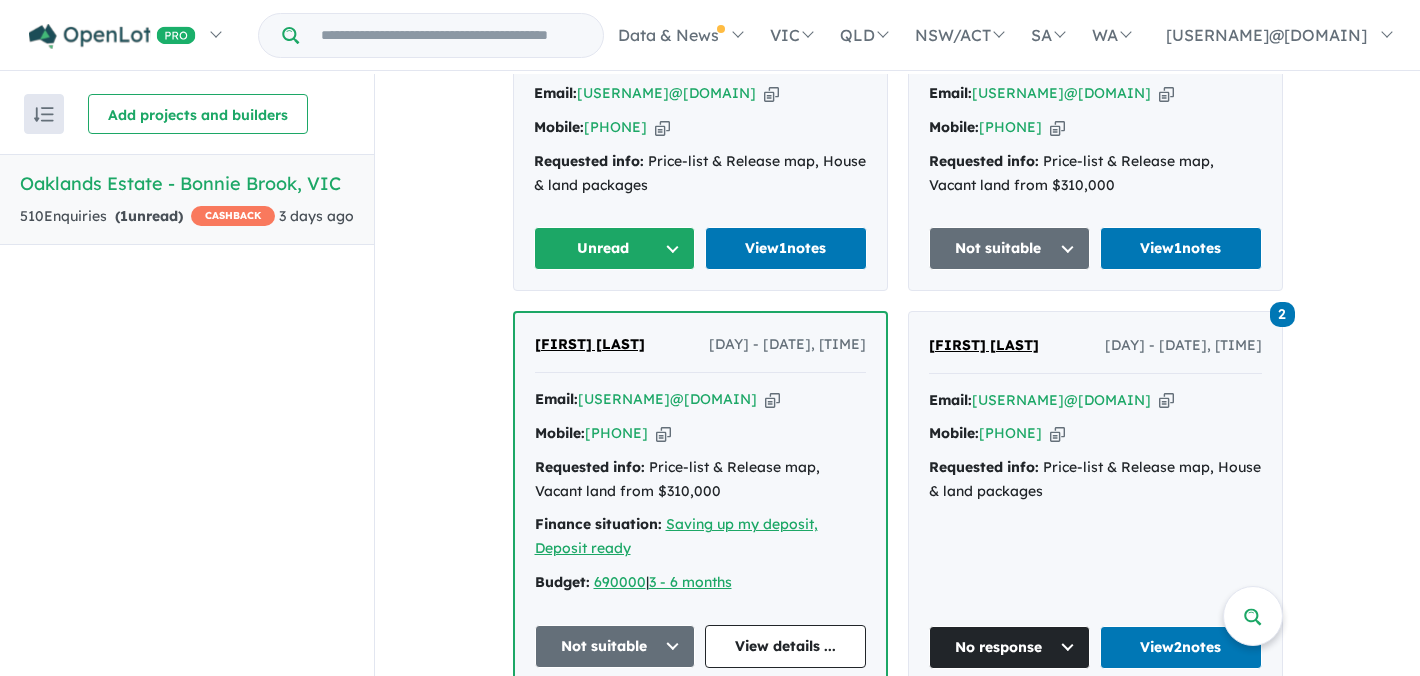 scroll, scrollTop: 920, scrollLeft: 0, axis: vertical 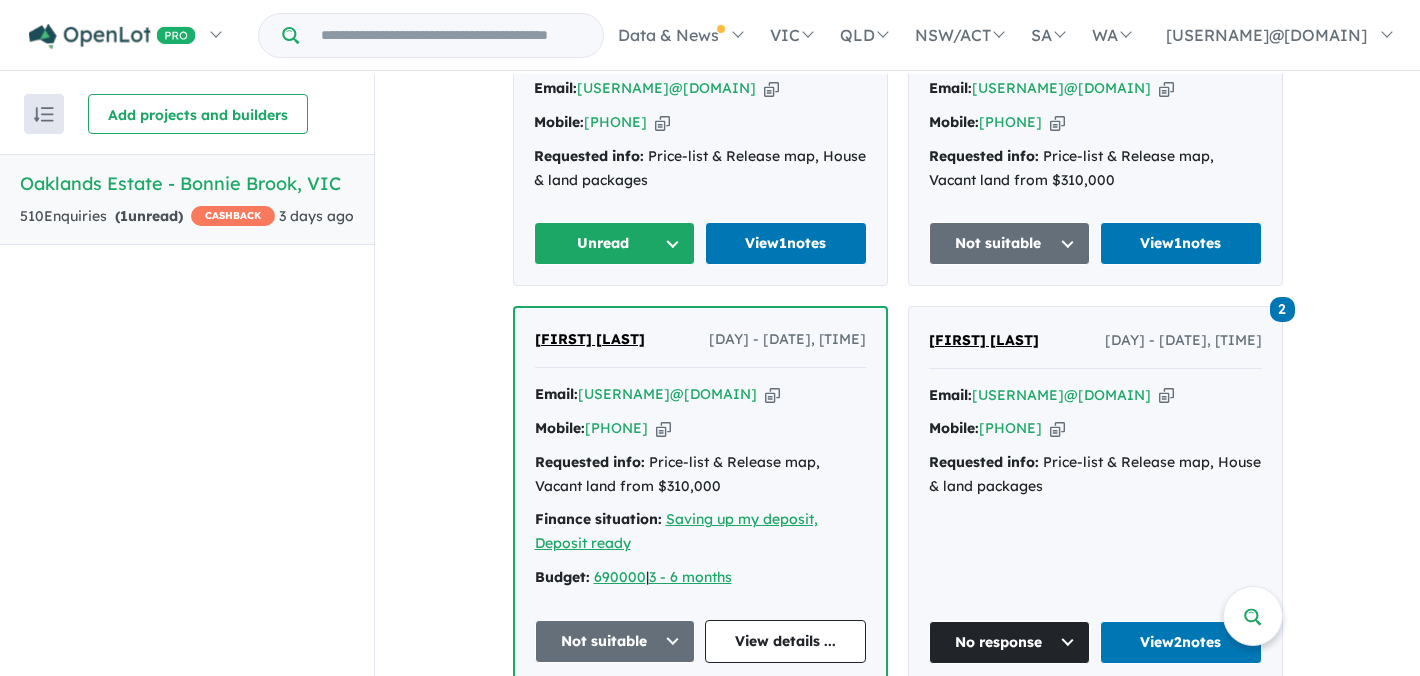 click on "View  all  projects in your account Oaklands Estate - Bonnie Brook OPENLOT $ 200  CASHBACK Land sizes  from   221 m 2  to  392 m 2 Land prices  start from   $ 310,000 Update ( 7 ) NEW RELEASE: Stage 3 Park Fronting Lots Now Selling -  STAGE 1 SOLD OUT! STAGE 3 PARK FRONTING LOTS NOW SELLING! -  Designed for around 450 homes -  Easy building homesites in a range of popular sizes to suit your favourite builder's designs -  Lots ranging from 221m2 - 573m2 -  Easy access to Melbourne CBD via the Western Freeway -  No timeframe to build -  Stage 1 titles anticipated mid-2025 -  Stage 3 titles anticipated mid-2026 Read more Your project is only  90 % ready  comparing to other top-performing projects in your area: Showcase more than 3 images  -  [ Yes ] Showcase more than 3 listings  -  [ Yes ] Display pricing information  -  [ Yes ] Add project headline  -  [ Yes ] Add project selling-points  -  [ Yes ] Embed Facebook profile  -  [ No ] Sales phone number  -  [ Yes ] Invite your team members  -  [ Yes ]  -  [Yes]" at bounding box center [897, 3431] 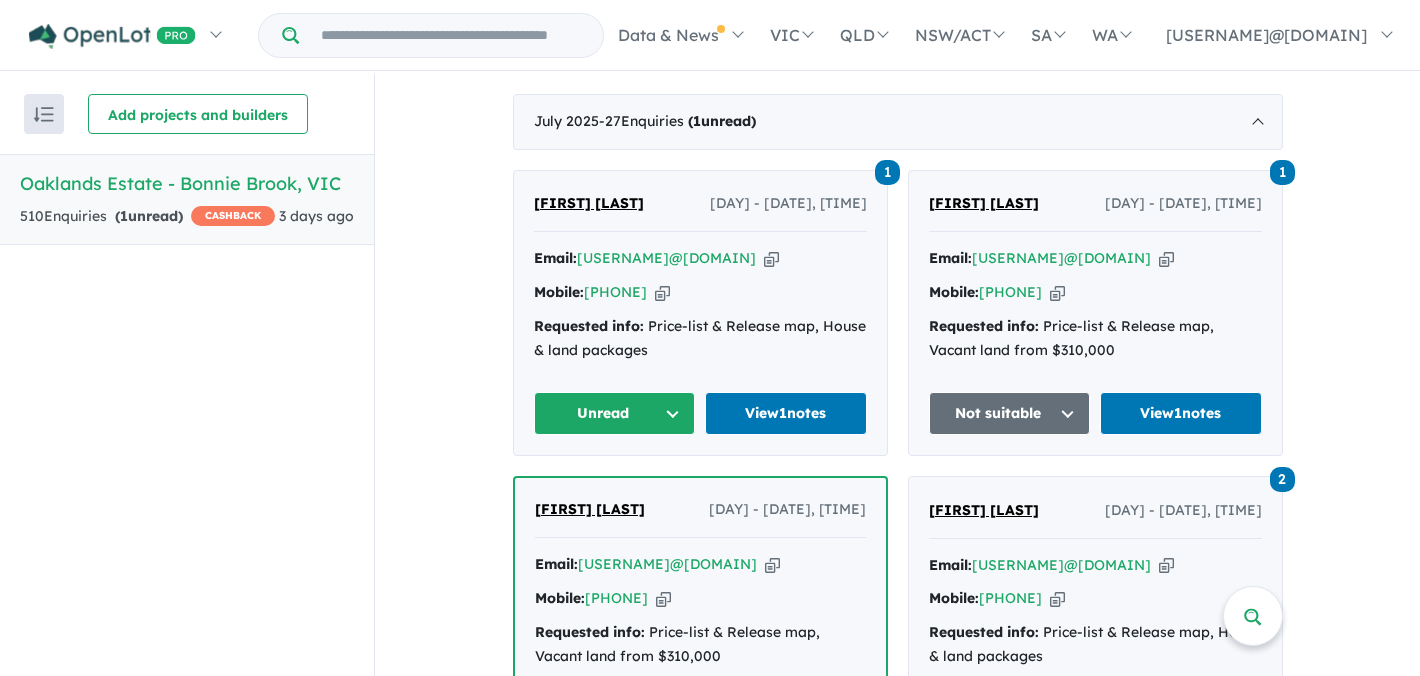 scroll, scrollTop: 774, scrollLeft: 0, axis: vertical 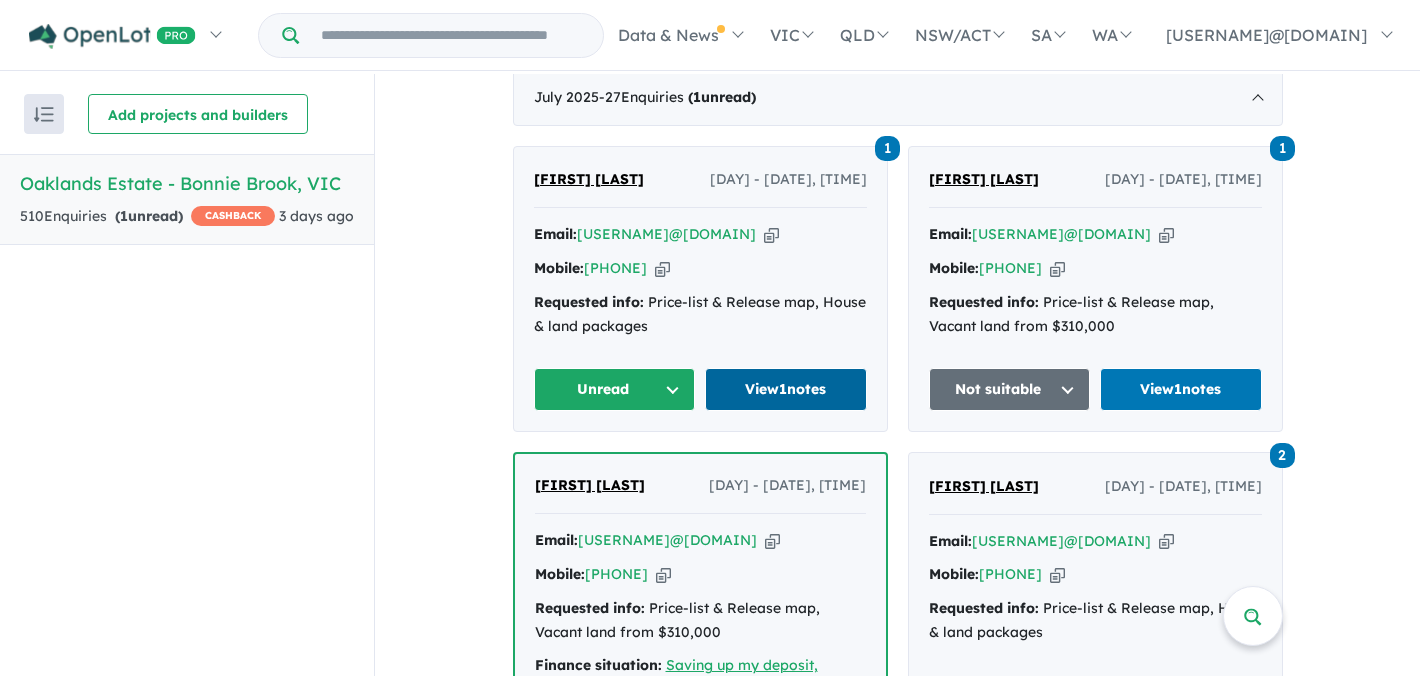 click on "View  1  notes" at bounding box center [786, 389] 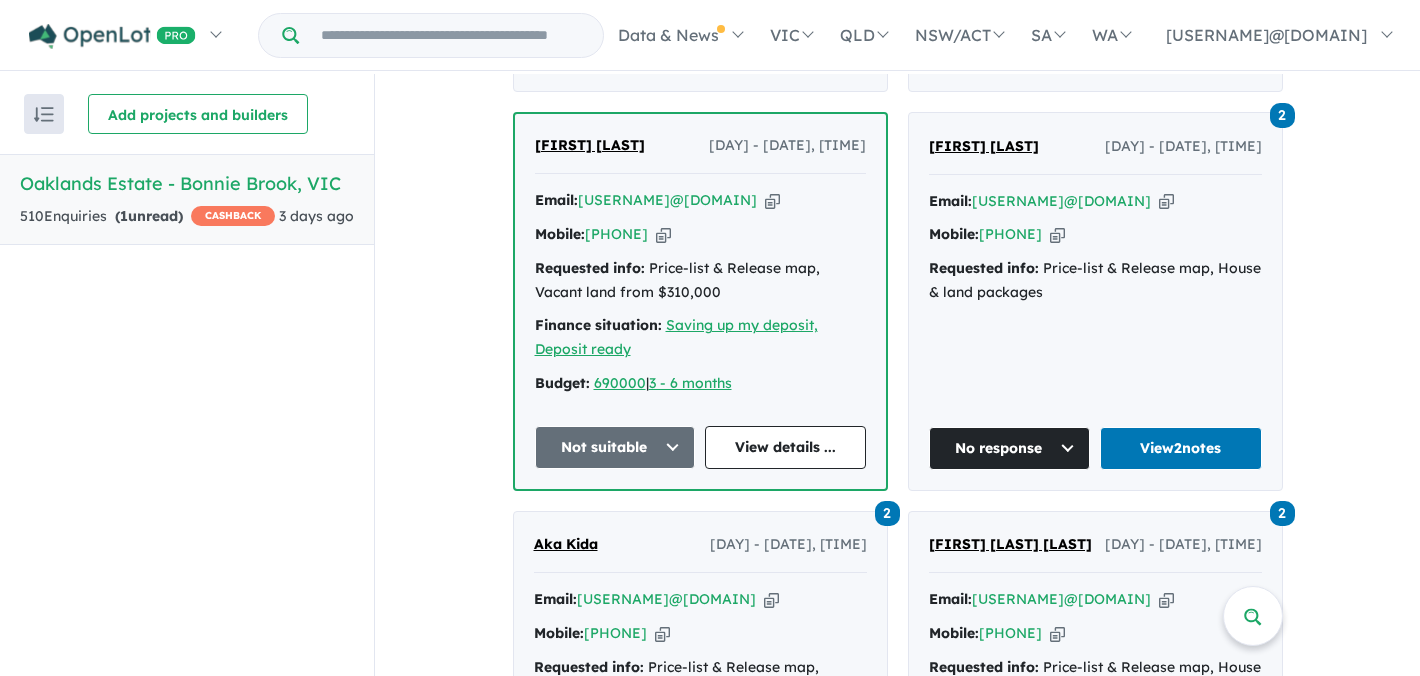 scroll, scrollTop: 1099, scrollLeft: 0, axis: vertical 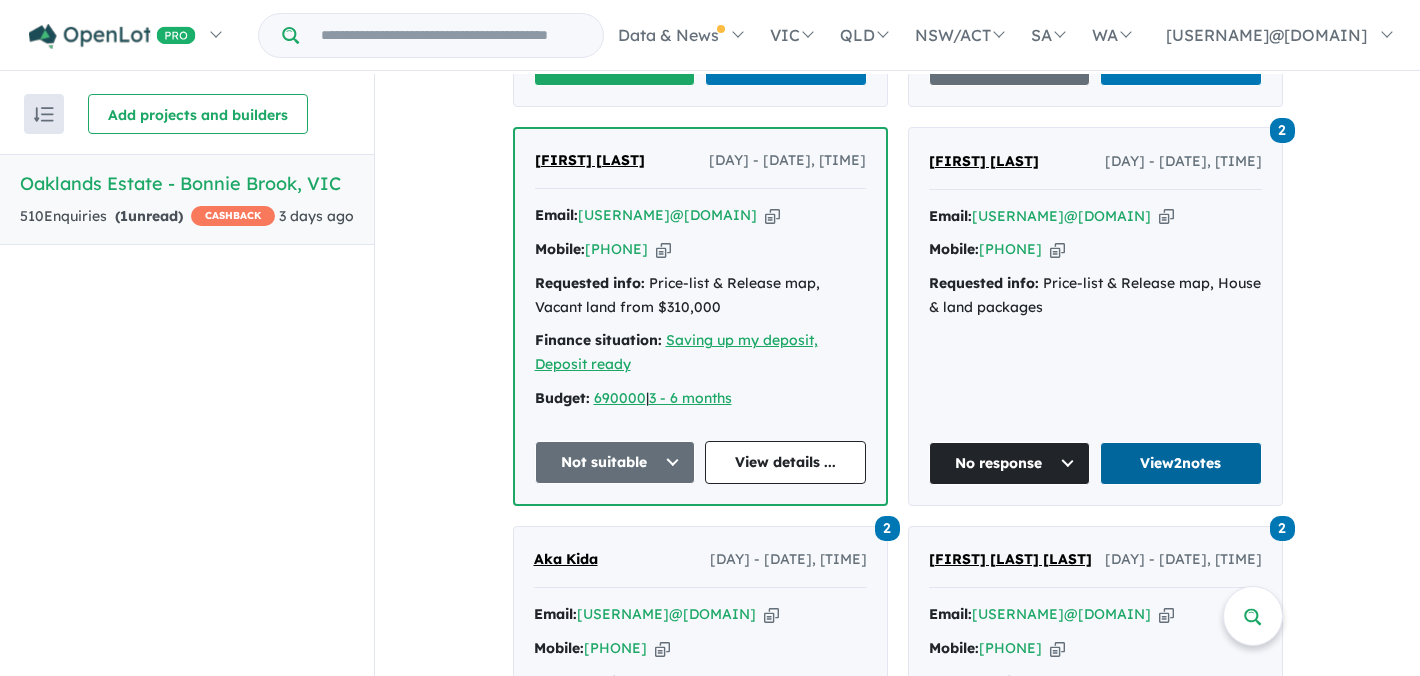 click on "View  2  notes" at bounding box center (1181, 463) 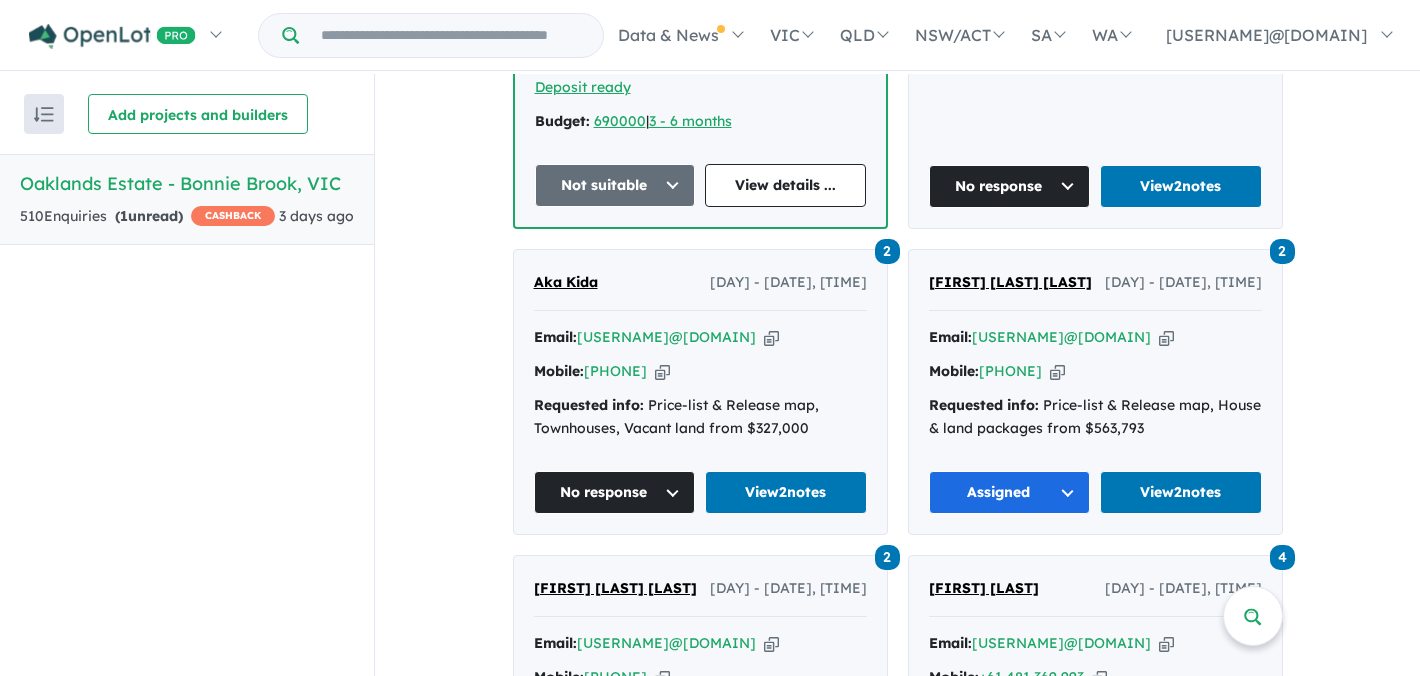 scroll, scrollTop: 1378, scrollLeft: 0, axis: vertical 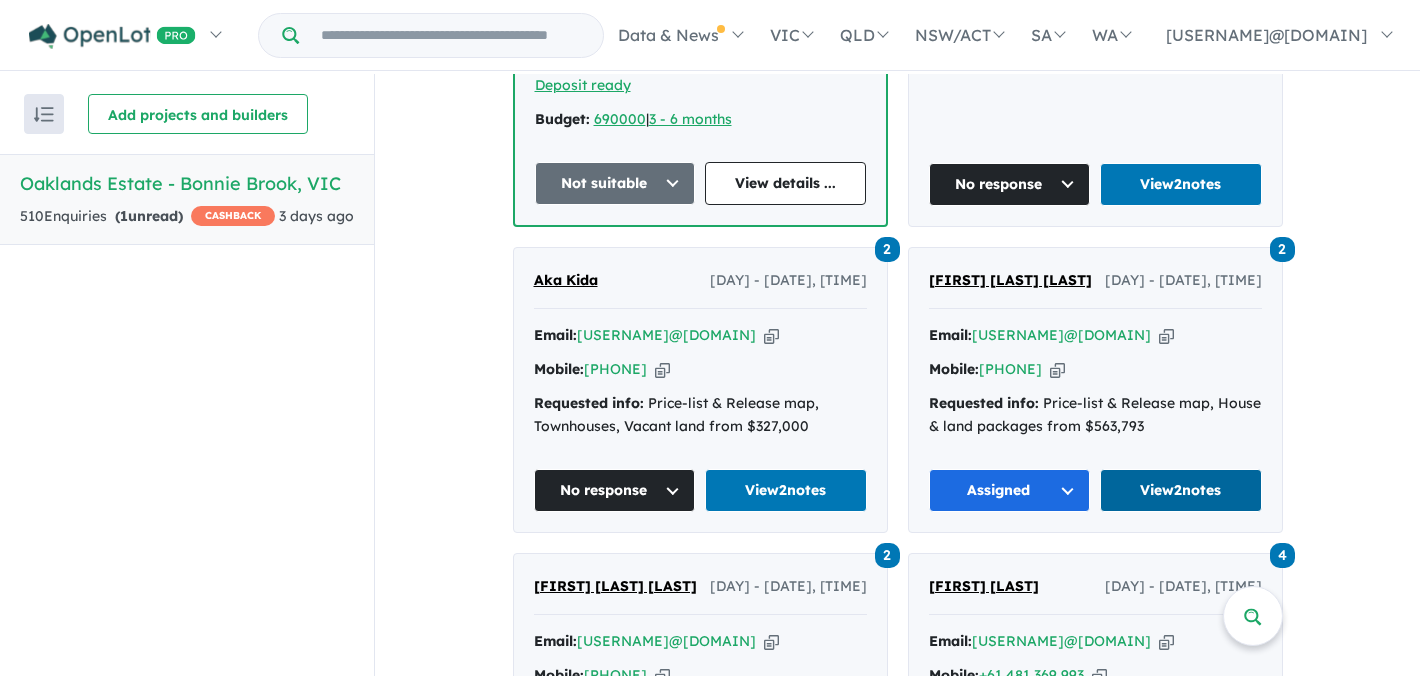 click on "View  2  notes" at bounding box center (1181, 490) 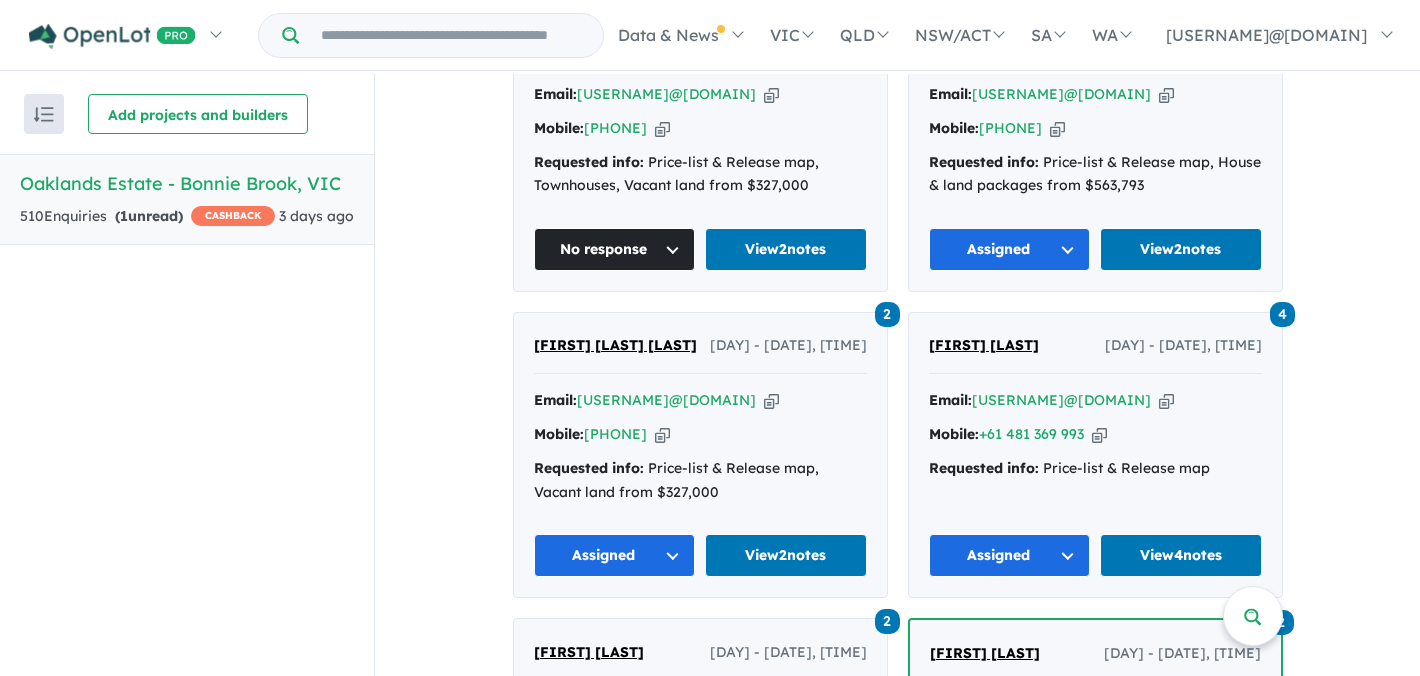 scroll, scrollTop: 1623, scrollLeft: 0, axis: vertical 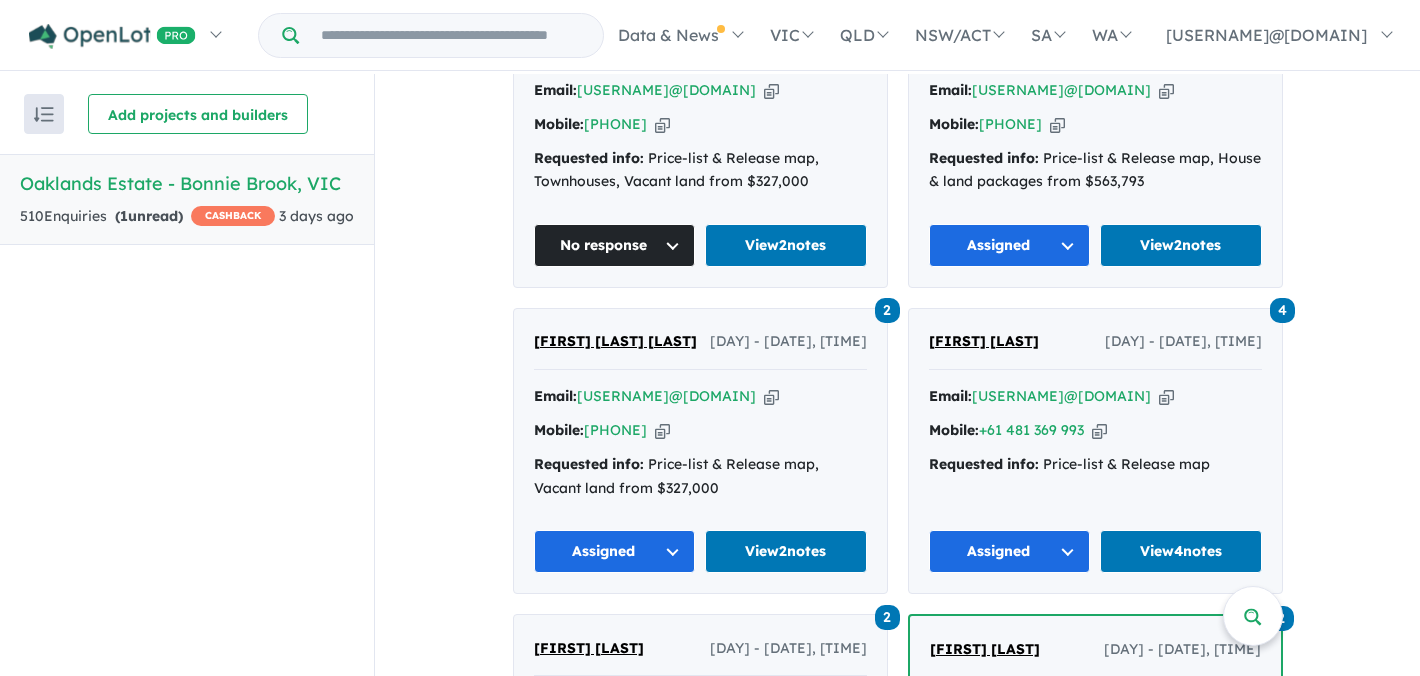 click on "Assigned" at bounding box center [615, 551] 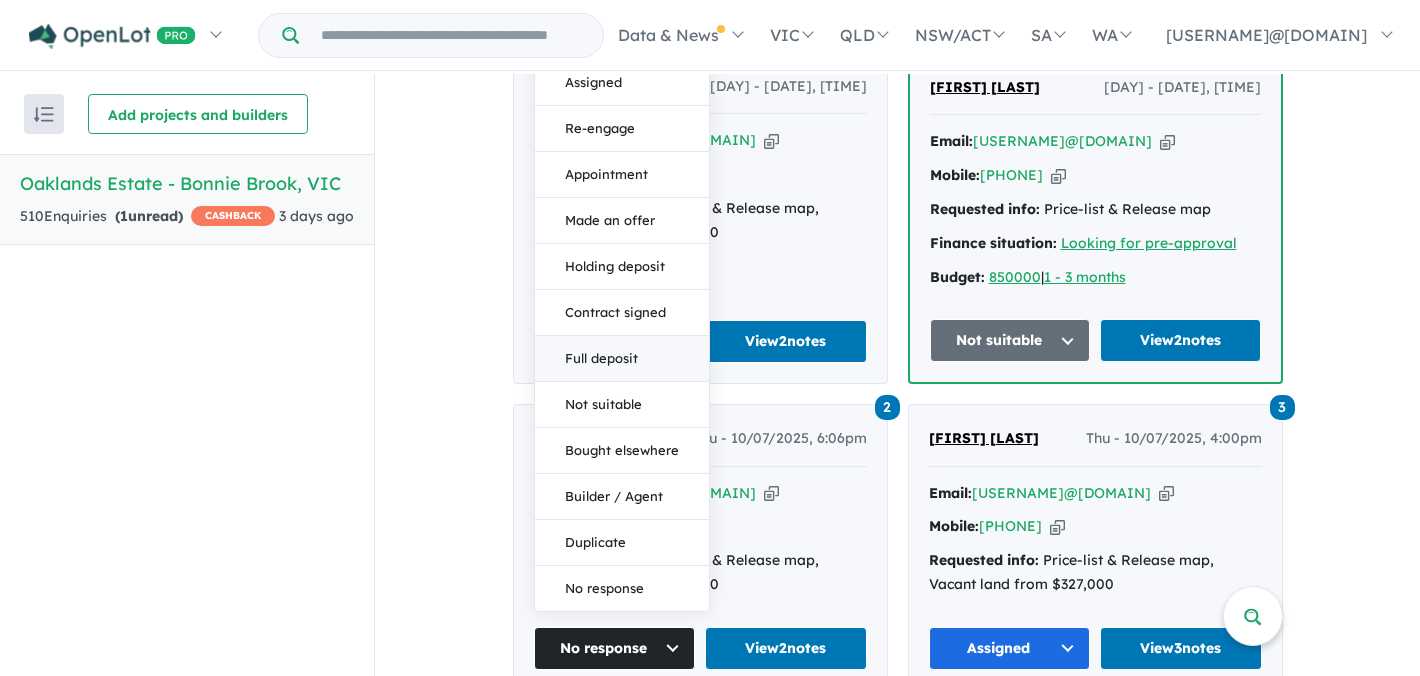 scroll, scrollTop: 2256, scrollLeft: 0, axis: vertical 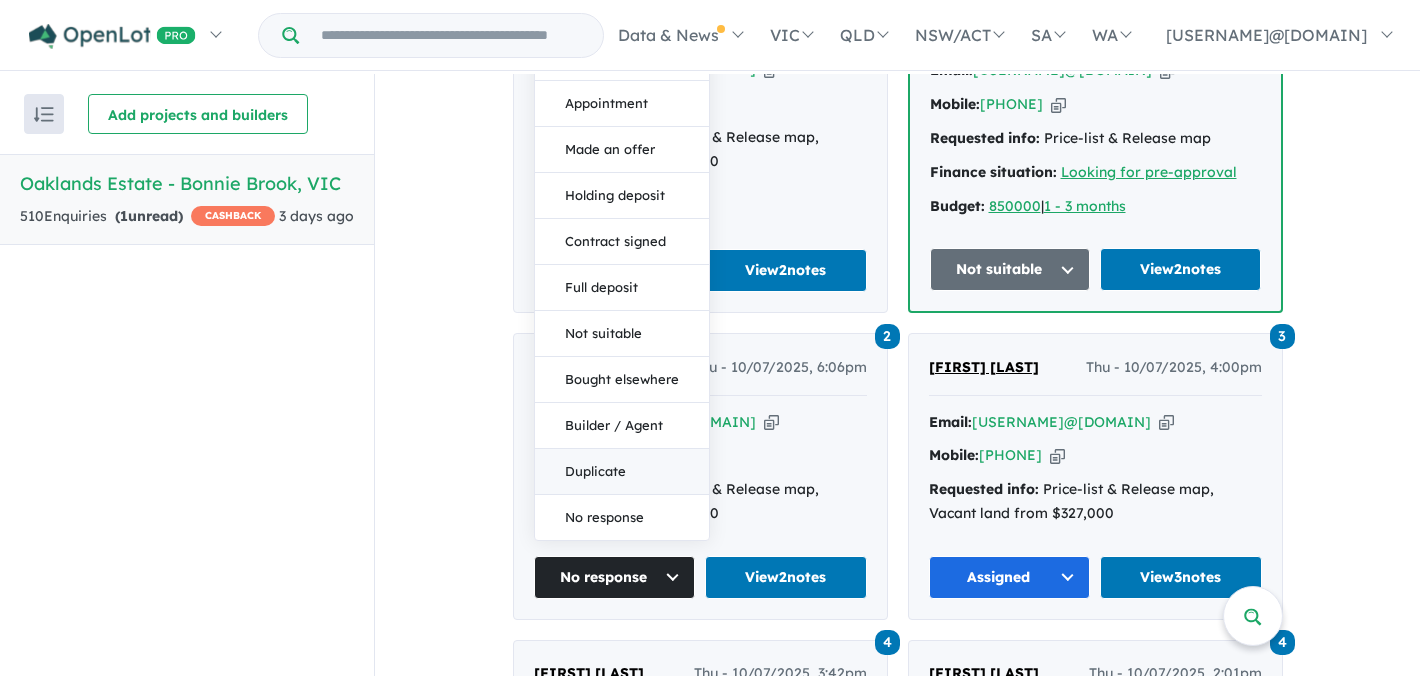 click on "Duplicate" at bounding box center [622, 472] 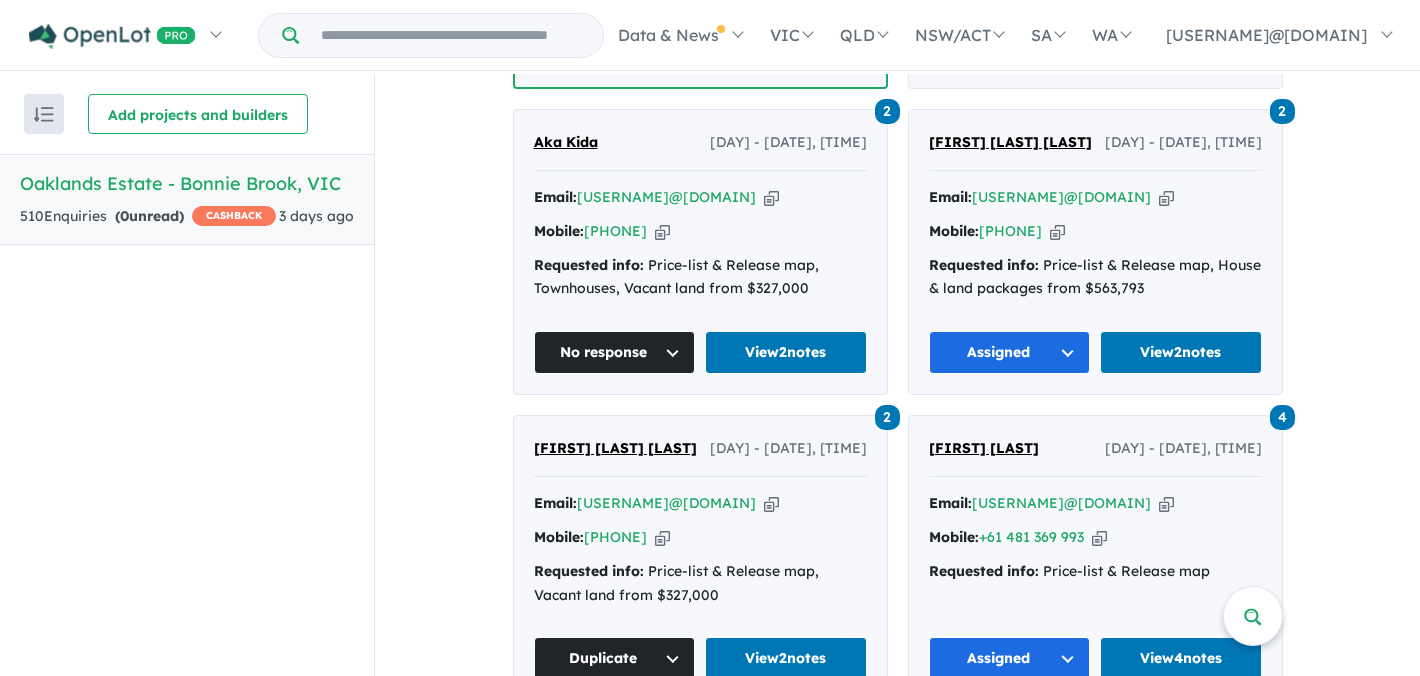 scroll, scrollTop: 1514, scrollLeft: 0, axis: vertical 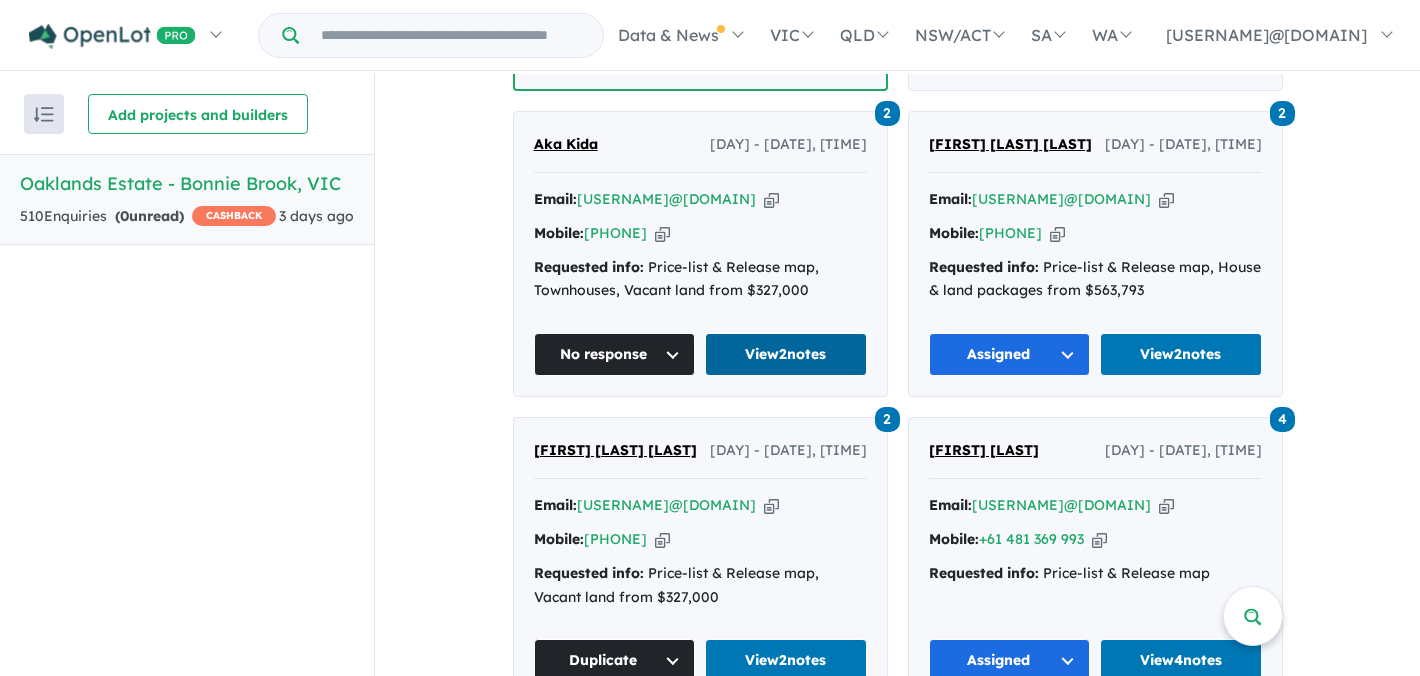 click on "View  2  notes" at bounding box center [786, 354] 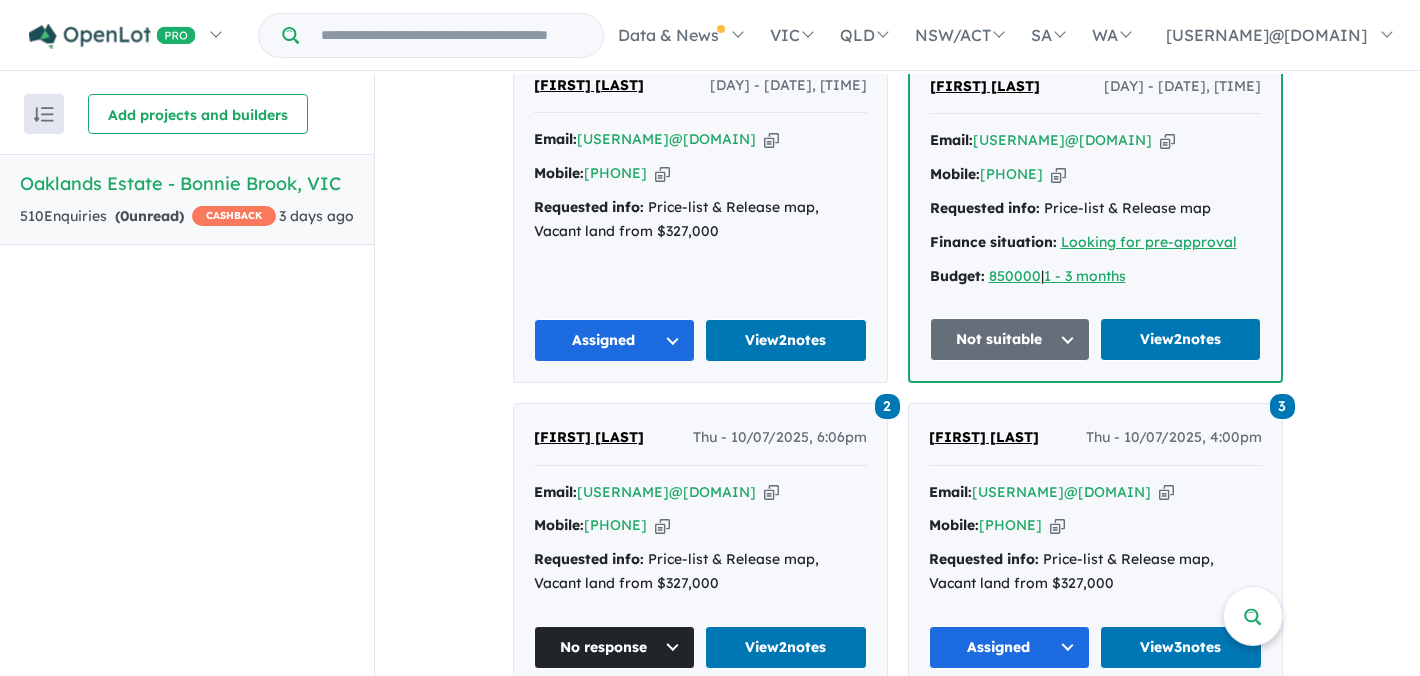 scroll, scrollTop: 2166, scrollLeft: 0, axis: vertical 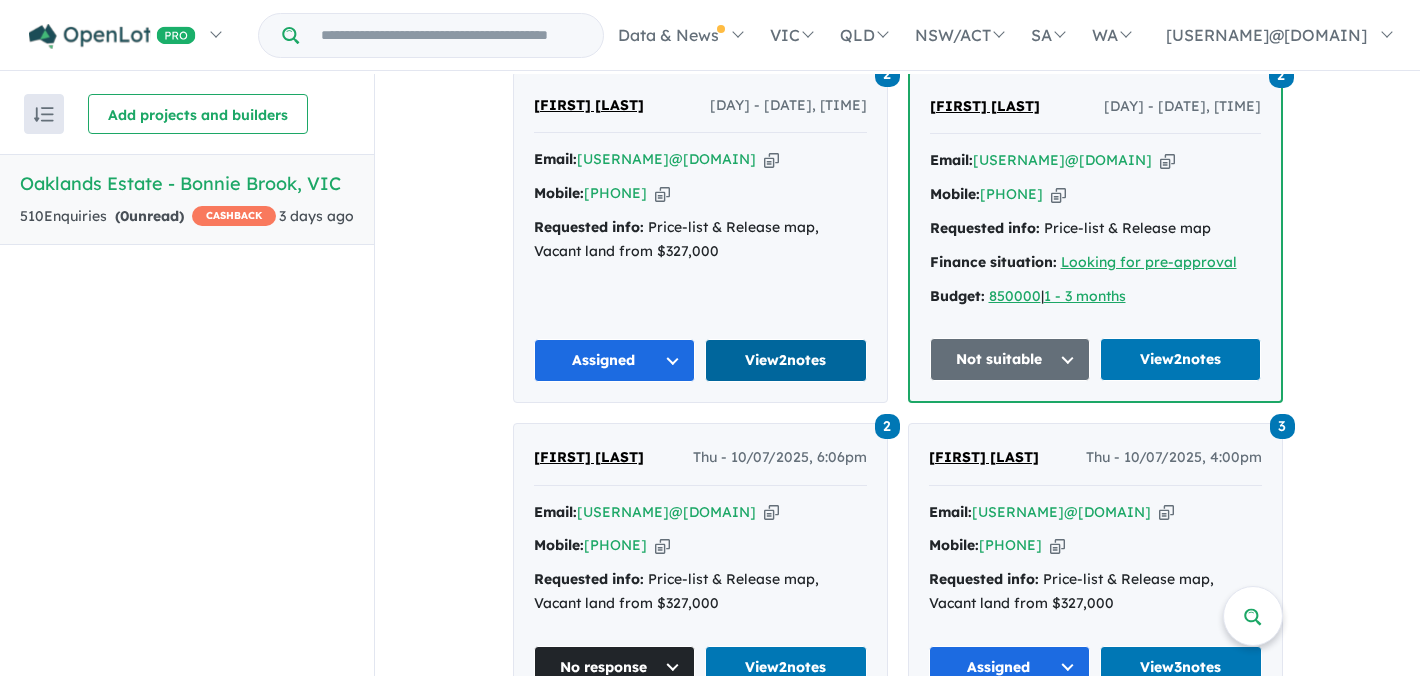 click on "View  2  notes" at bounding box center [786, 360] 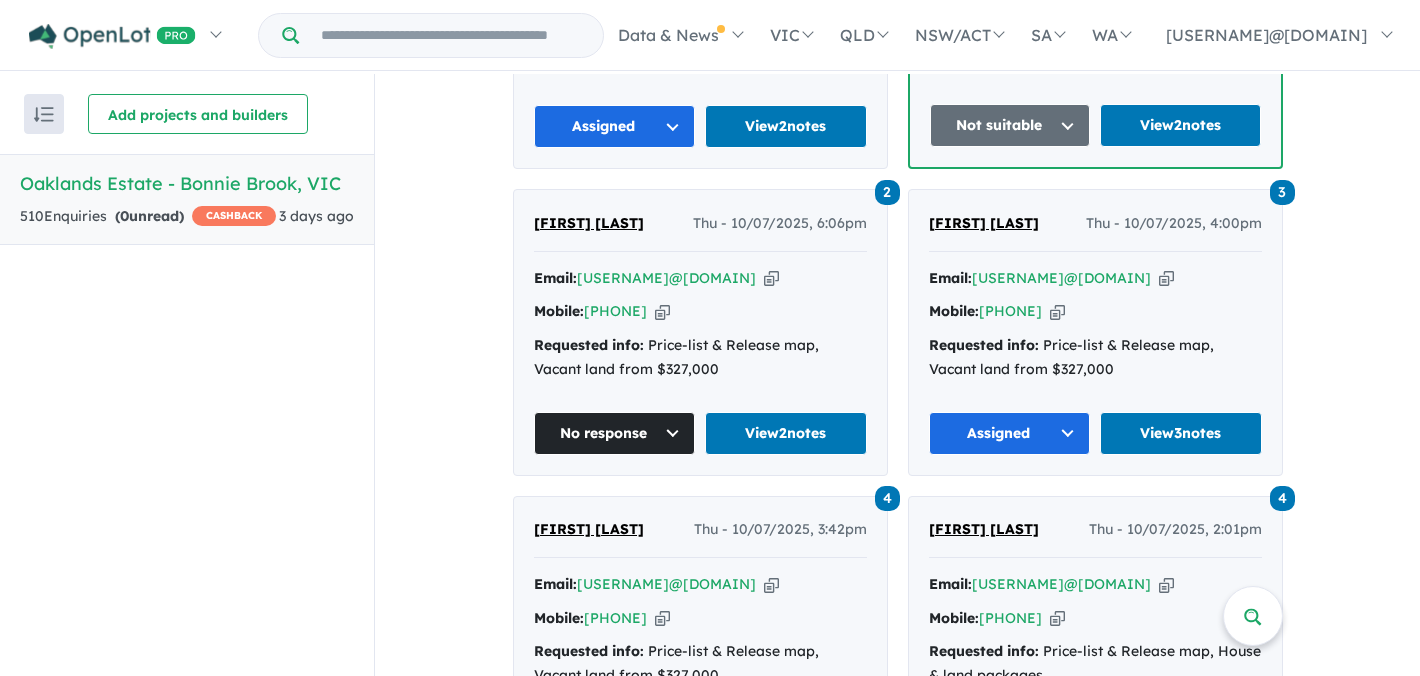 scroll, scrollTop: 2396, scrollLeft: 0, axis: vertical 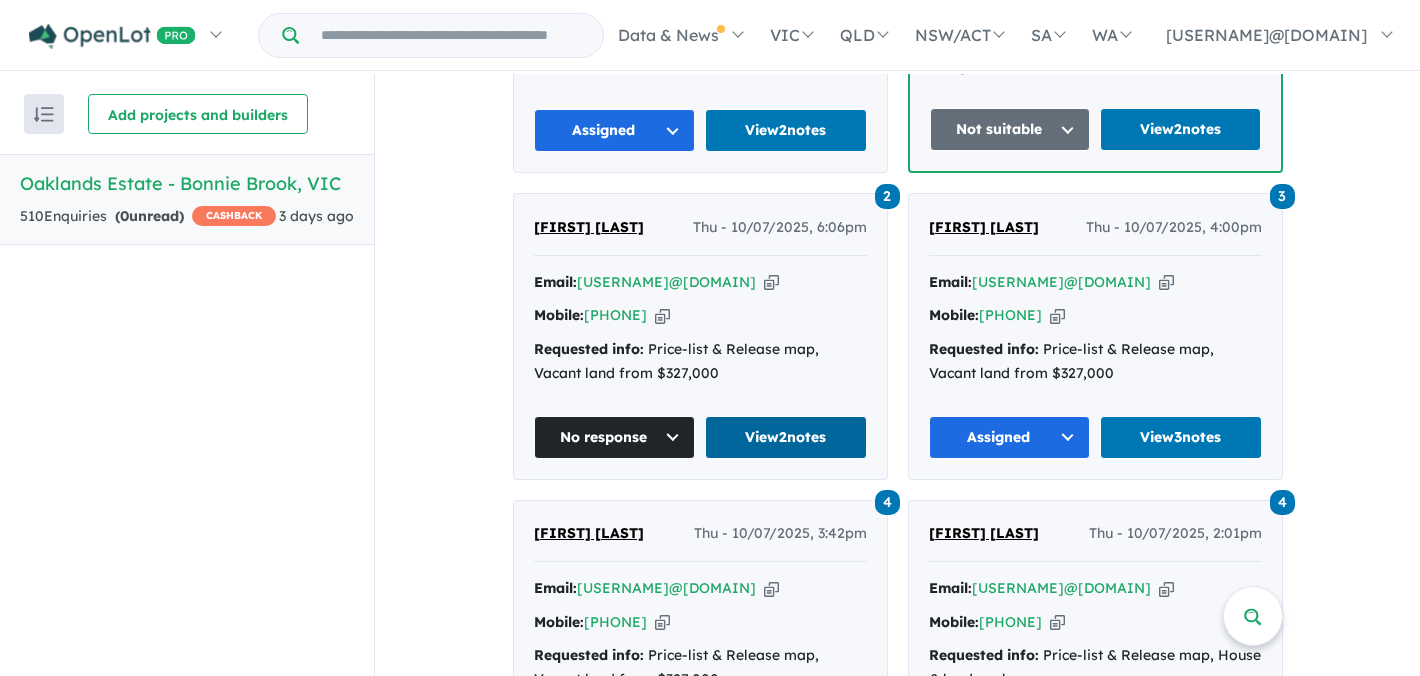 click on "View  2  notes" at bounding box center (786, 437) 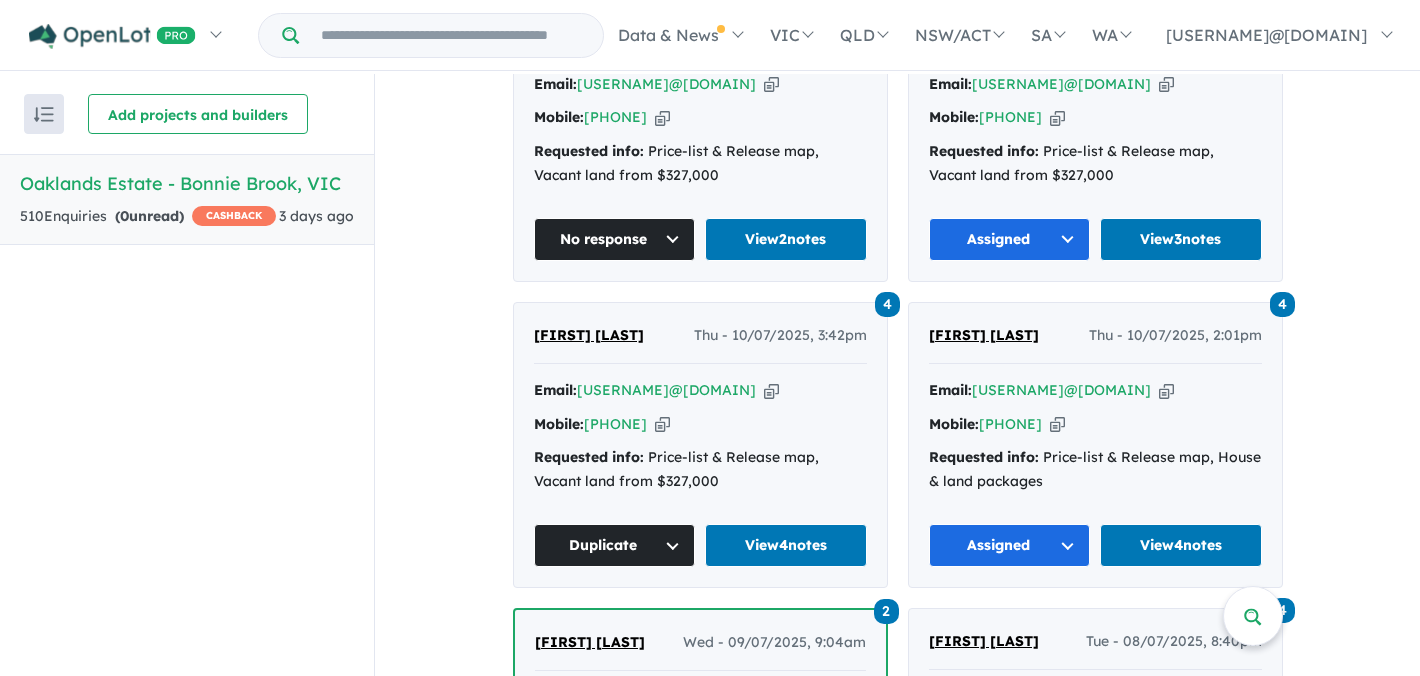 scroll, scrollTop: 2532, scrollLeft: 0, axis: vertical 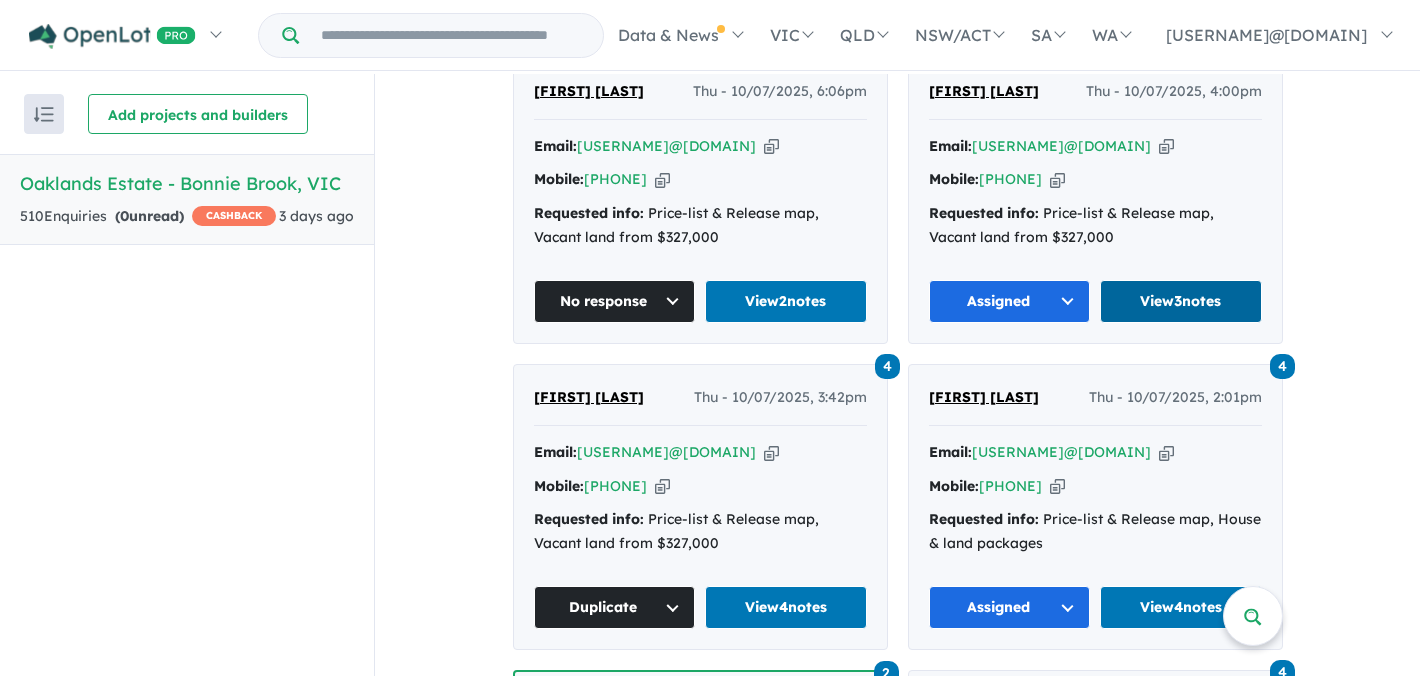 click on "View  3  notes" at bounding box center (1181, 301) 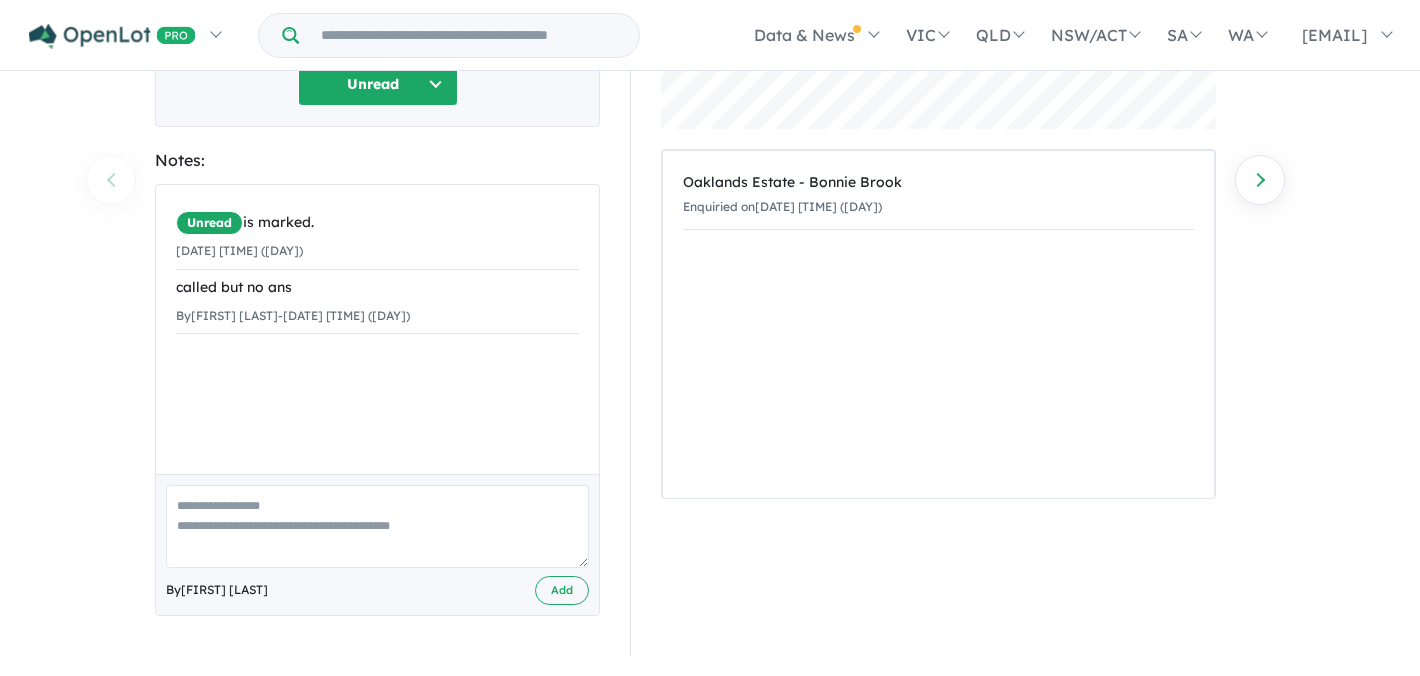 scroll, scrollTop: 277, scrollLeft: 0, axis: vertical 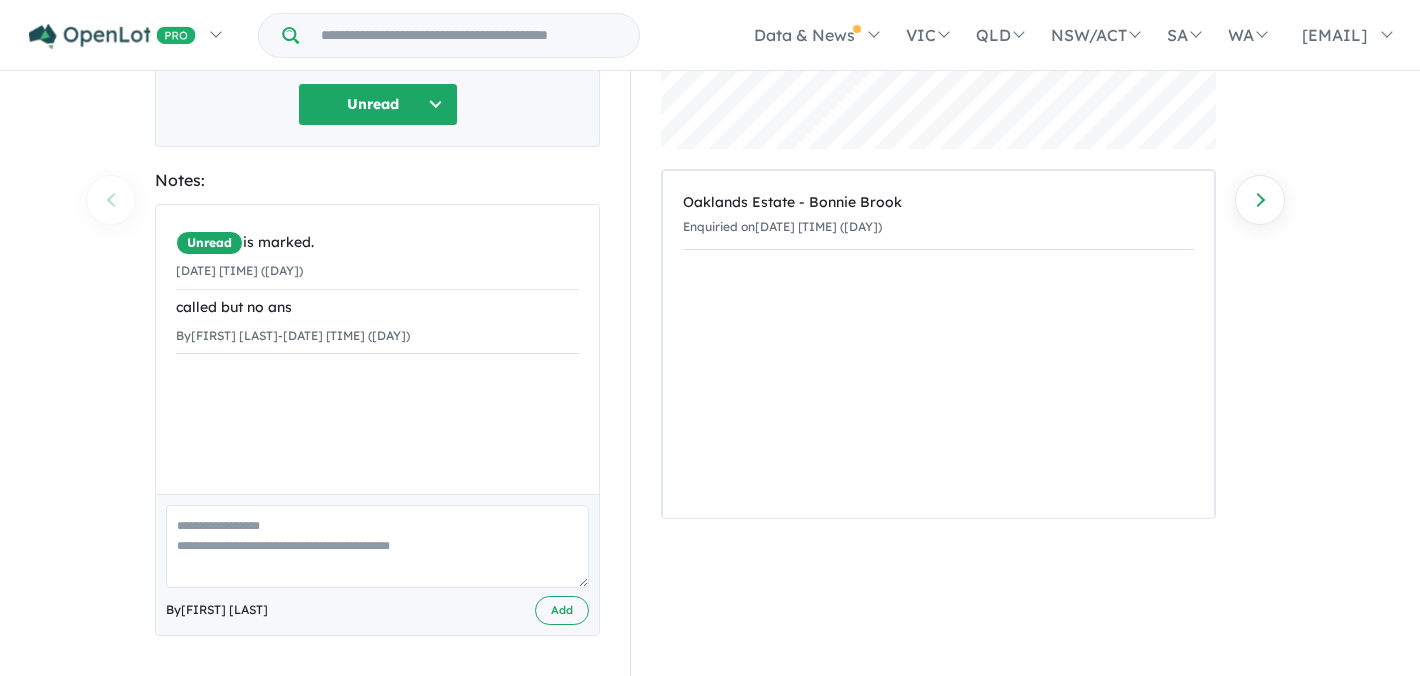 click at bounding box center (377, 546) 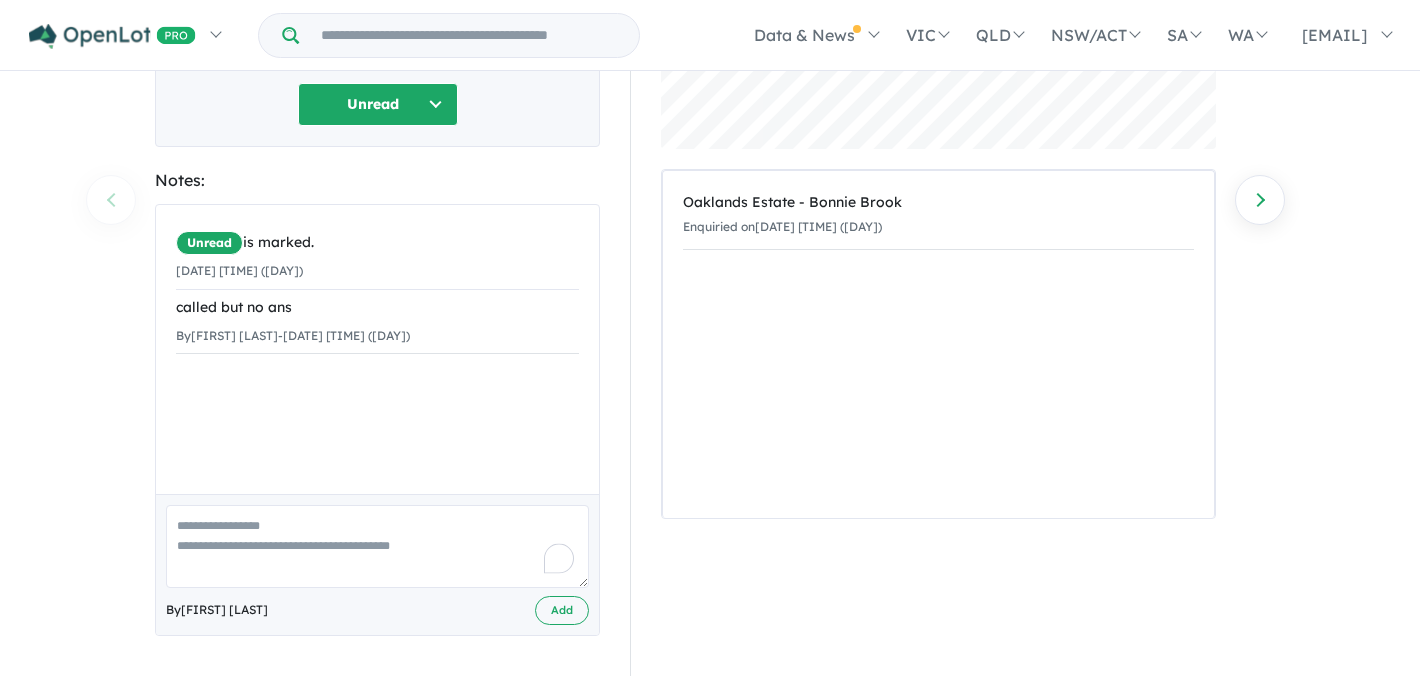 click at bounding box center (377, 546) 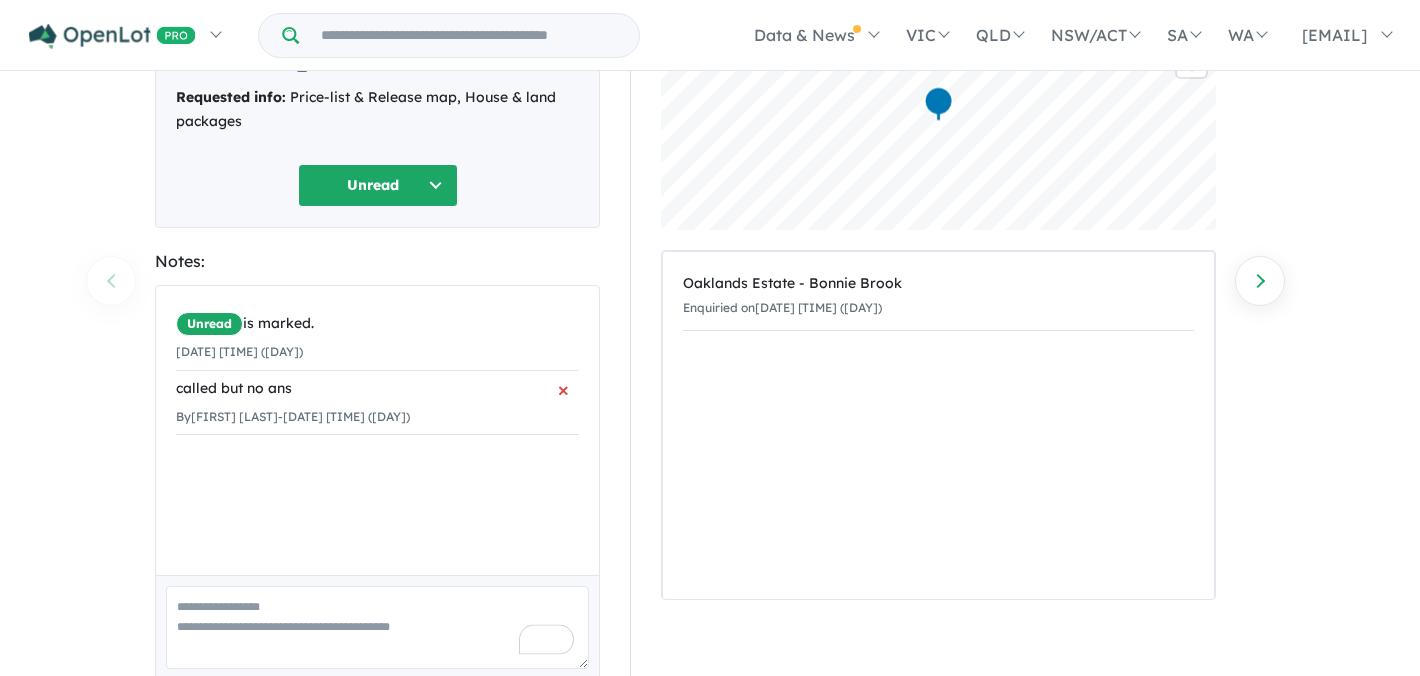 scroll, scrollTop: 197, scrollLeft: 0, axis: vertical 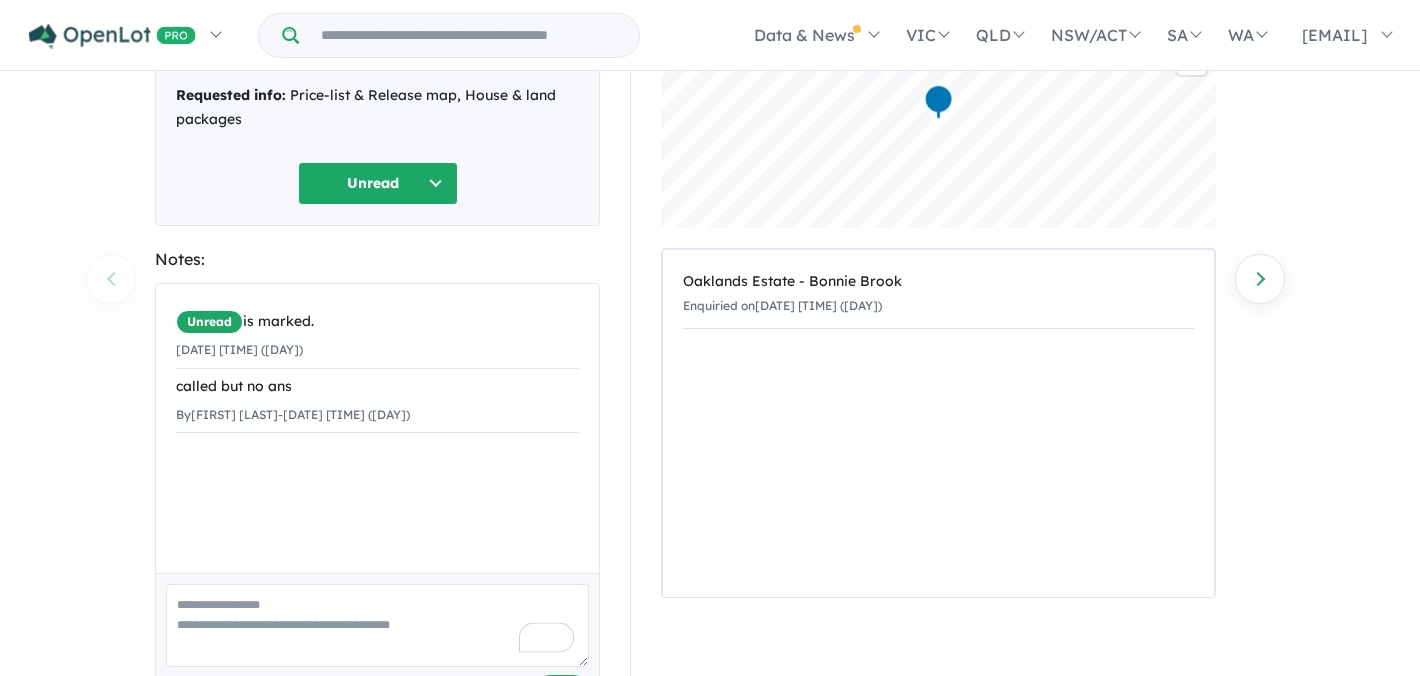 click at bounding box center (377, 625) 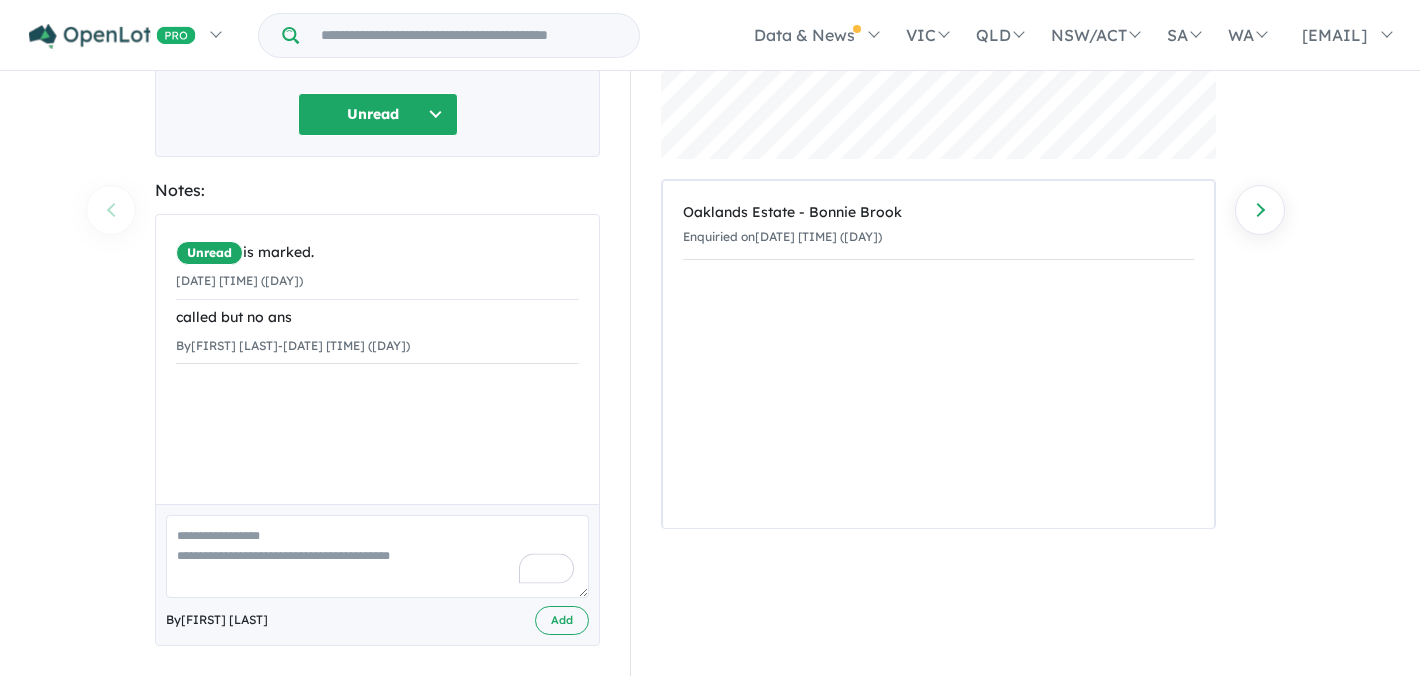 scroll, scrollTop: 277, scrollLeft: 0, axis: vertical 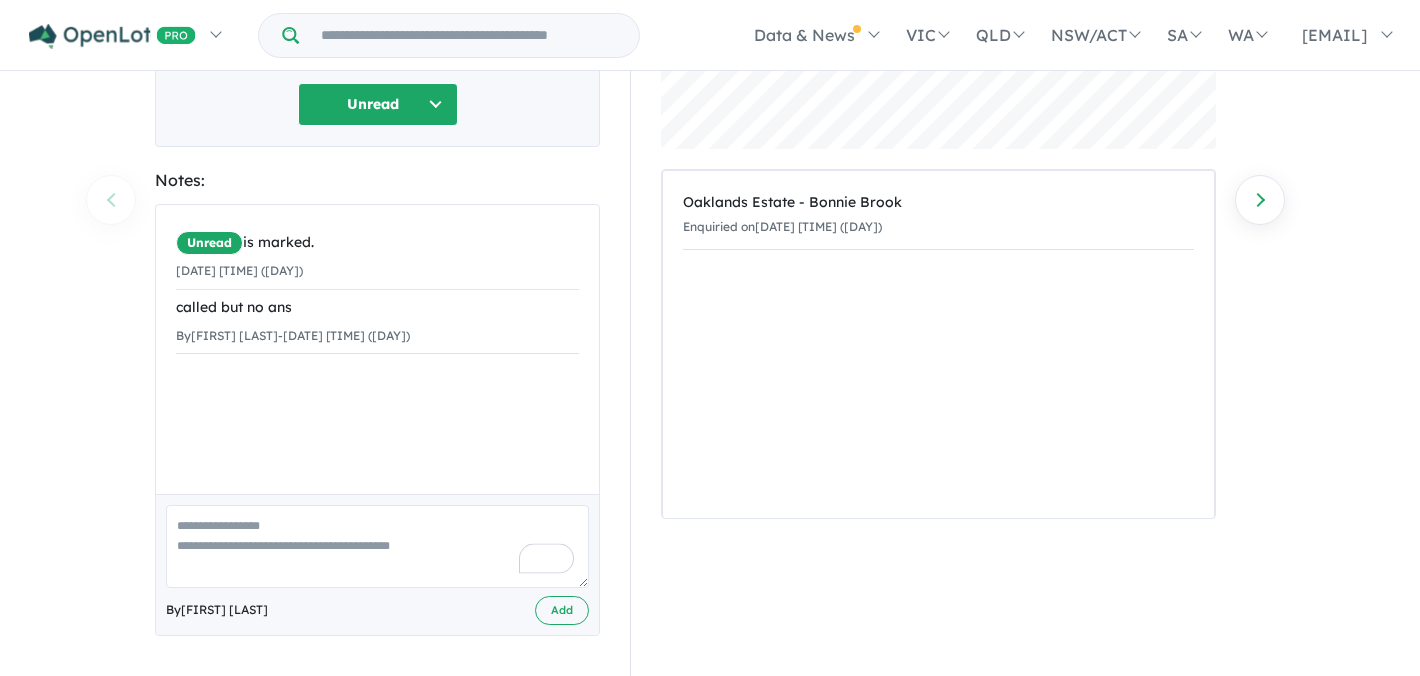 click at bounding box center (377, 546) 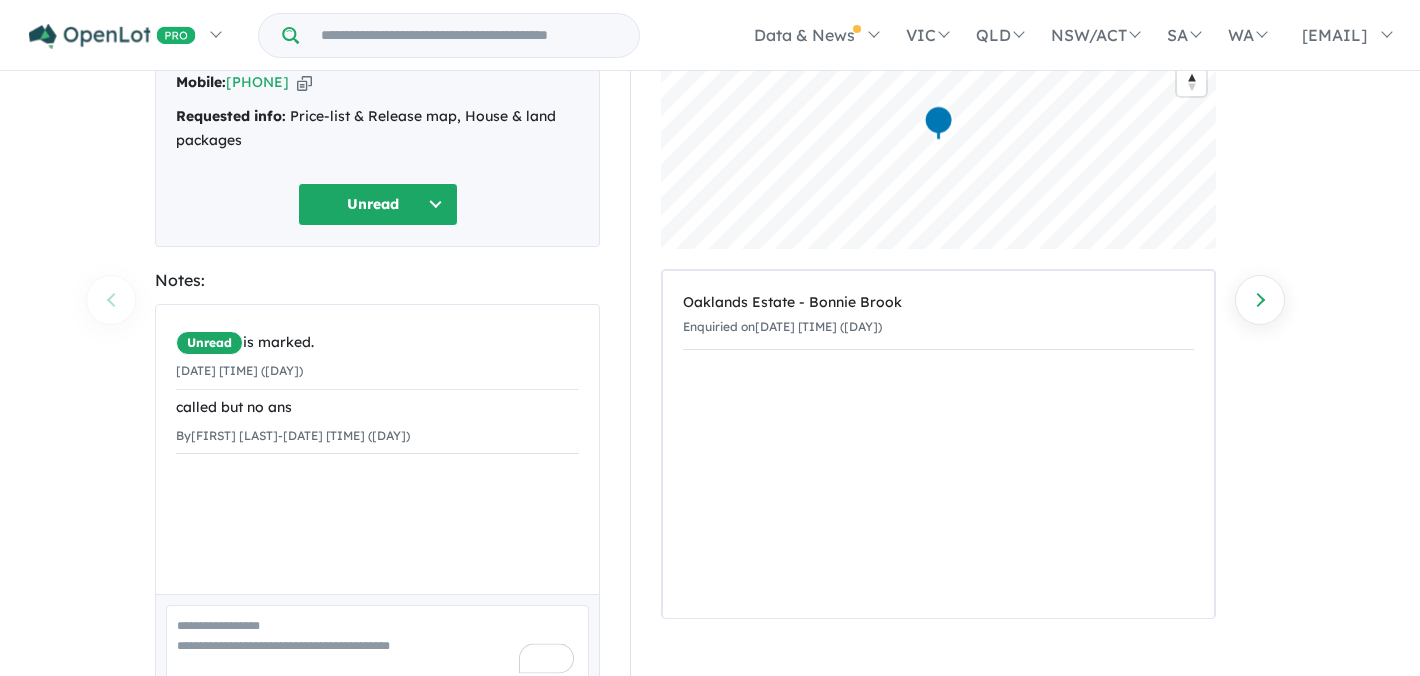 scroll, scrollTop: 277, scrollLeft: 0, axis: vertical 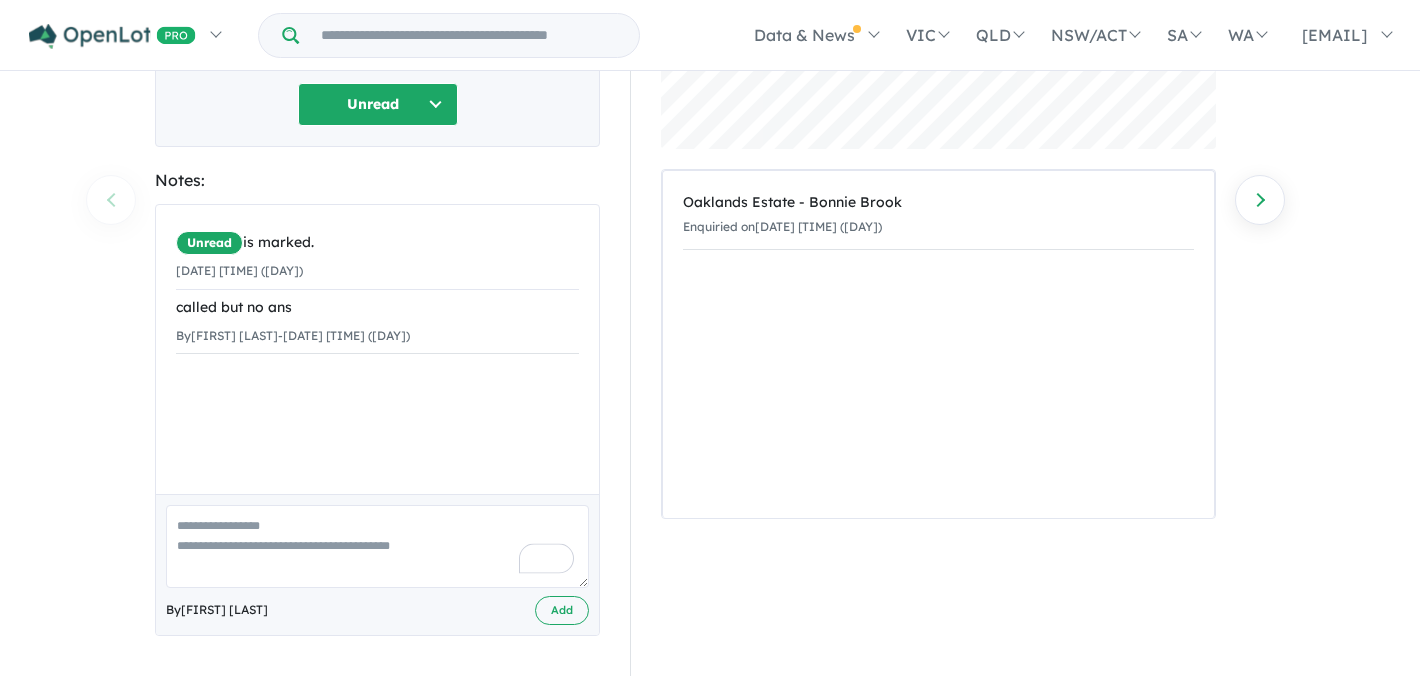 click at bounding box center [377, 546] 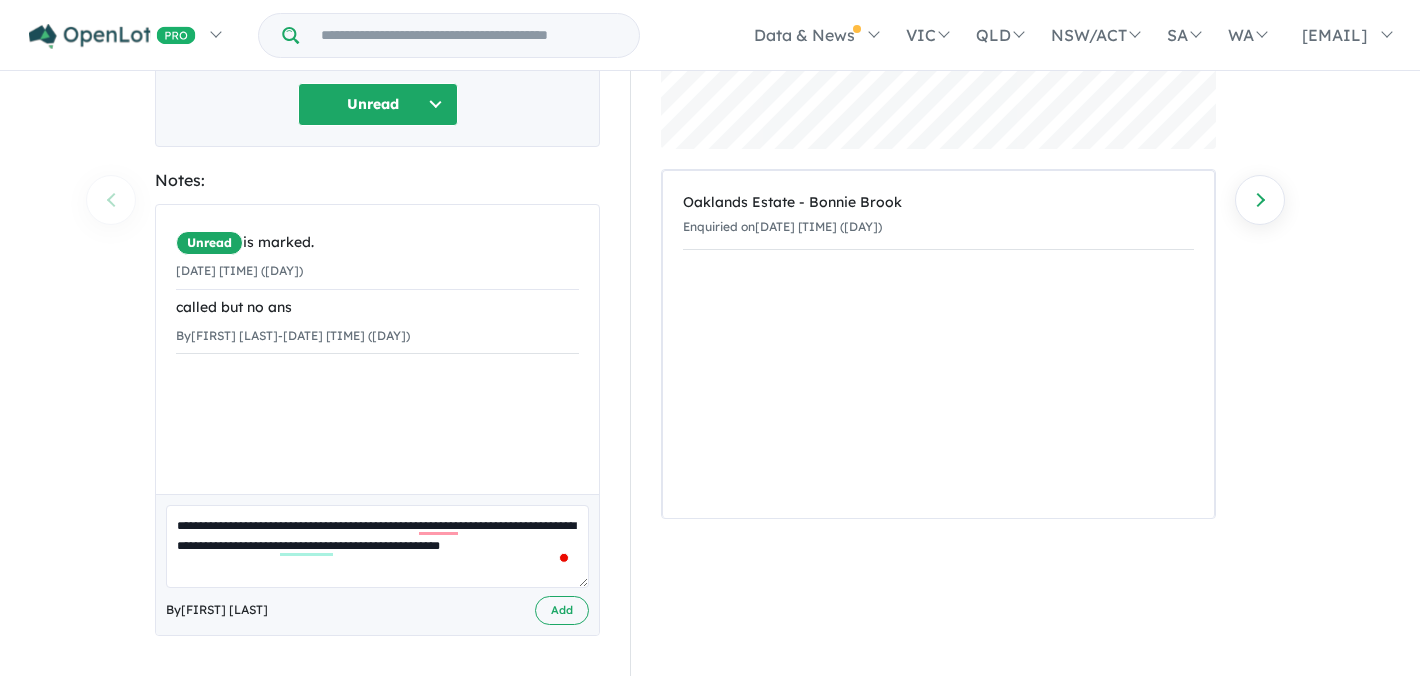 type on "**********" 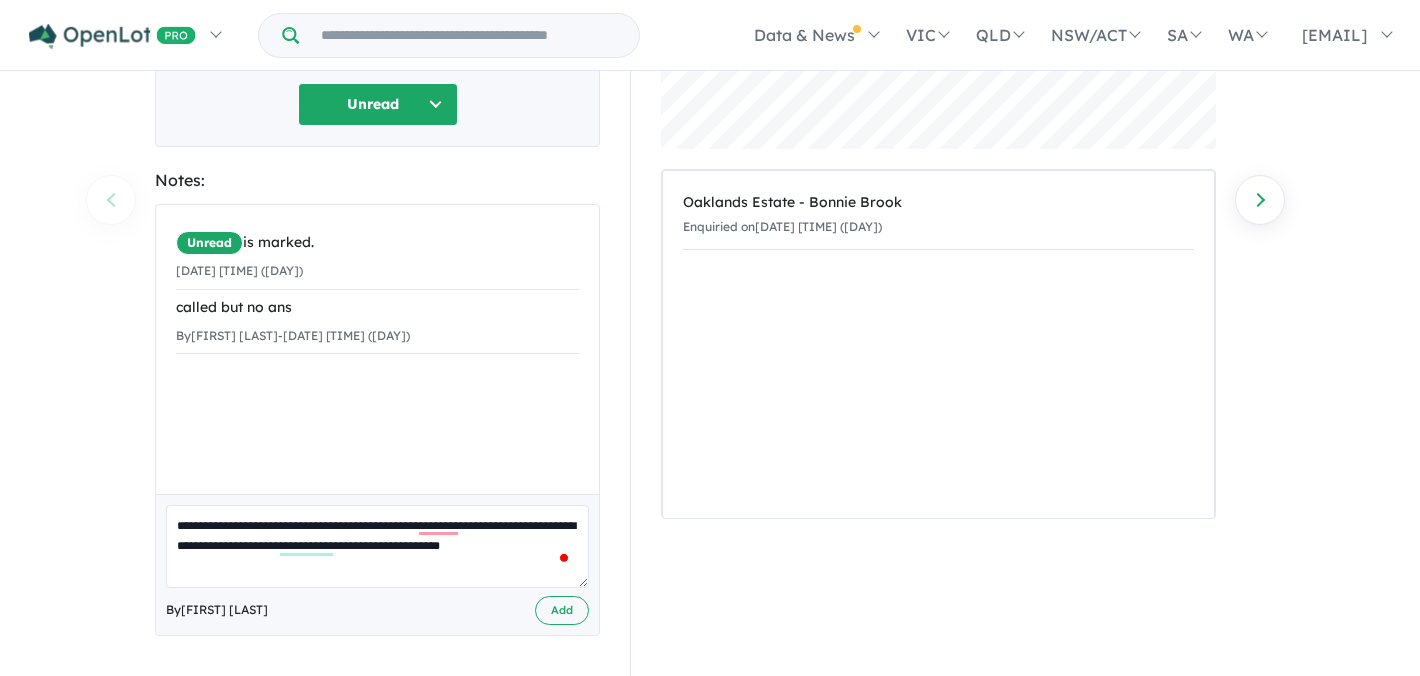 click on "Unread" at bounding box center [378, 104] 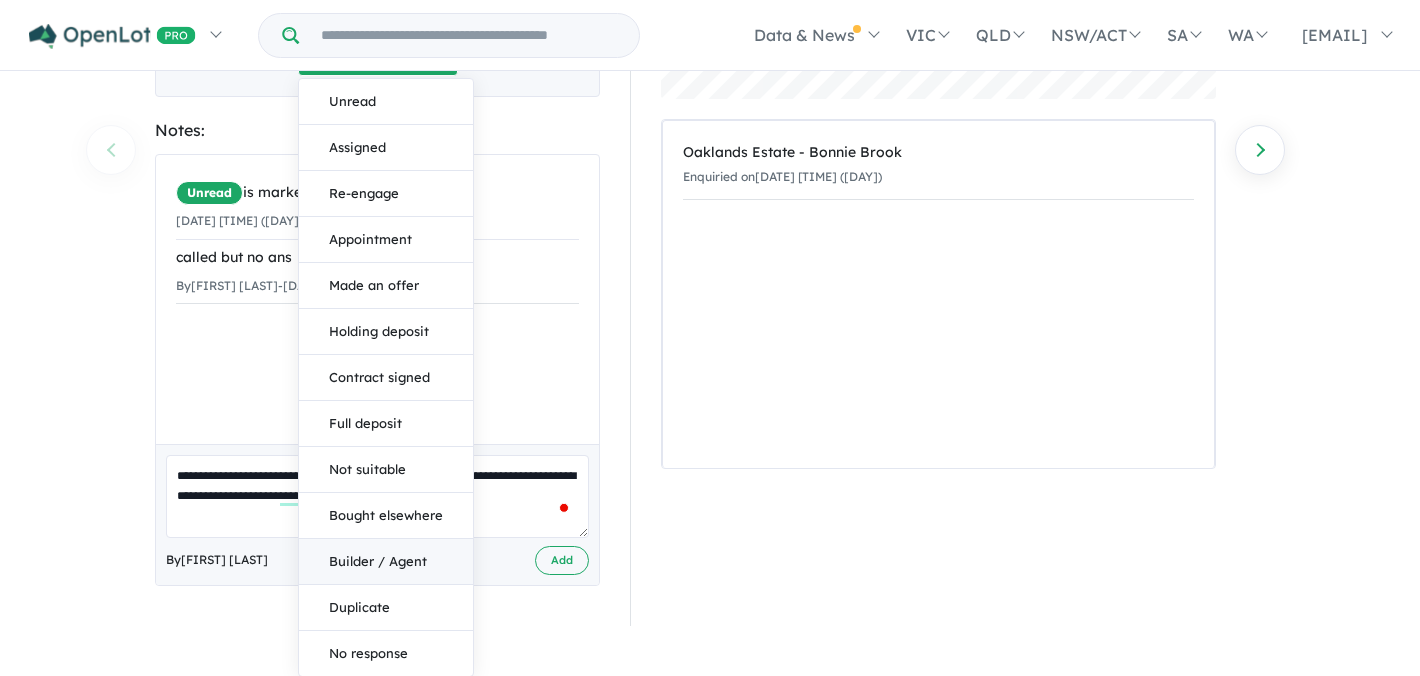 scroll, scrollTop: 327, scrollLeft: 0, axis: vertical 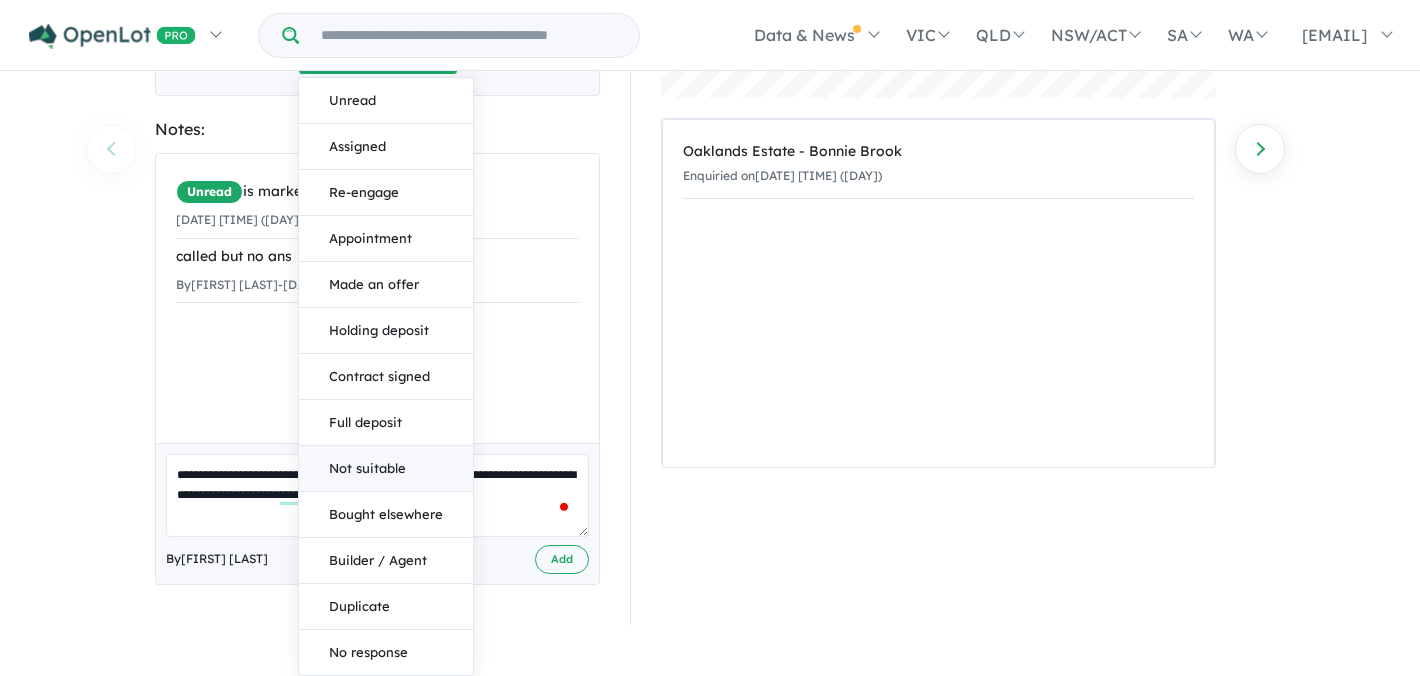 click on "Not suitable" at bounding box center (386, 469) 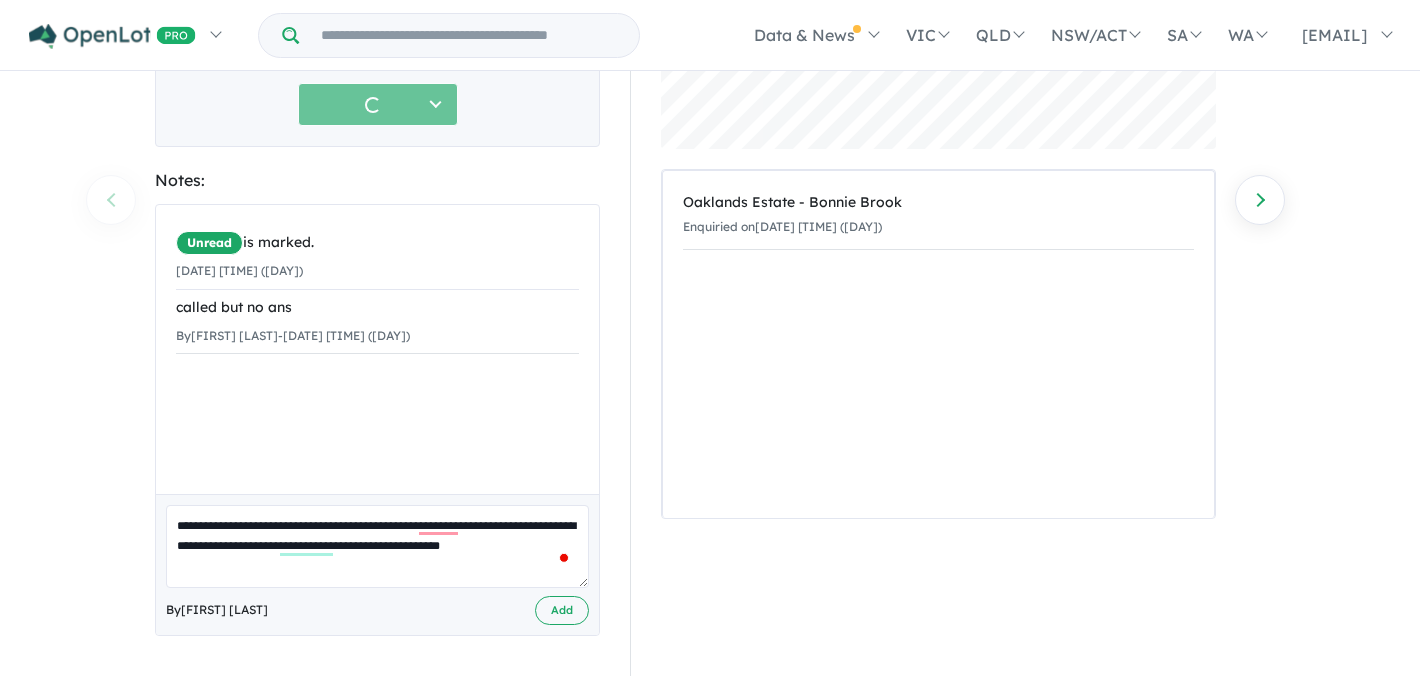scroll, scrollTop: 277, scrollLeft: 0, axis: vertical 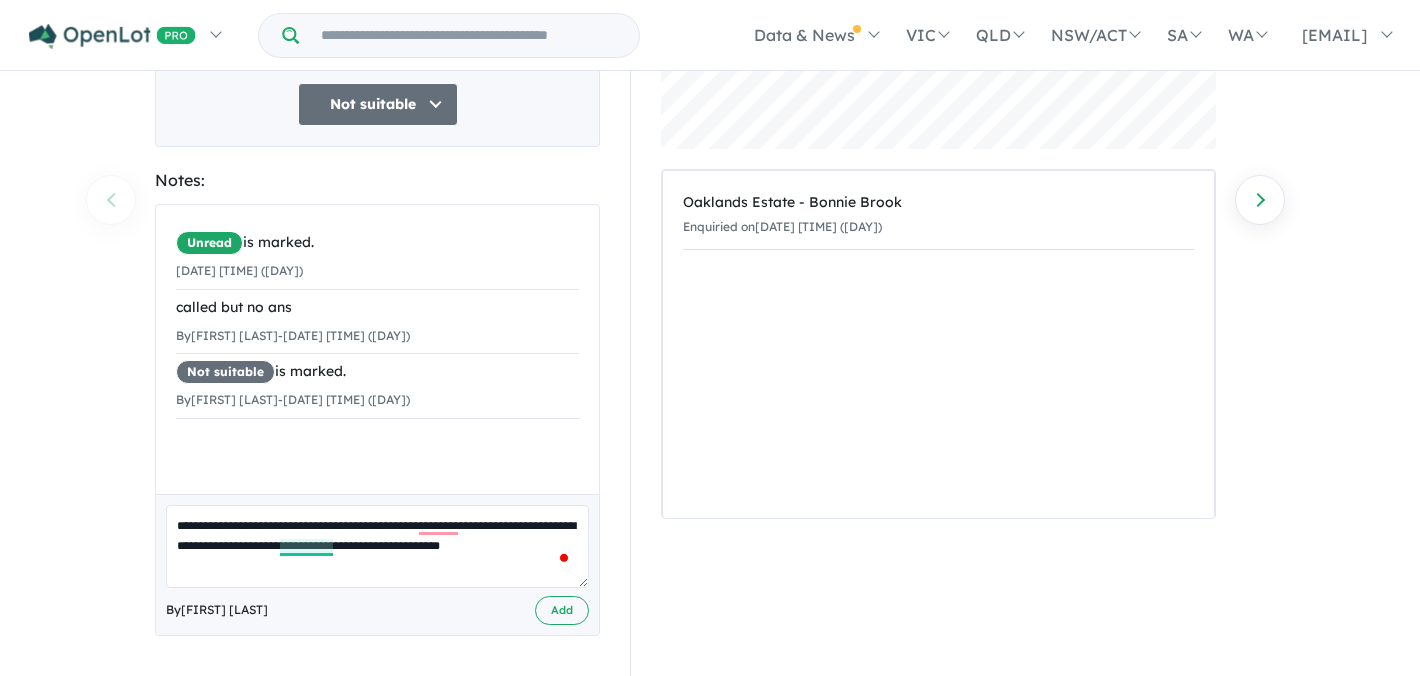 click on "**********" at bounding box center (377, 546) 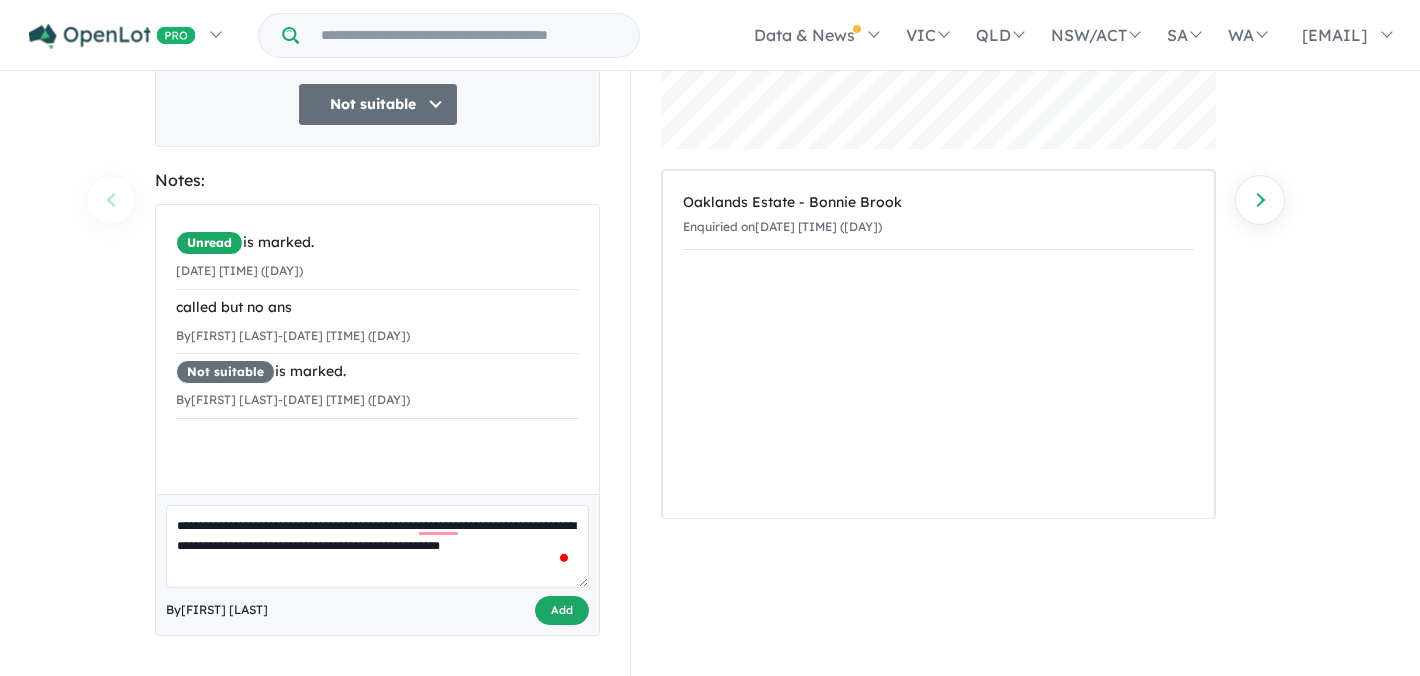 click on "Add" at bounding box center (562, 610) 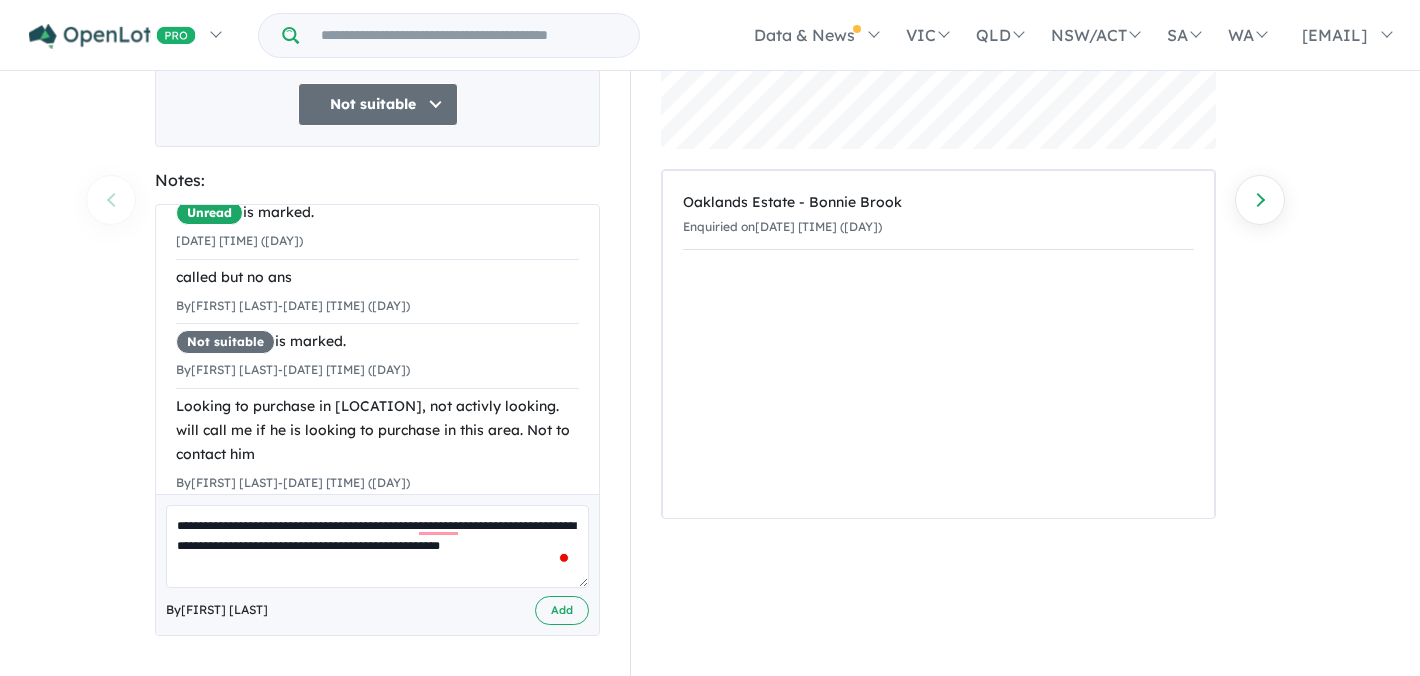 scroll, scrollTop: 0, scrollLeft: 0, axis: both 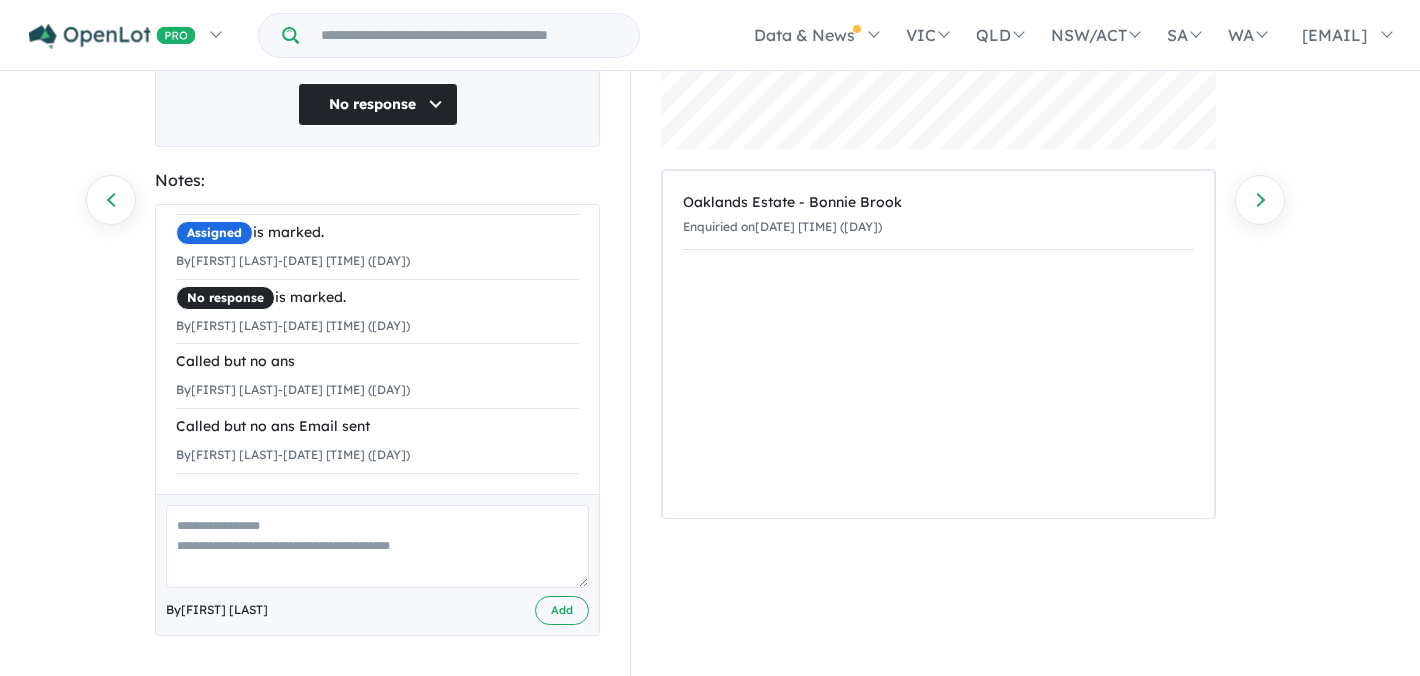 click at bounding box center [377, 546] 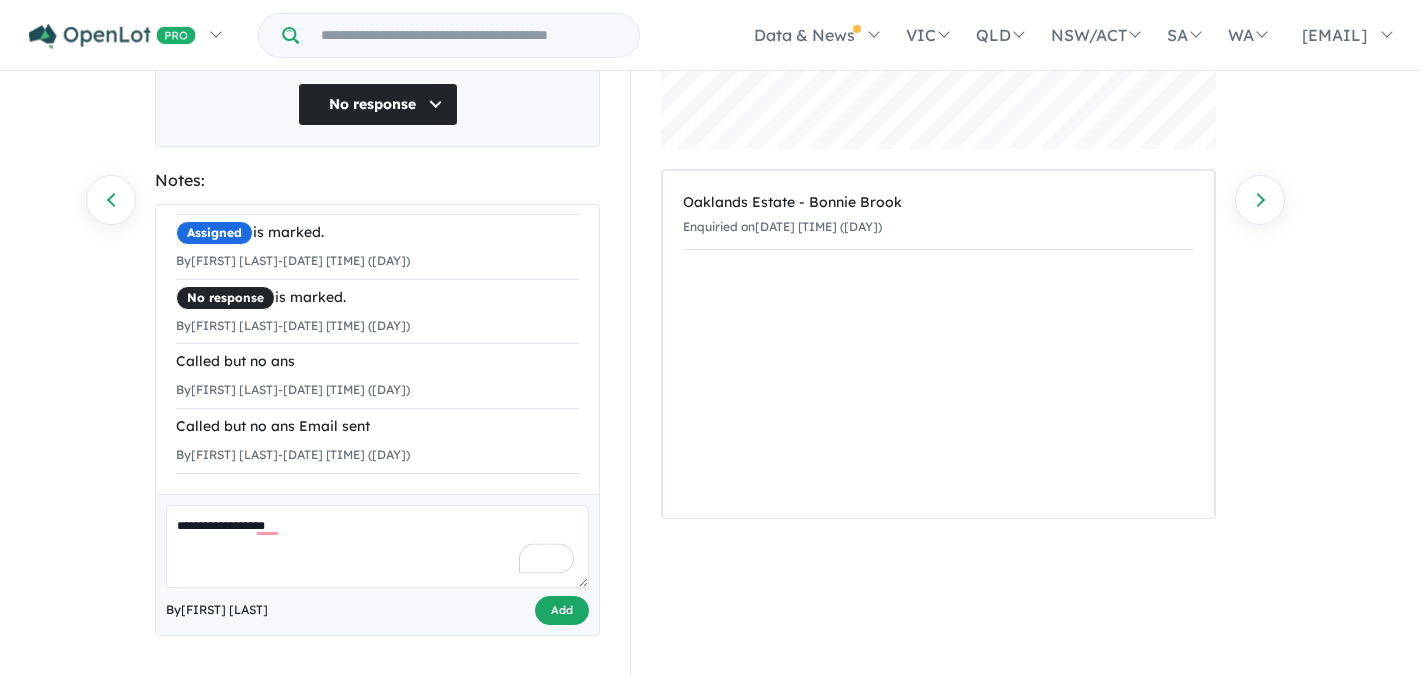 type on "**********" 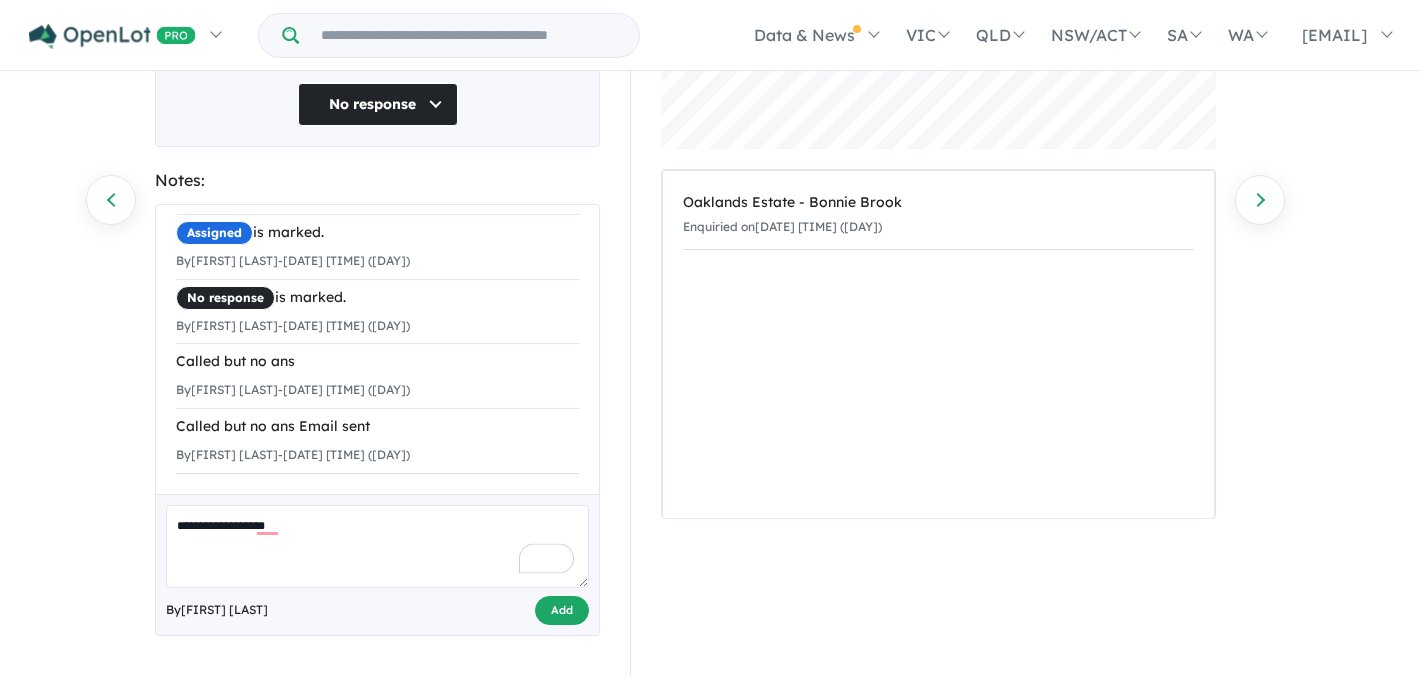 click on "Add" at bounding box center (562, 610) 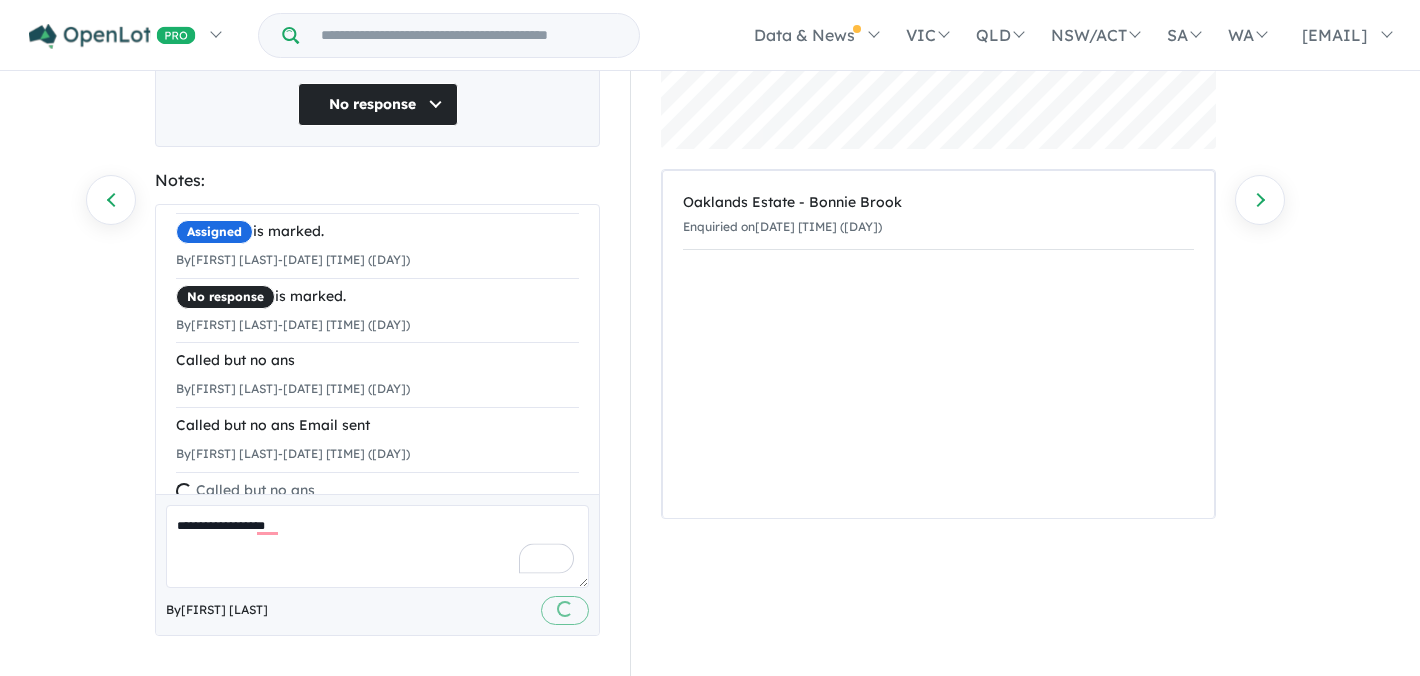 scroll, scrollTop: 113, scrollLeft: 0, axis: vertical 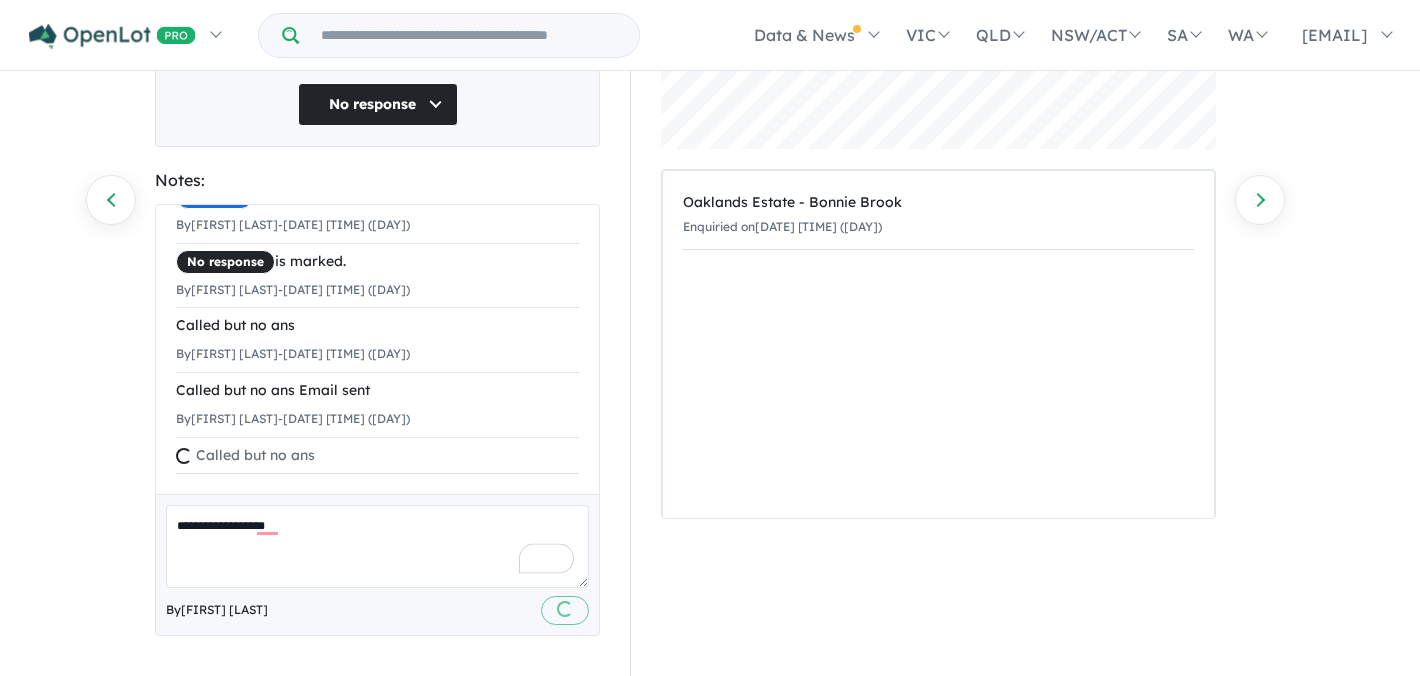 type 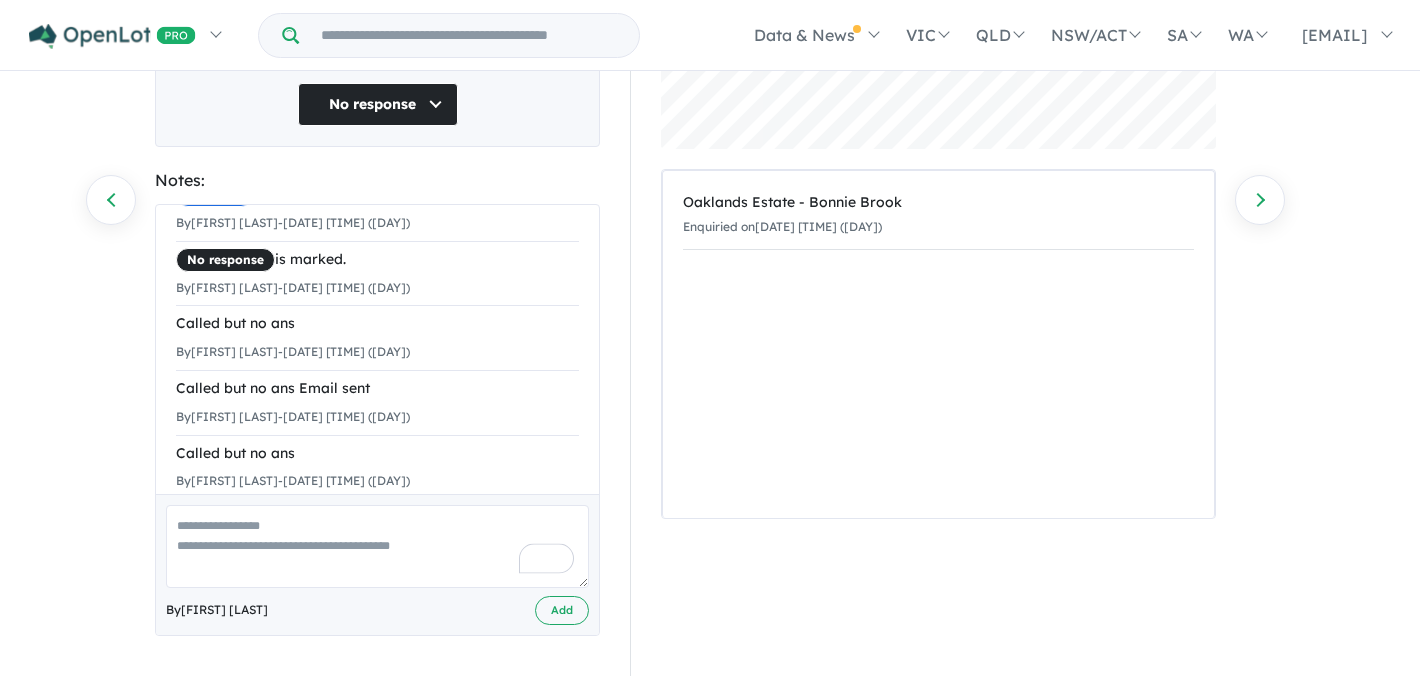 scroll, scrollTop: 276, scrollLeft: 0, axis: vertical 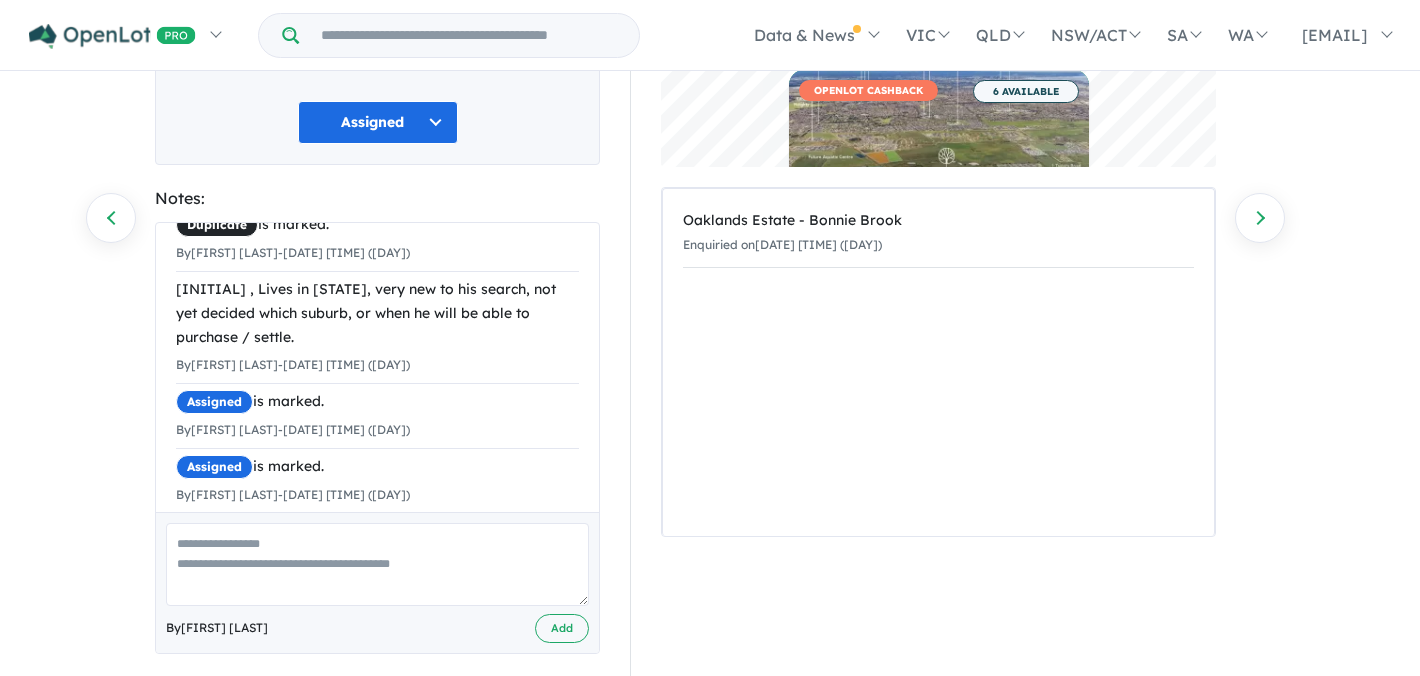 click at bounding box center (377, 564) 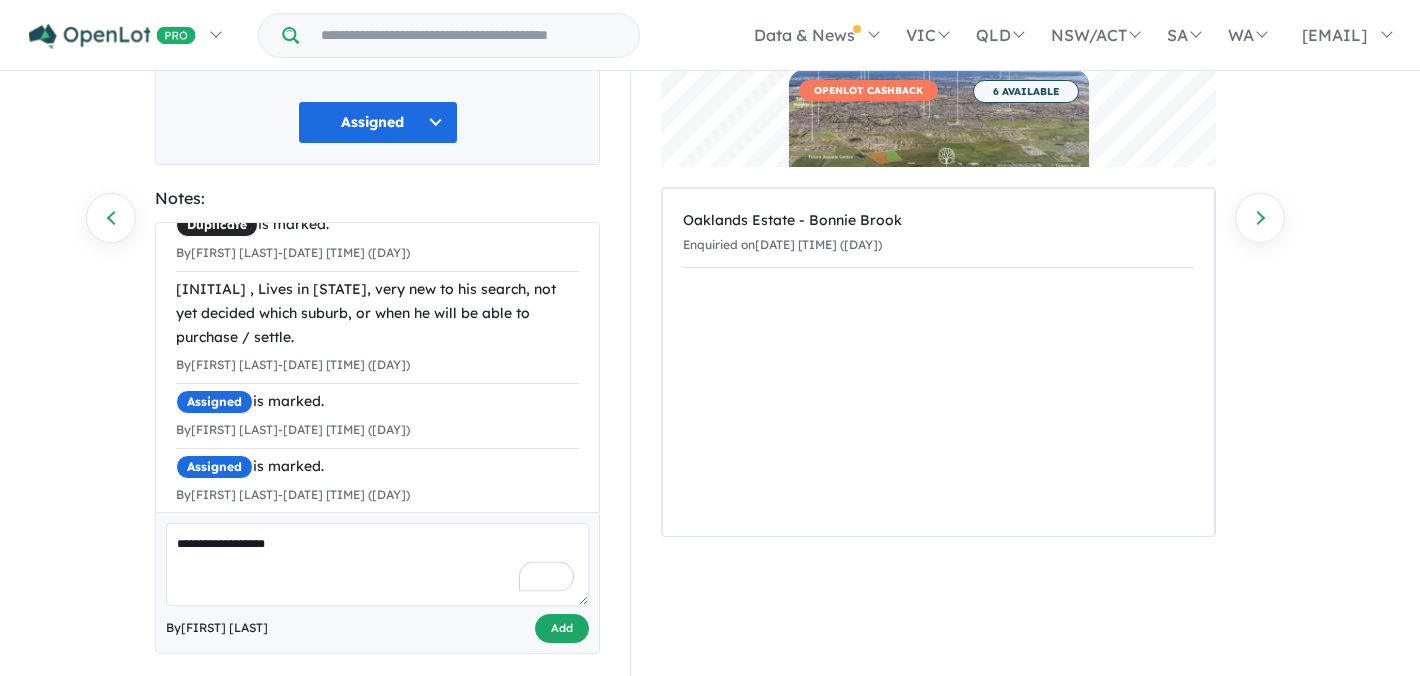 type on "**********" 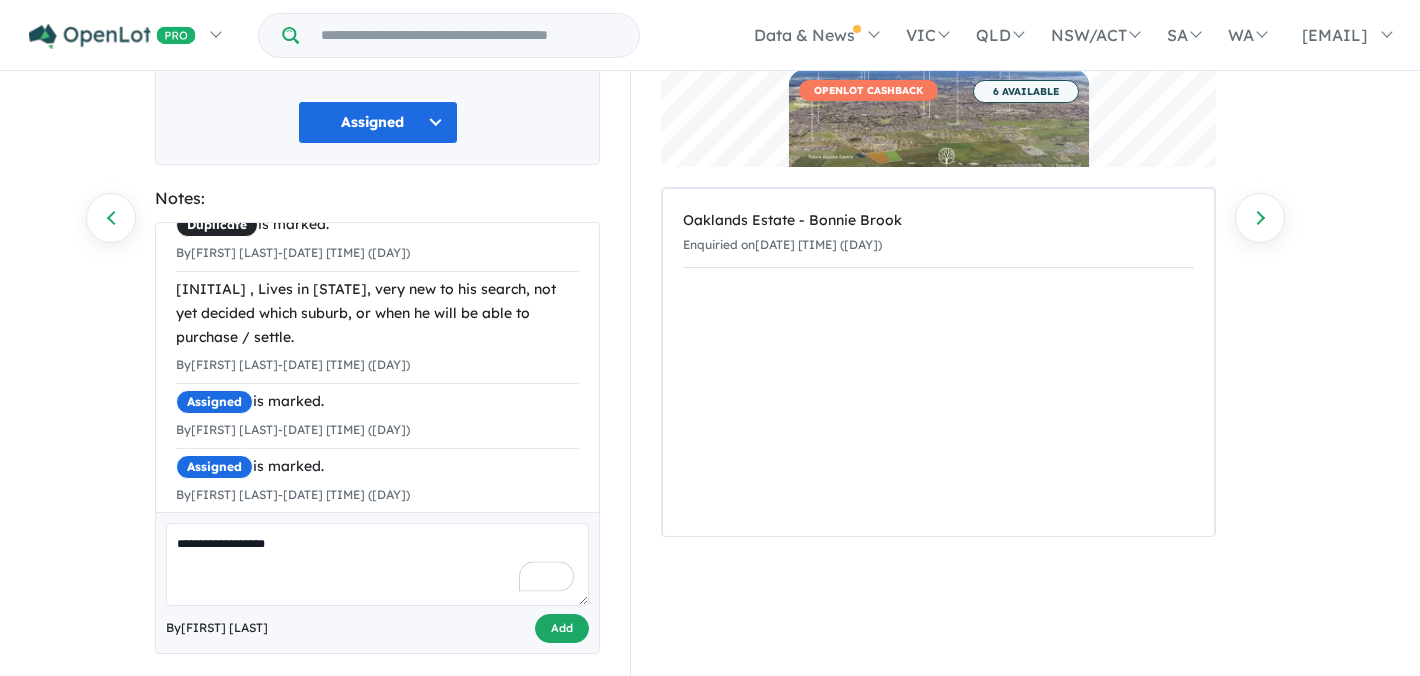 click on "Add" at bounding box center [562, 628] 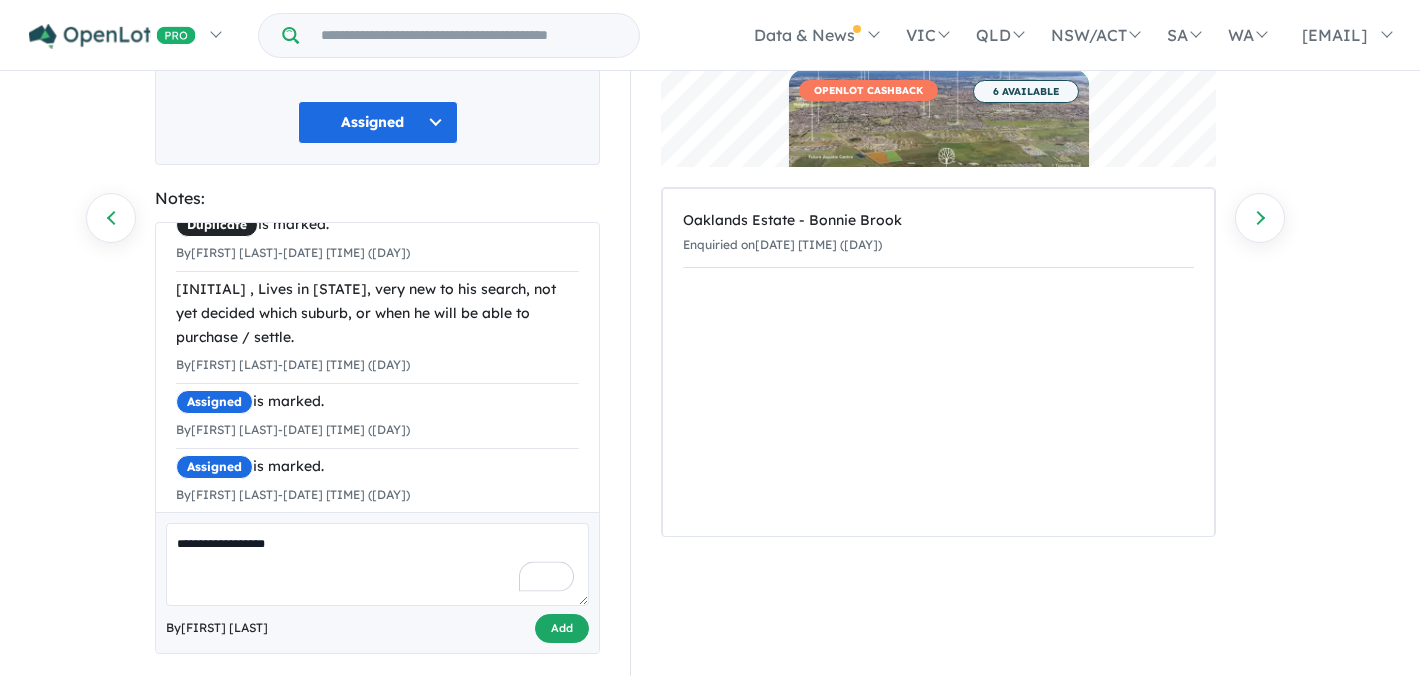 scroll, scrollTop: 267, scrollLeft: 0, axis: vertical 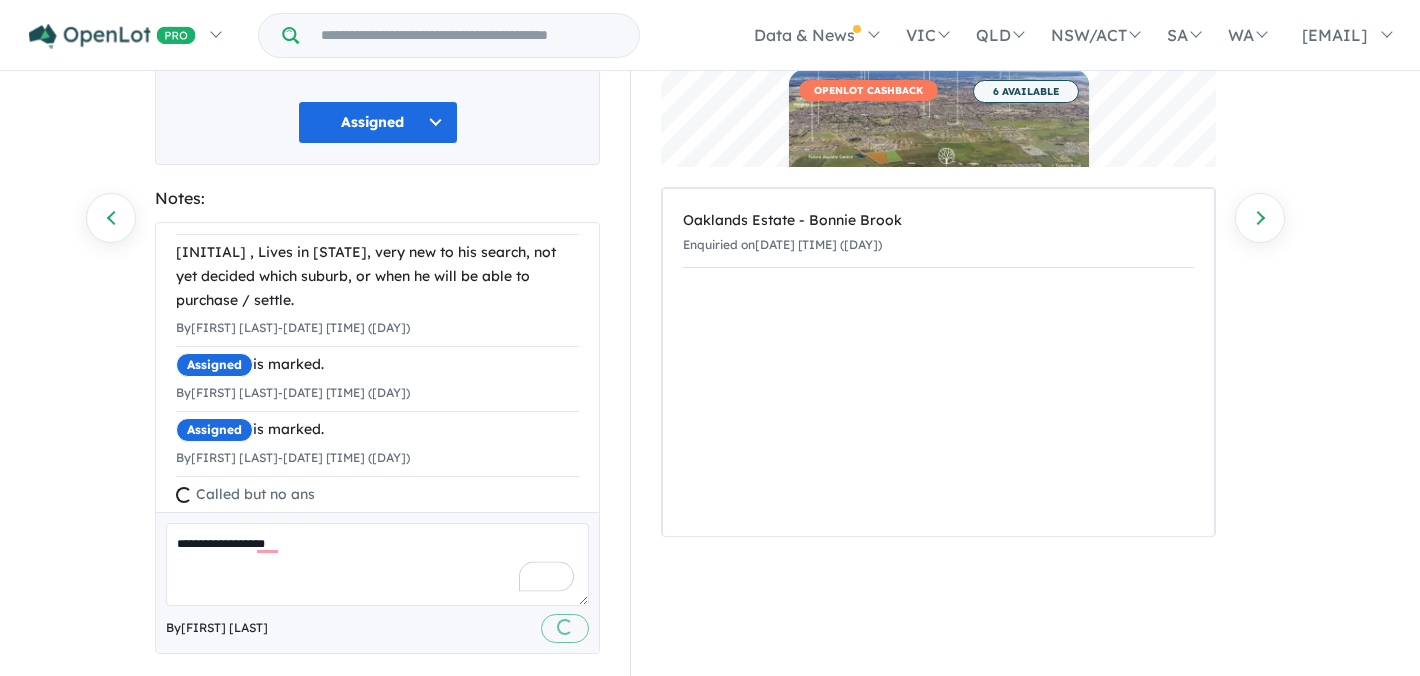 type 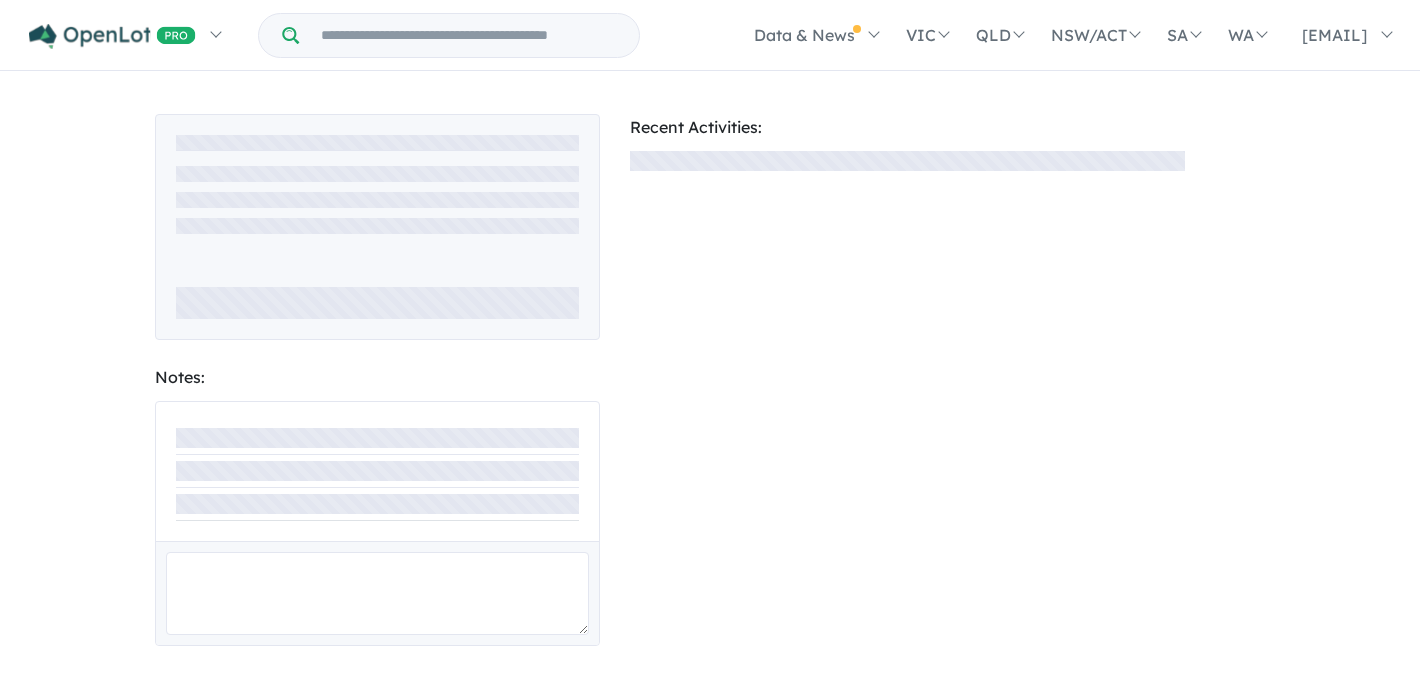 scroll, scrollTop: 0, scrollLeft: 0, axis: both 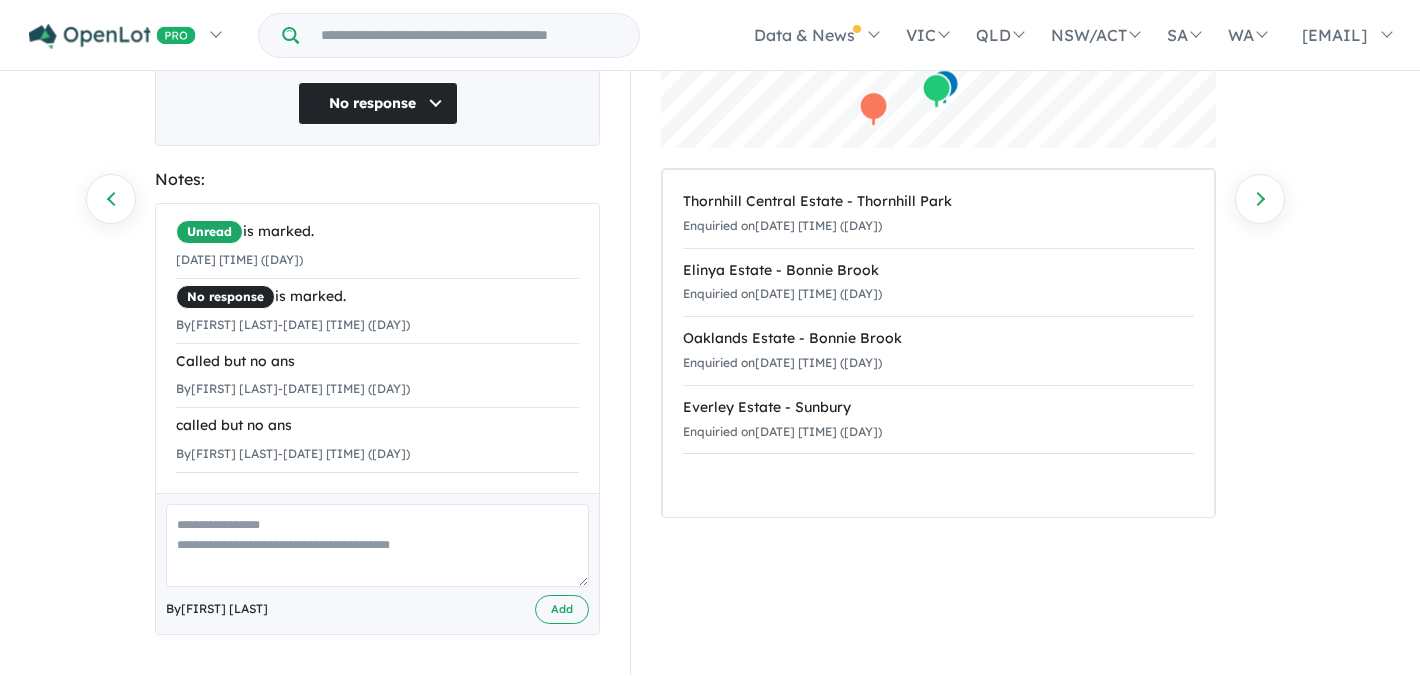 click at bounding box center [377, 545] 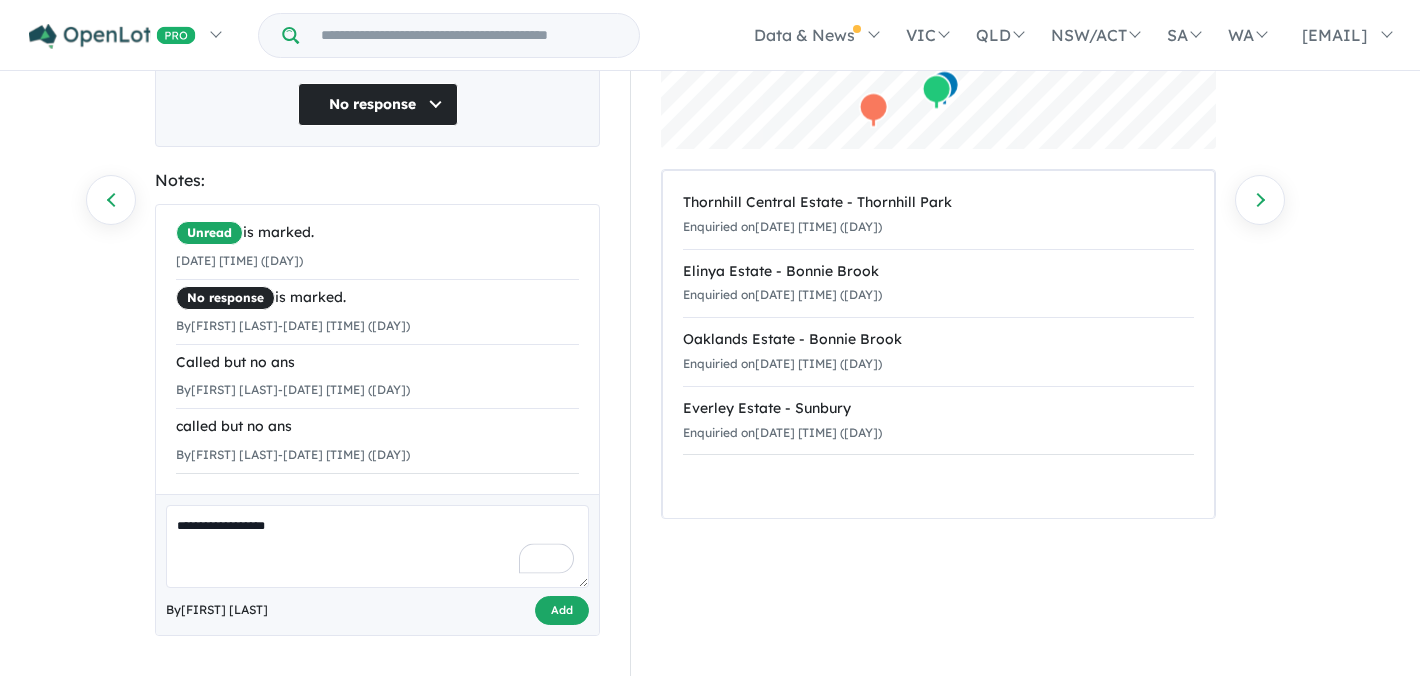 type on "**********" 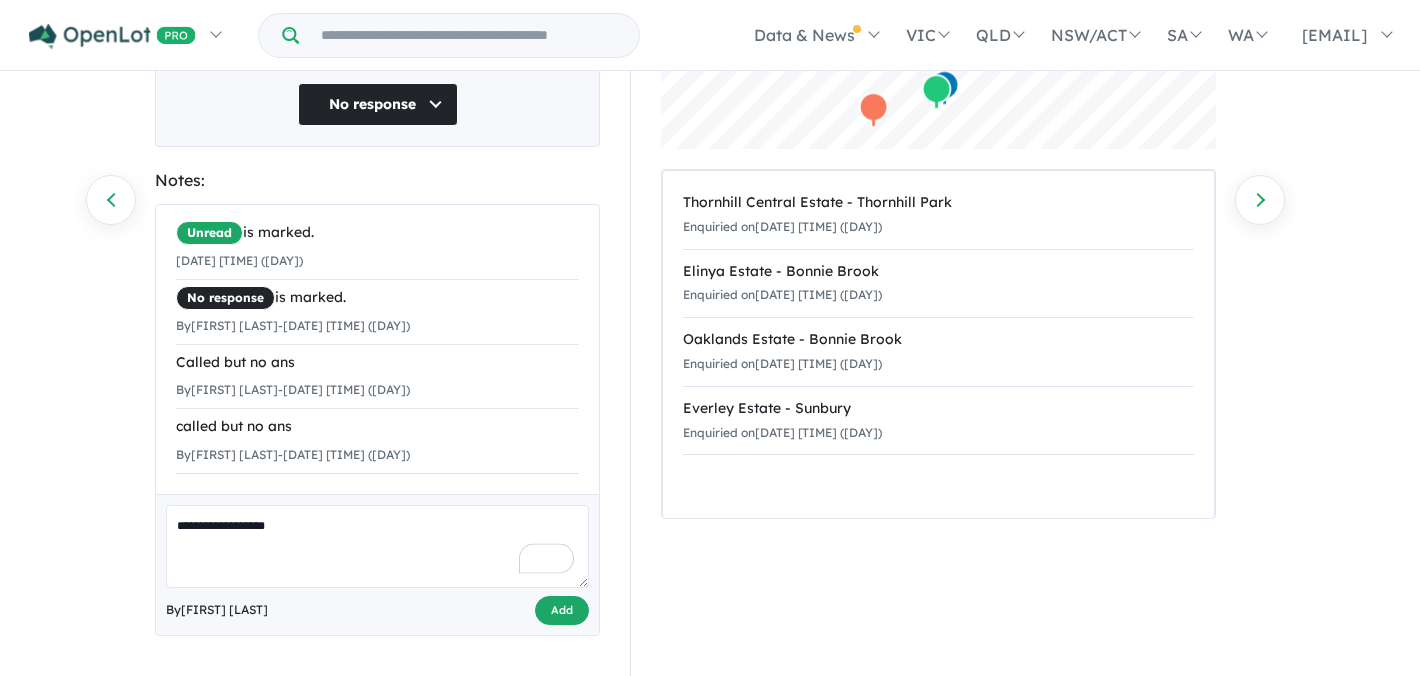 click on "Add" at bounding box center (562, 610) 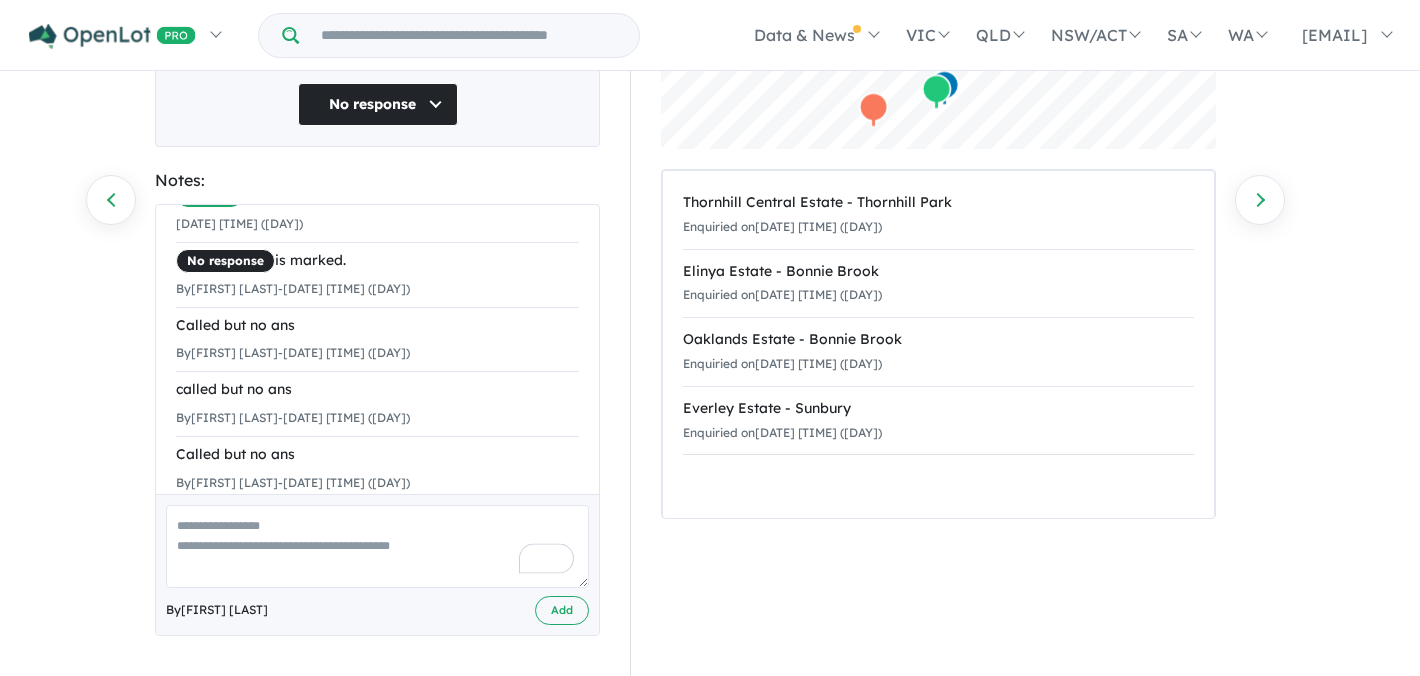 scroll, scrollTop: 0, scrollLeft: 0, axis: both 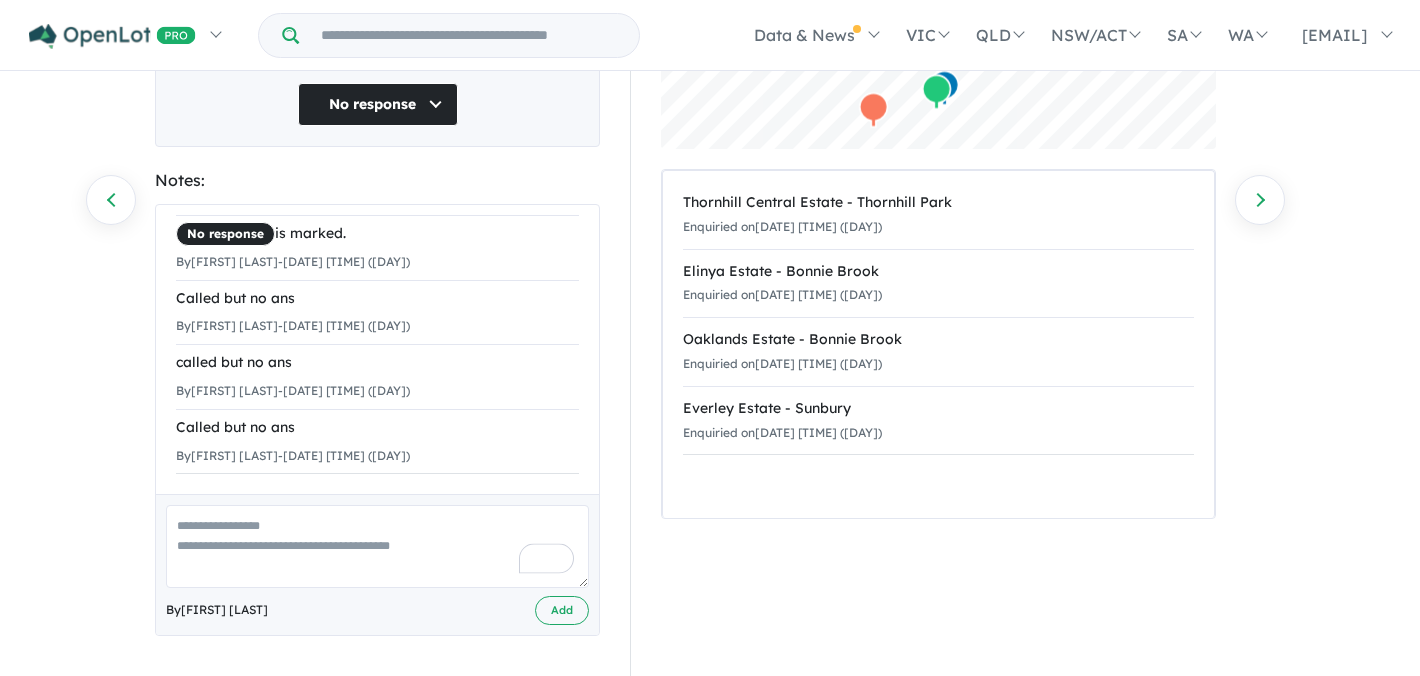 click at bounding box center (377, 546) 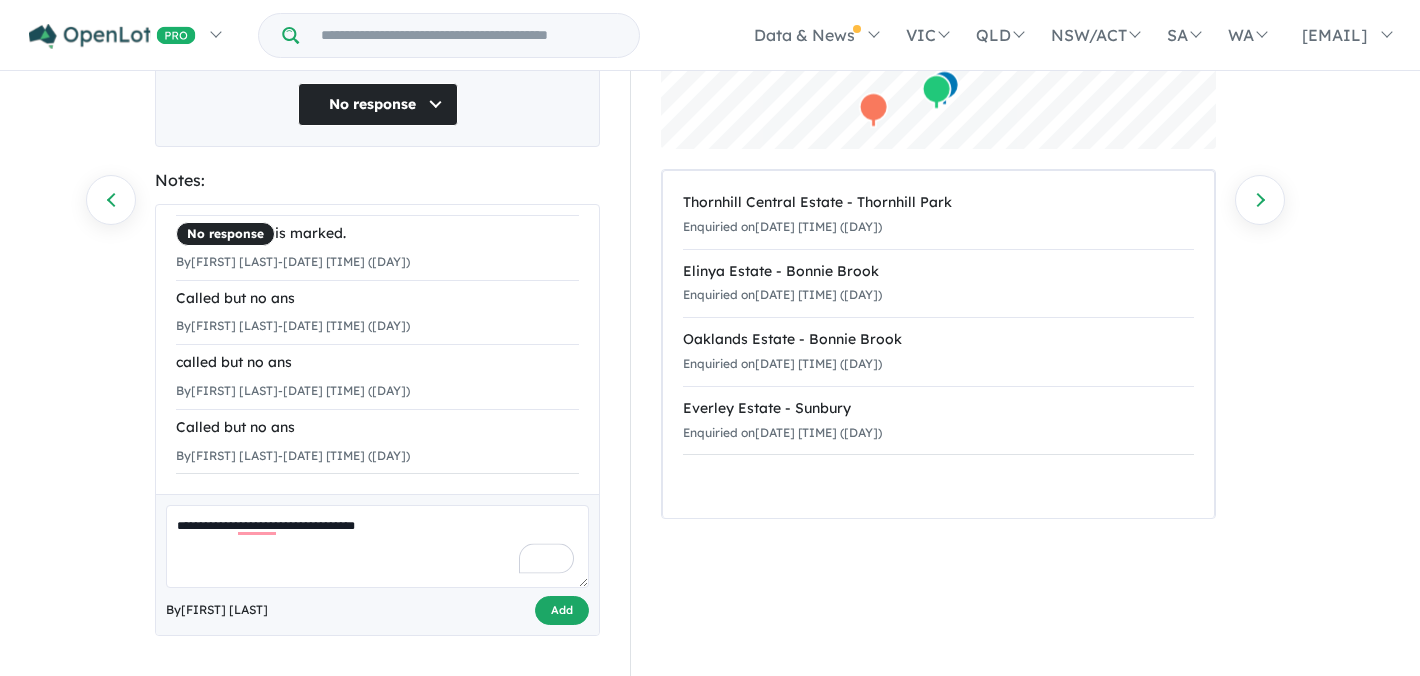 type on "**********" 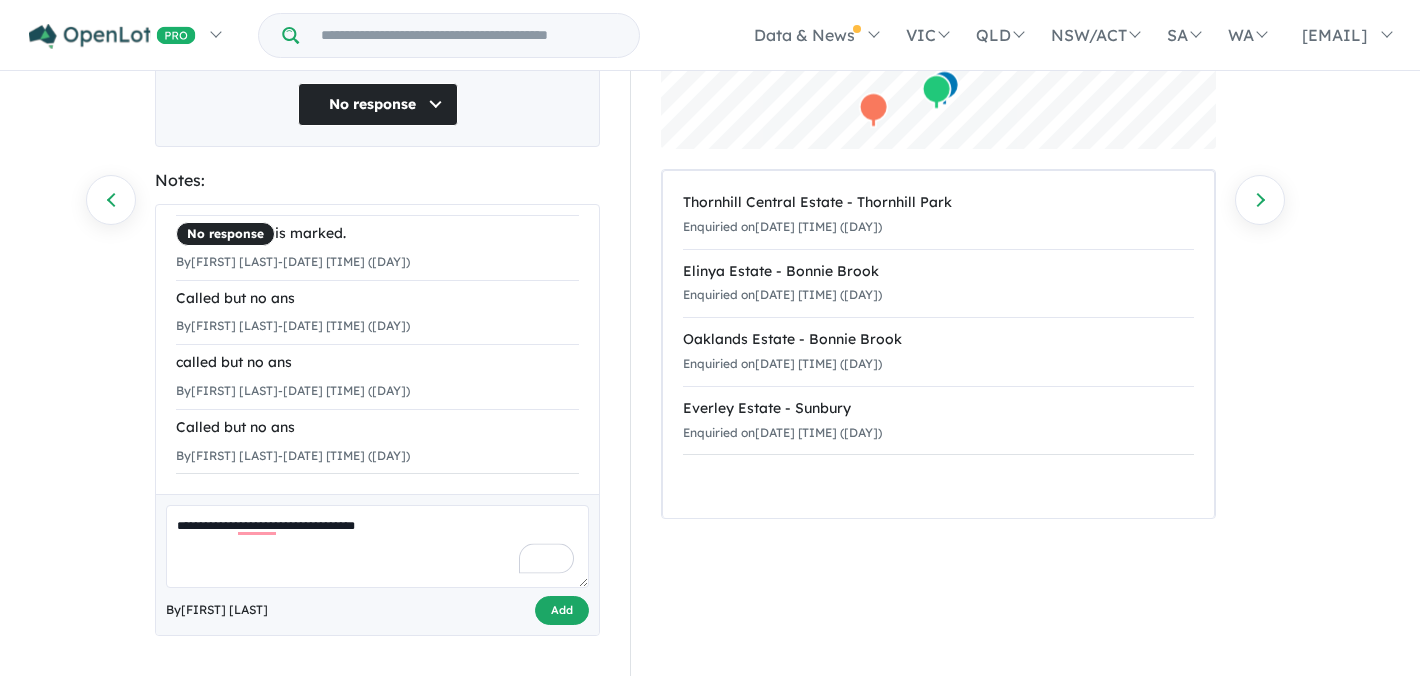 click on "Add" at bounding box center [562, 610] 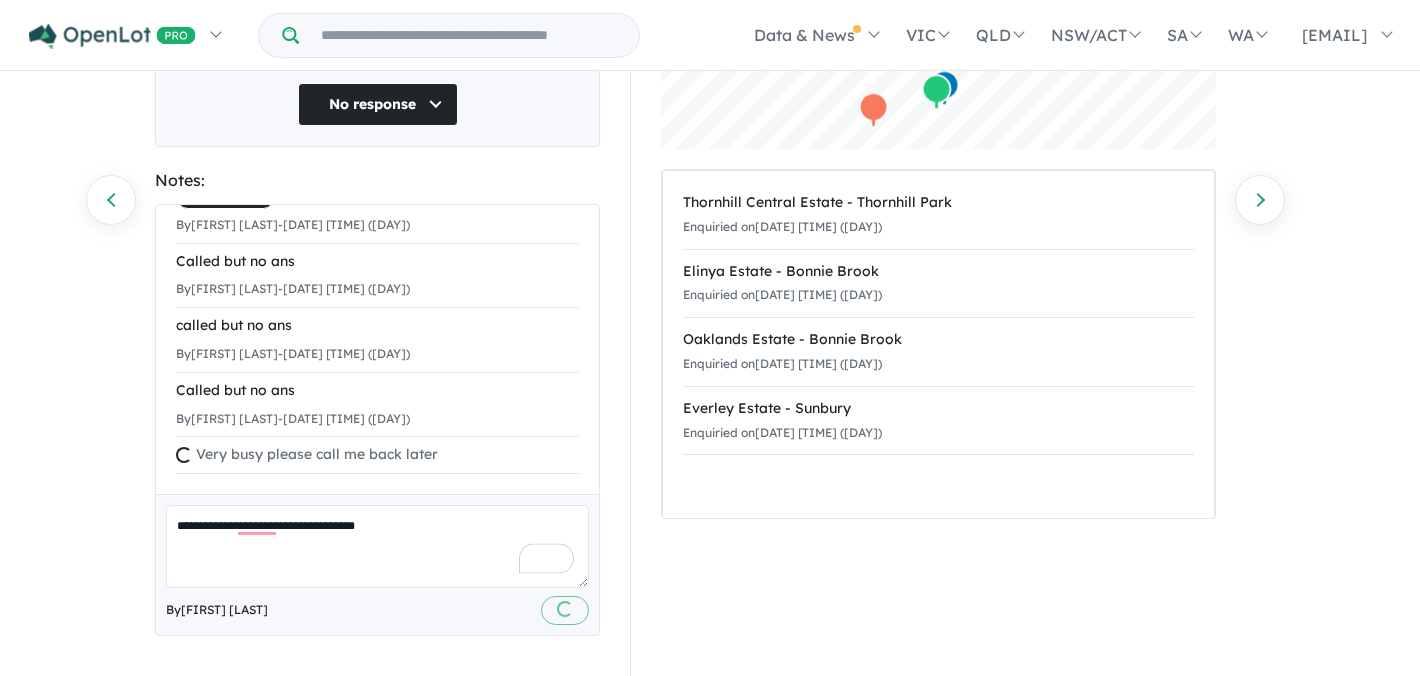 type 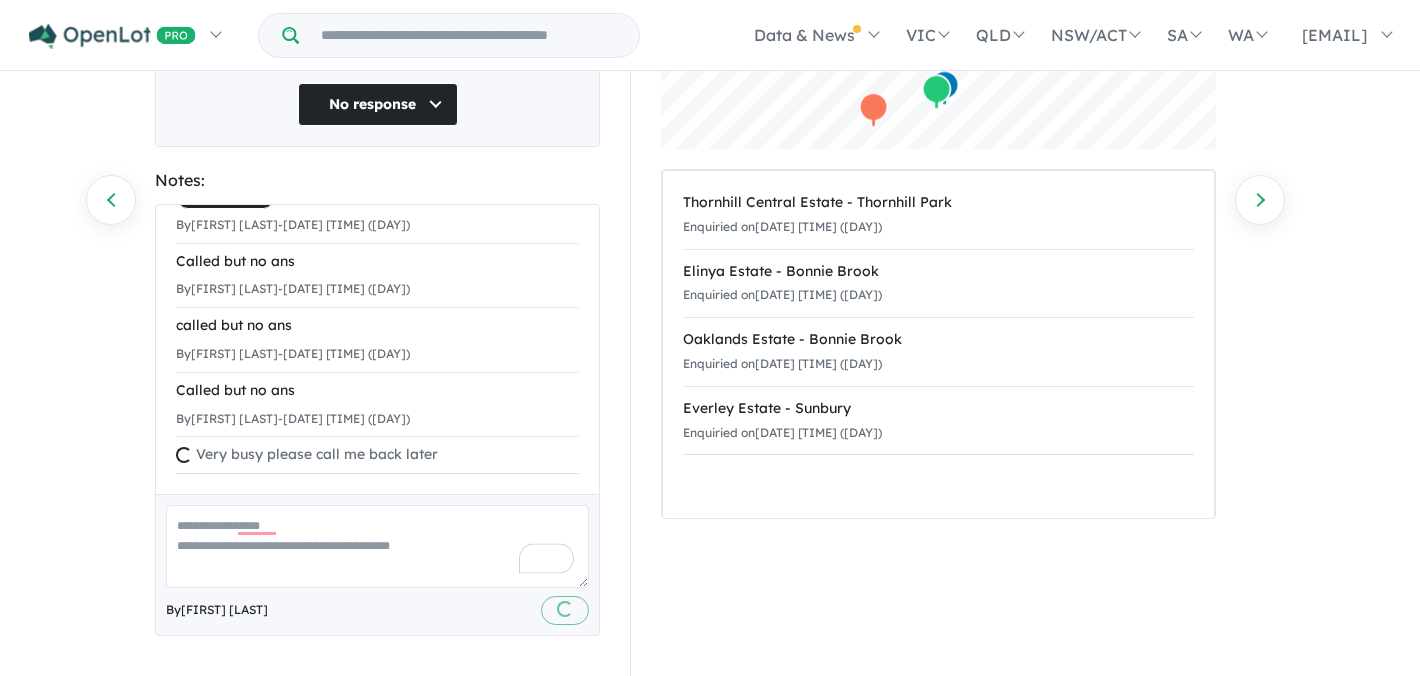 scroll, scrollTop: 112, scrollLeft: 0, axis: vertical 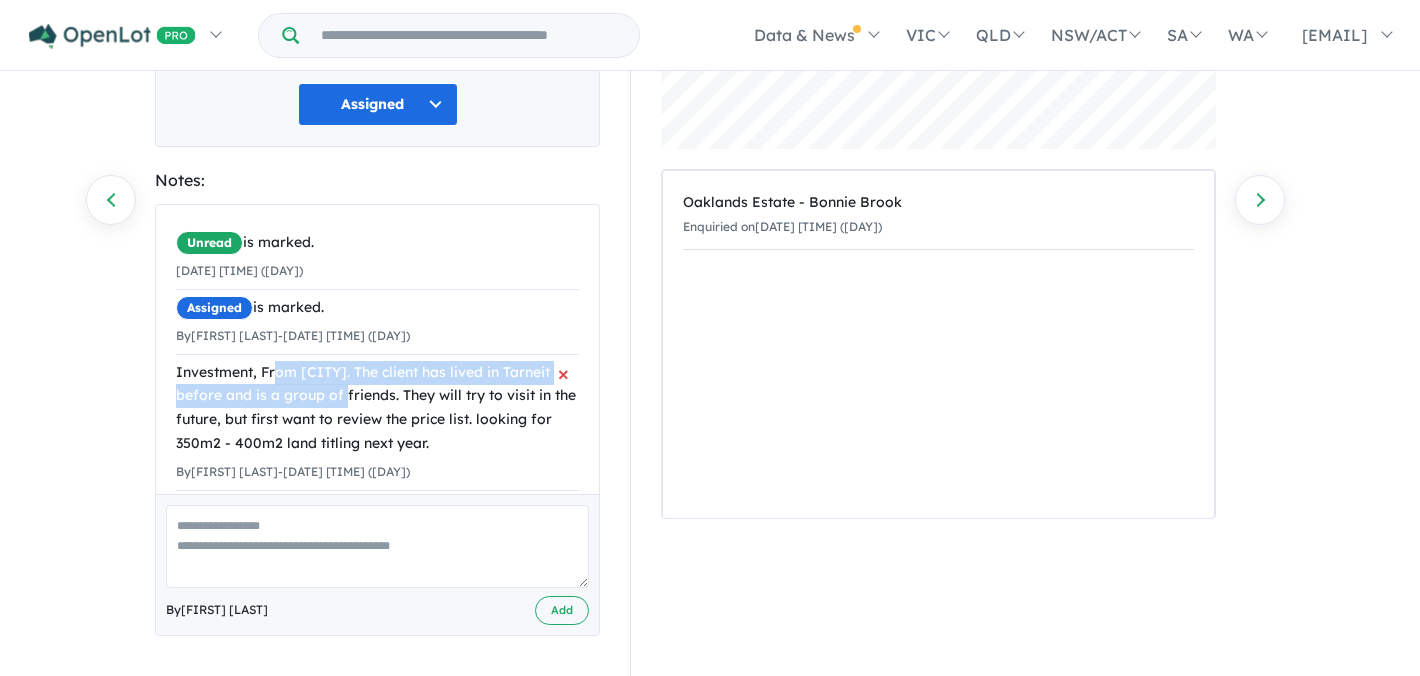 drag, startPoint x: 272, startPoint y: 377, endPoint x: 334, endPoint y: 391, distance: 63.560993 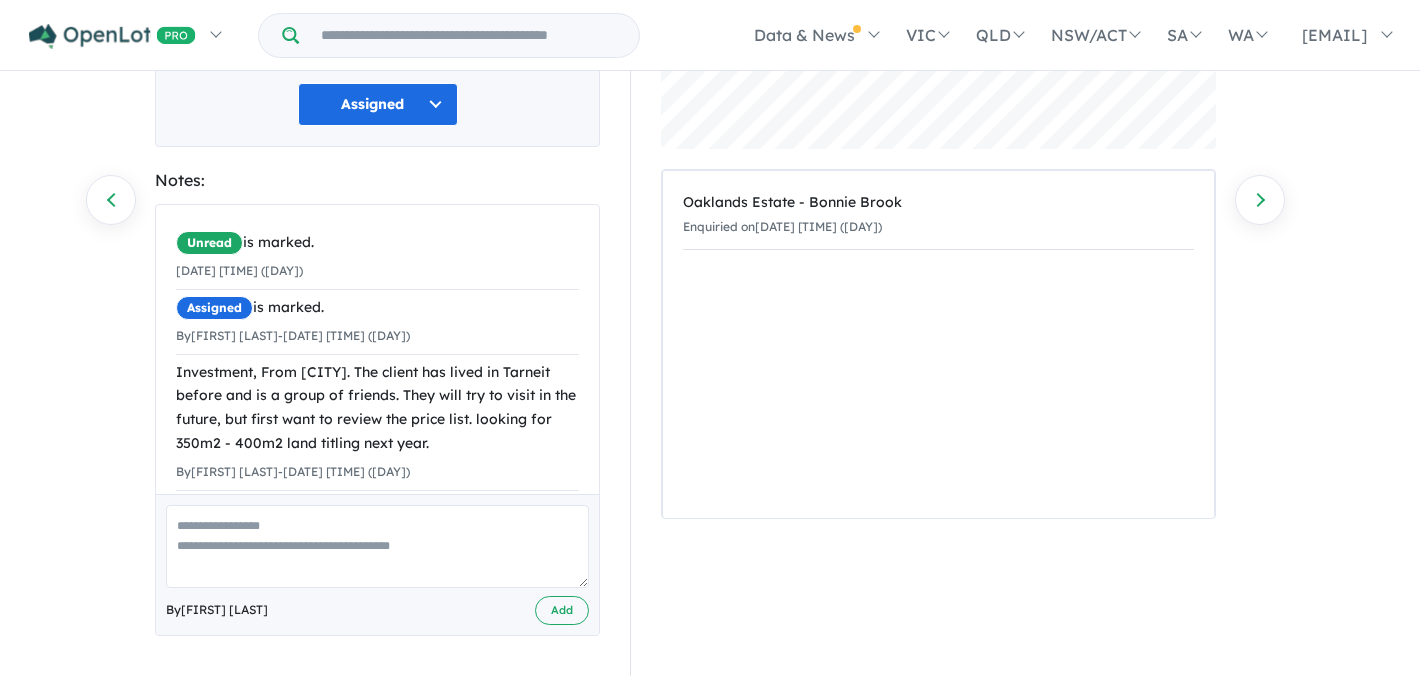 click at bounding box center (377, 546) 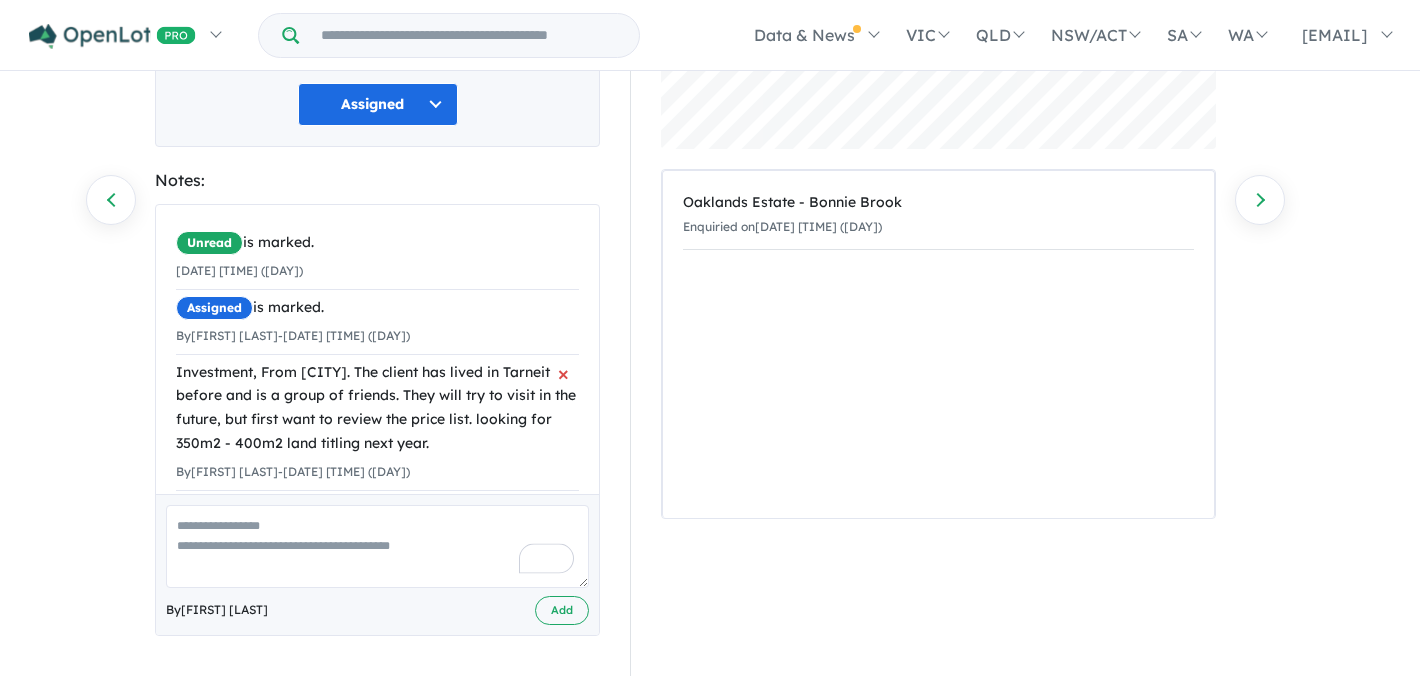 scroll, scrollTop: 272, scrollLeft: 0, axis: vertical 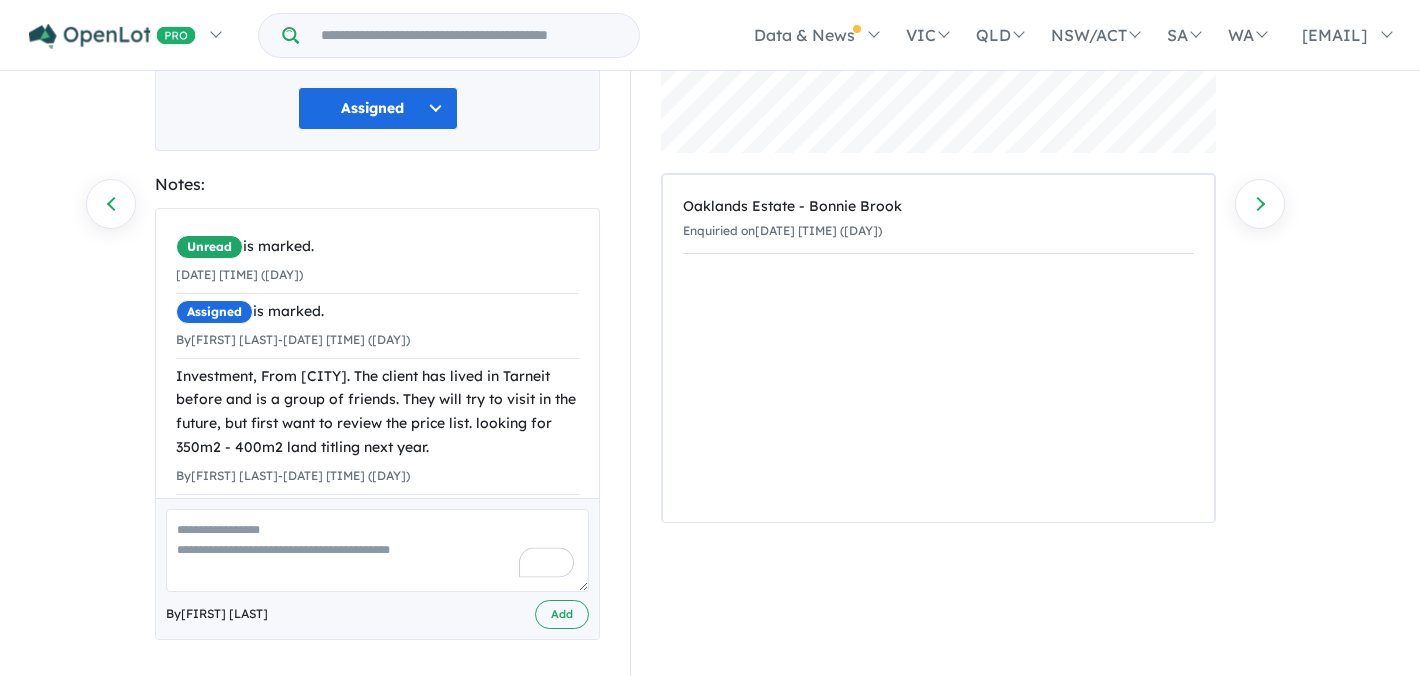 click at bounding box center (377, 550) 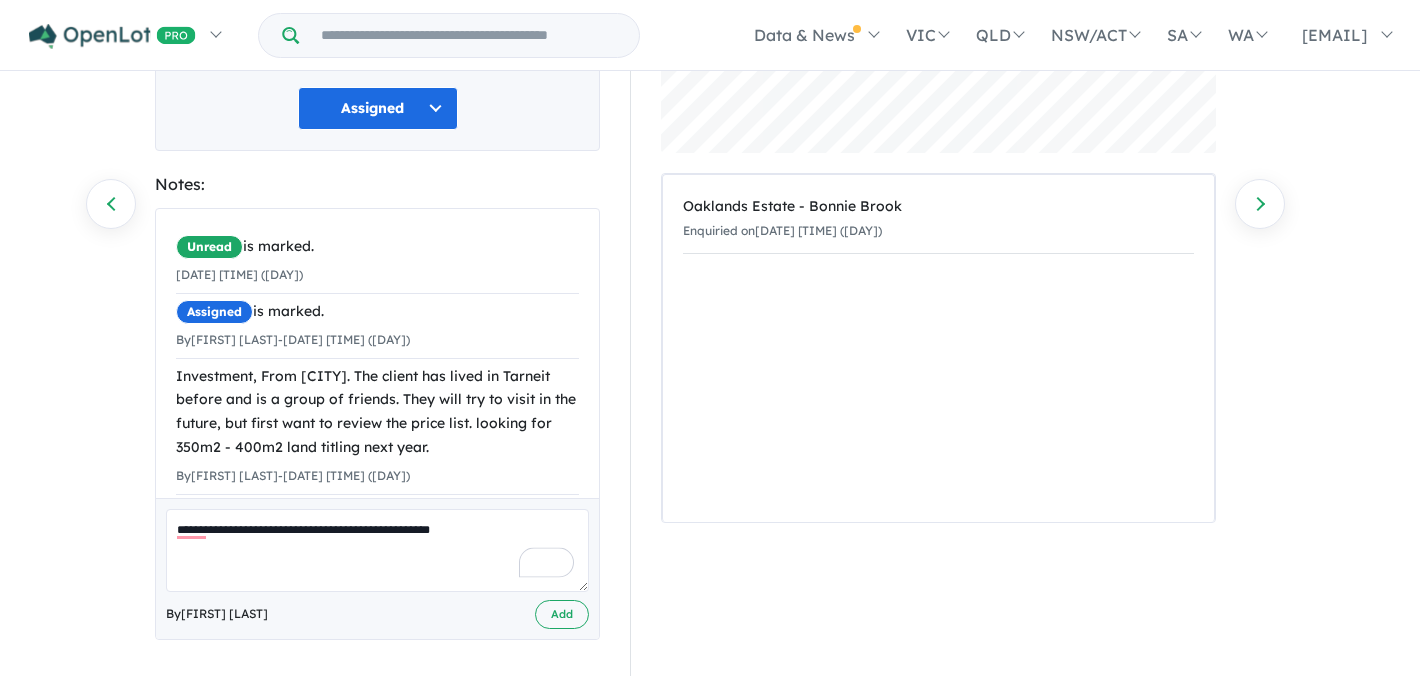 click on "**********" at bounding box center [377, 550] 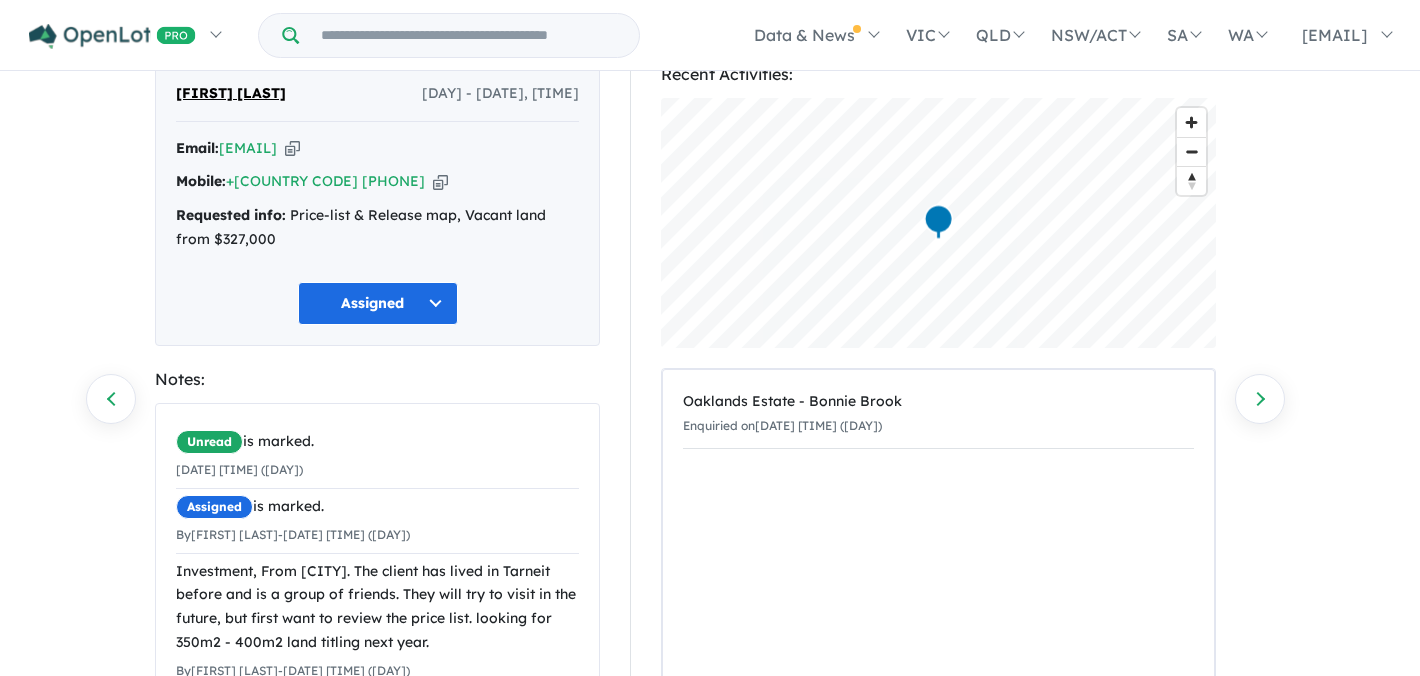 scroll, scrollTop: 0, scrollLeft: 0, axis: both 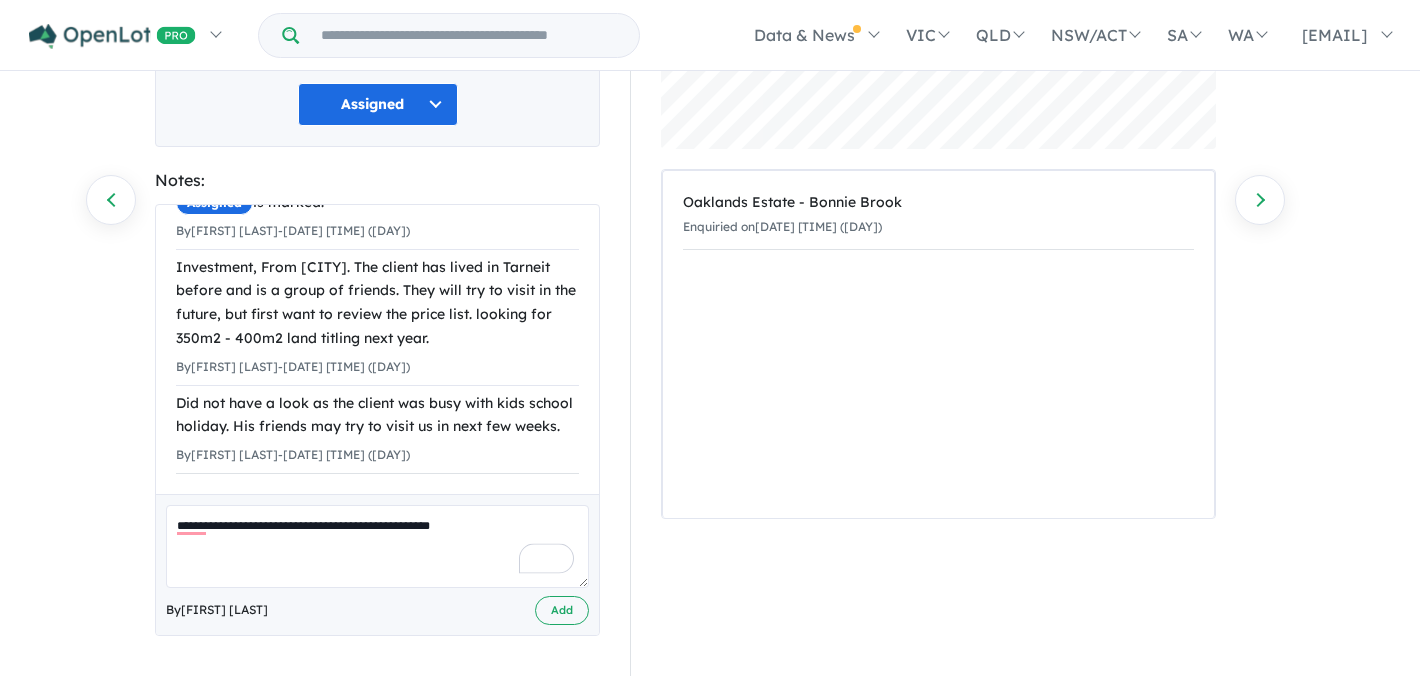 click on "**********" at bounding box center (377, 546) 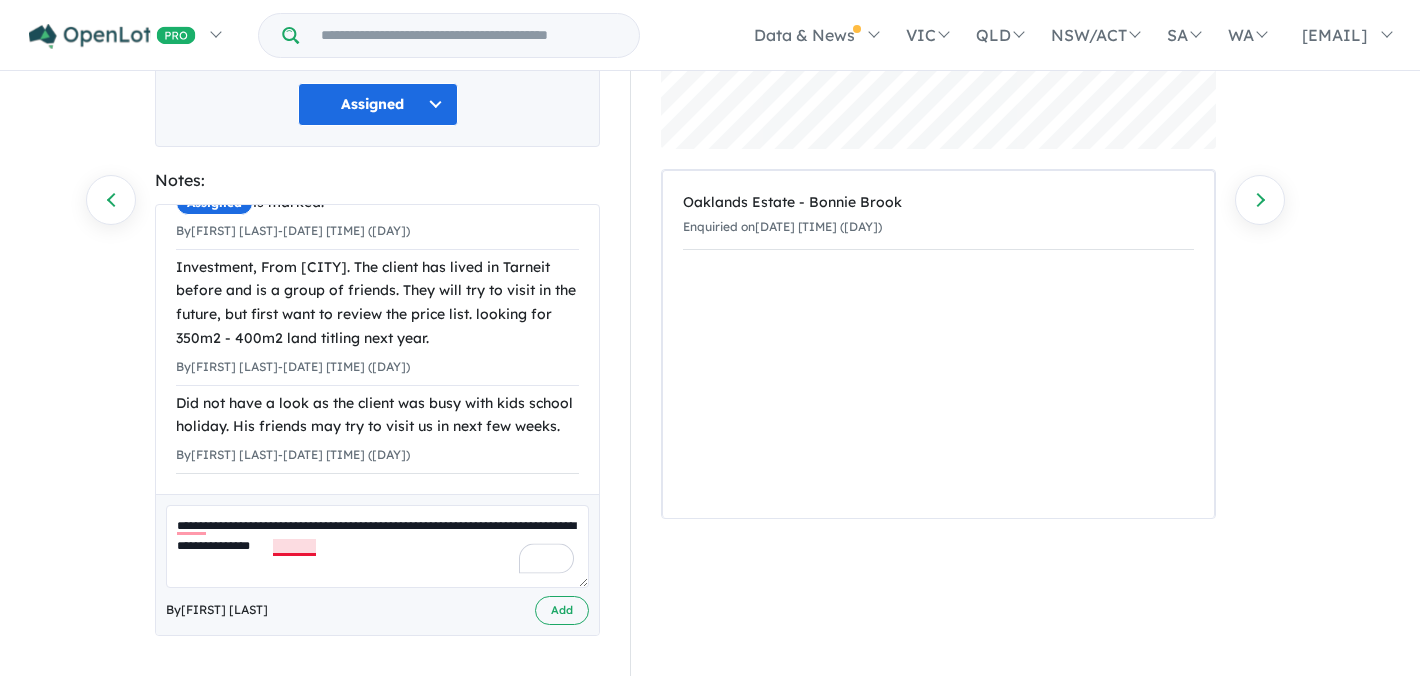 click on "**********" at bounding box center [377, 546] 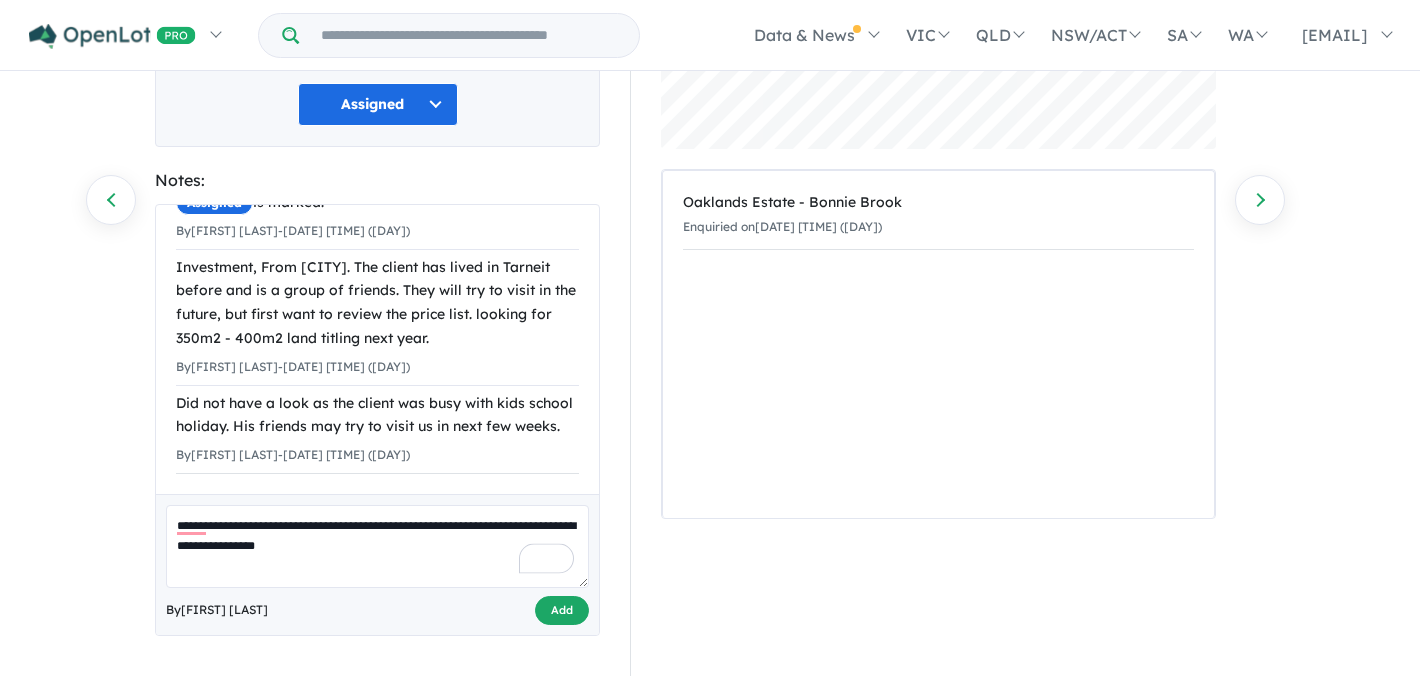 type on "**********" 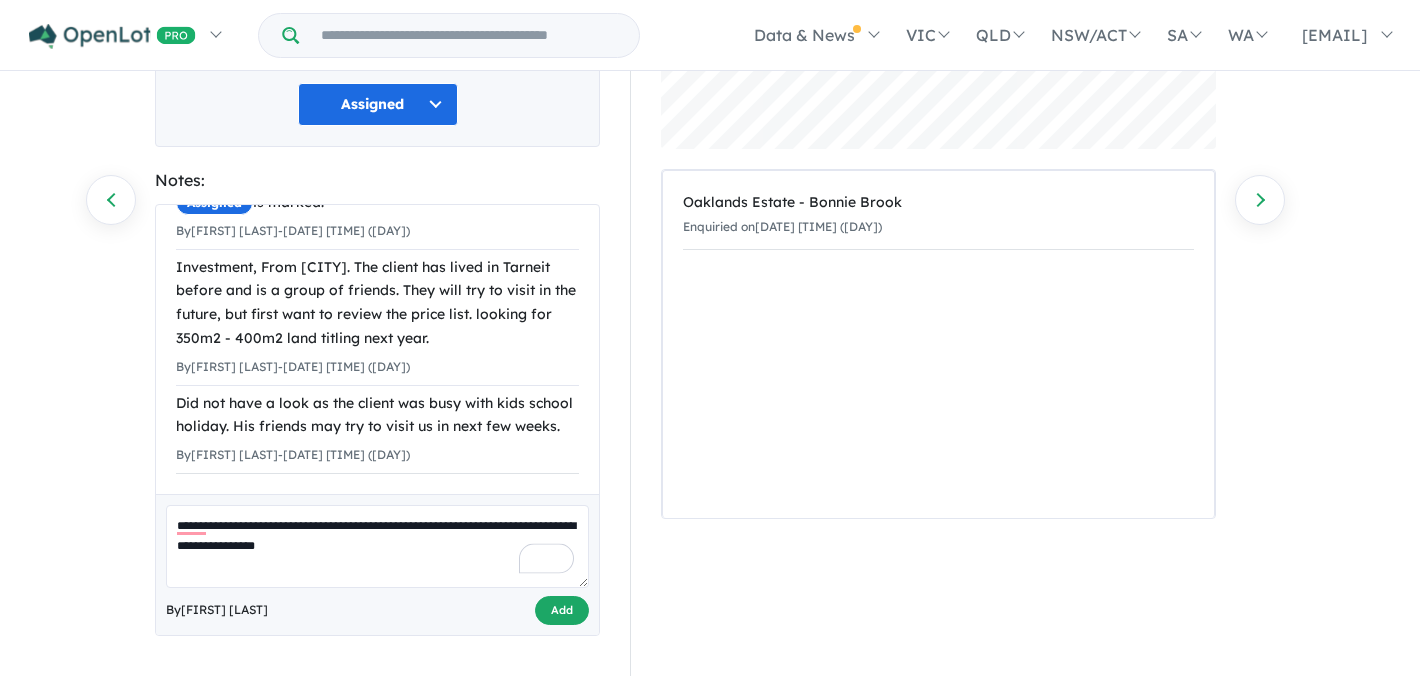 click on "Add" at bounding box center [562, 610] 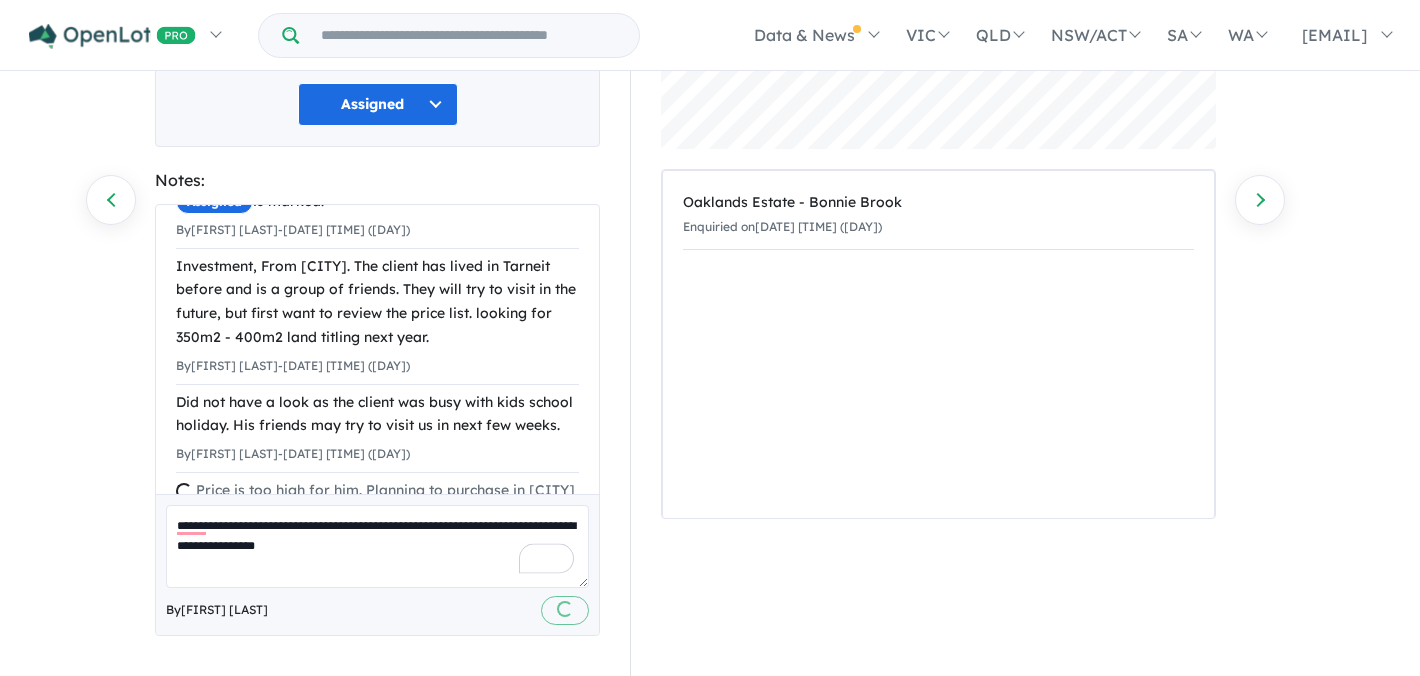 scroll, scrollTop: 166, scrollLeft: 0, axis: vertical 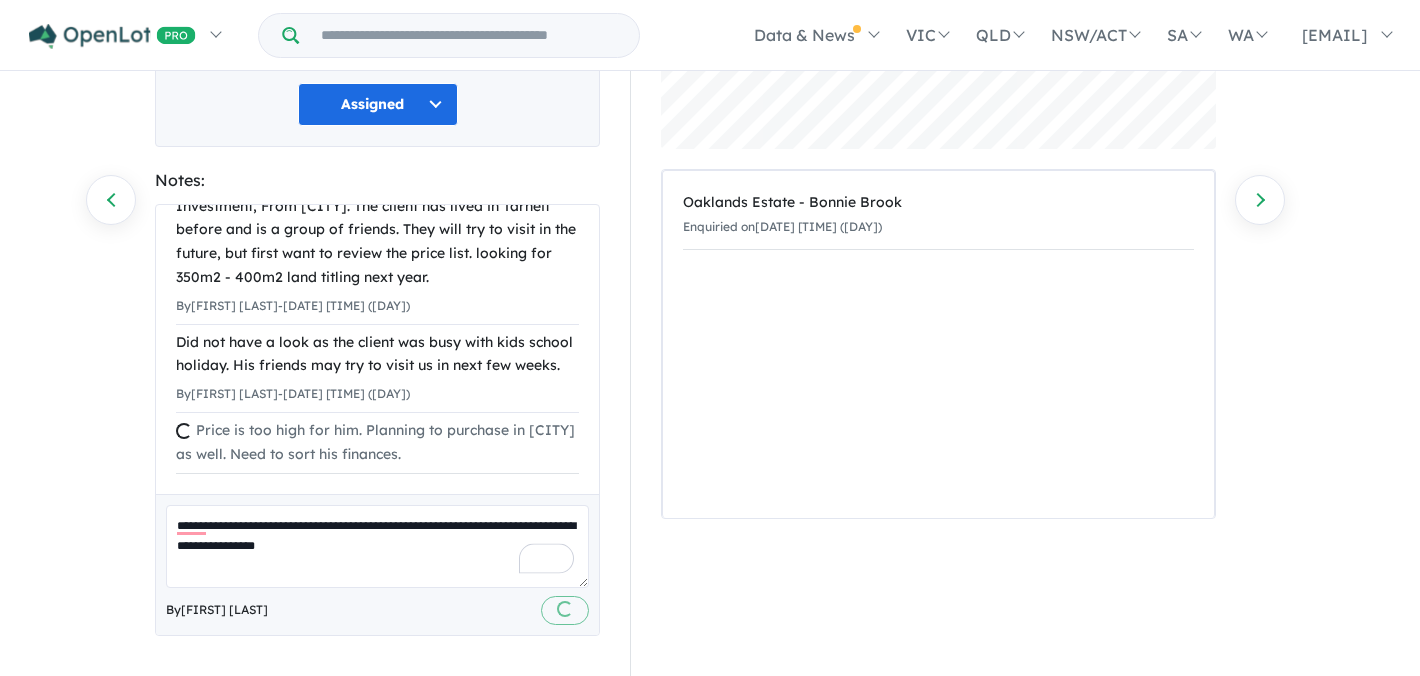 type 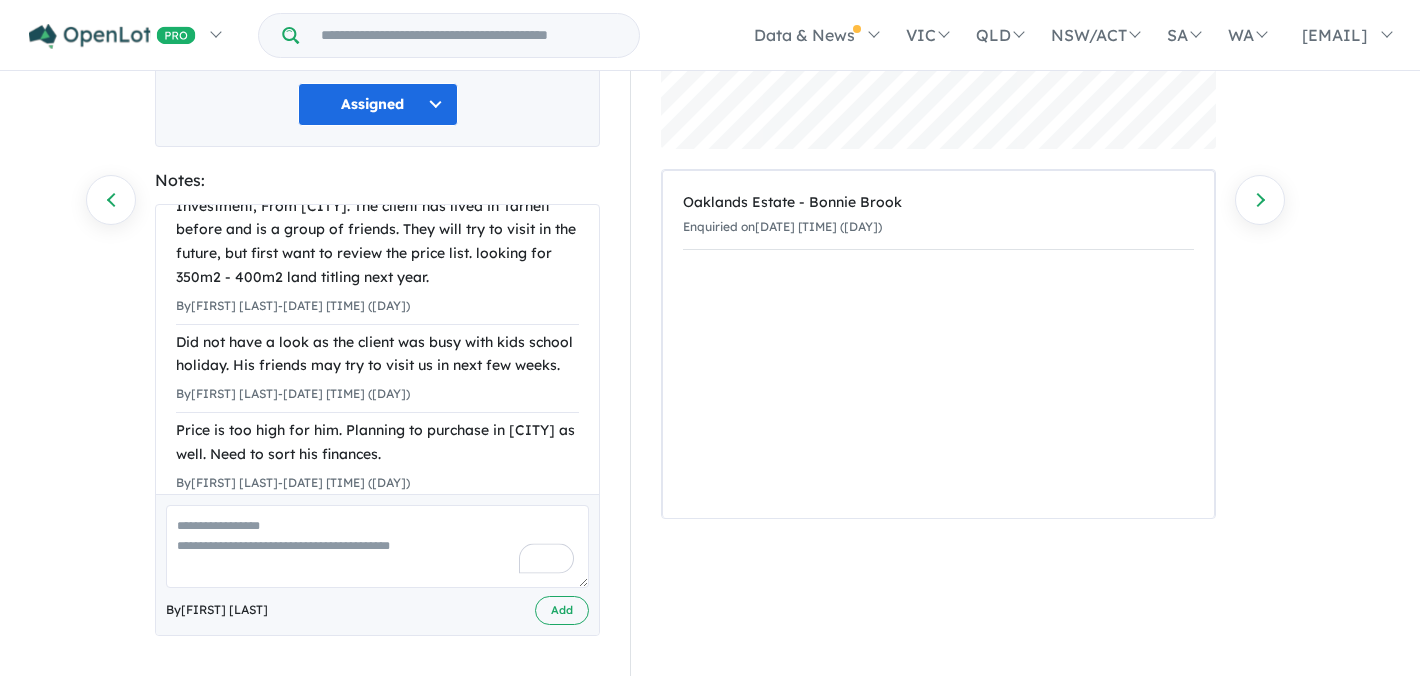 click on "Assigned" at bounding box center [378, 104] 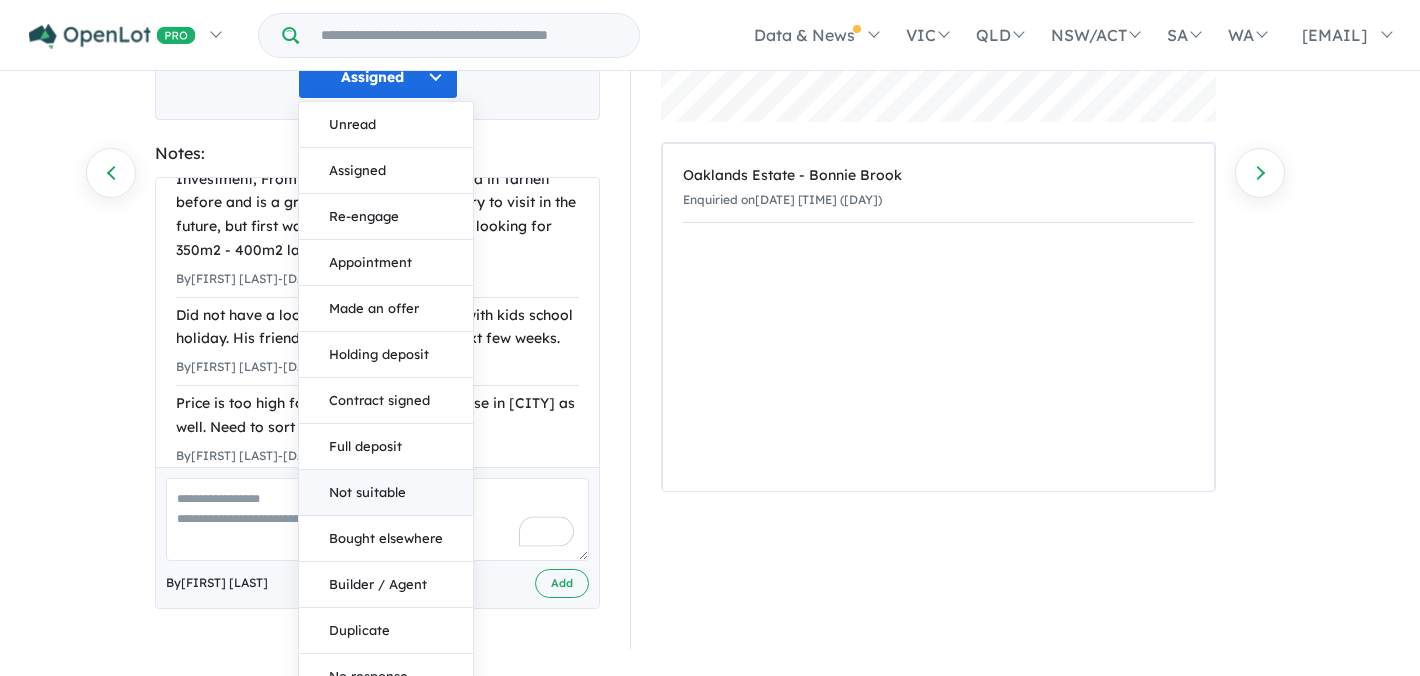 scroll, scrollTop: 327, scrollLeft: 0, axis: vertical 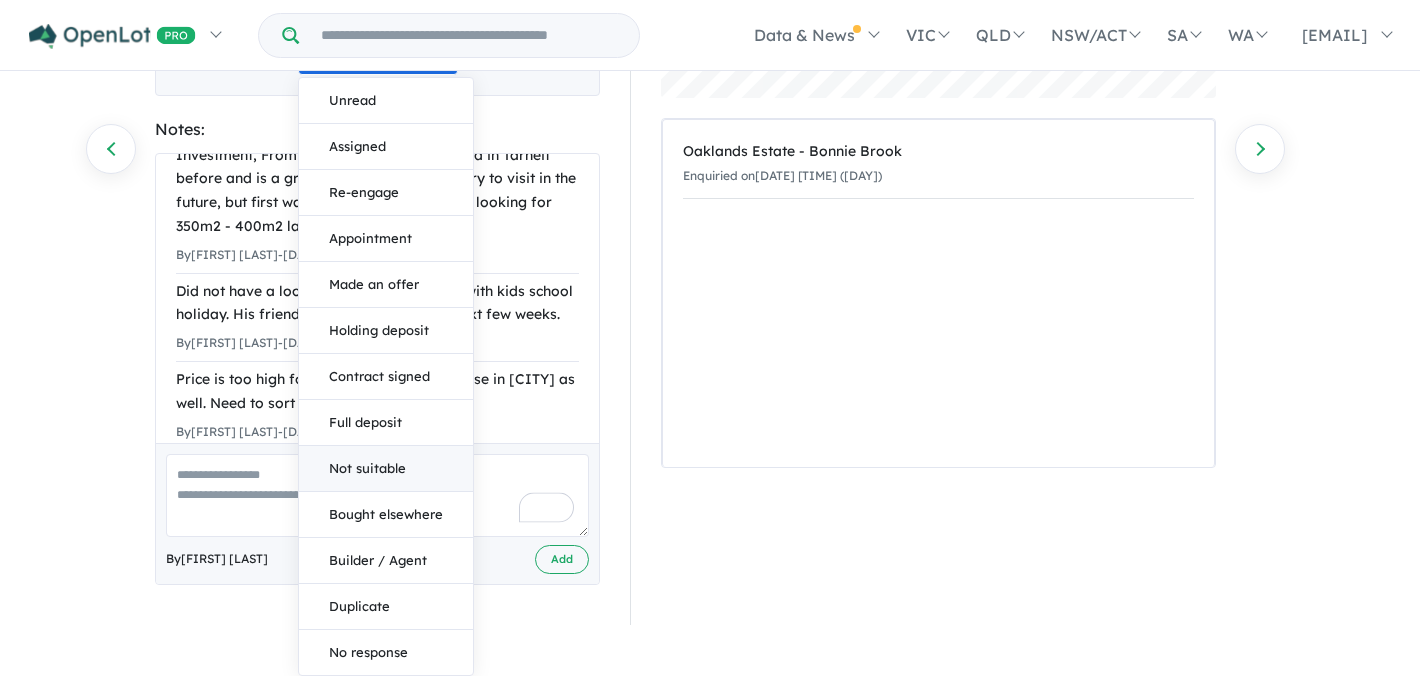 click on "Not suitable" at bounding box center [386, 469] 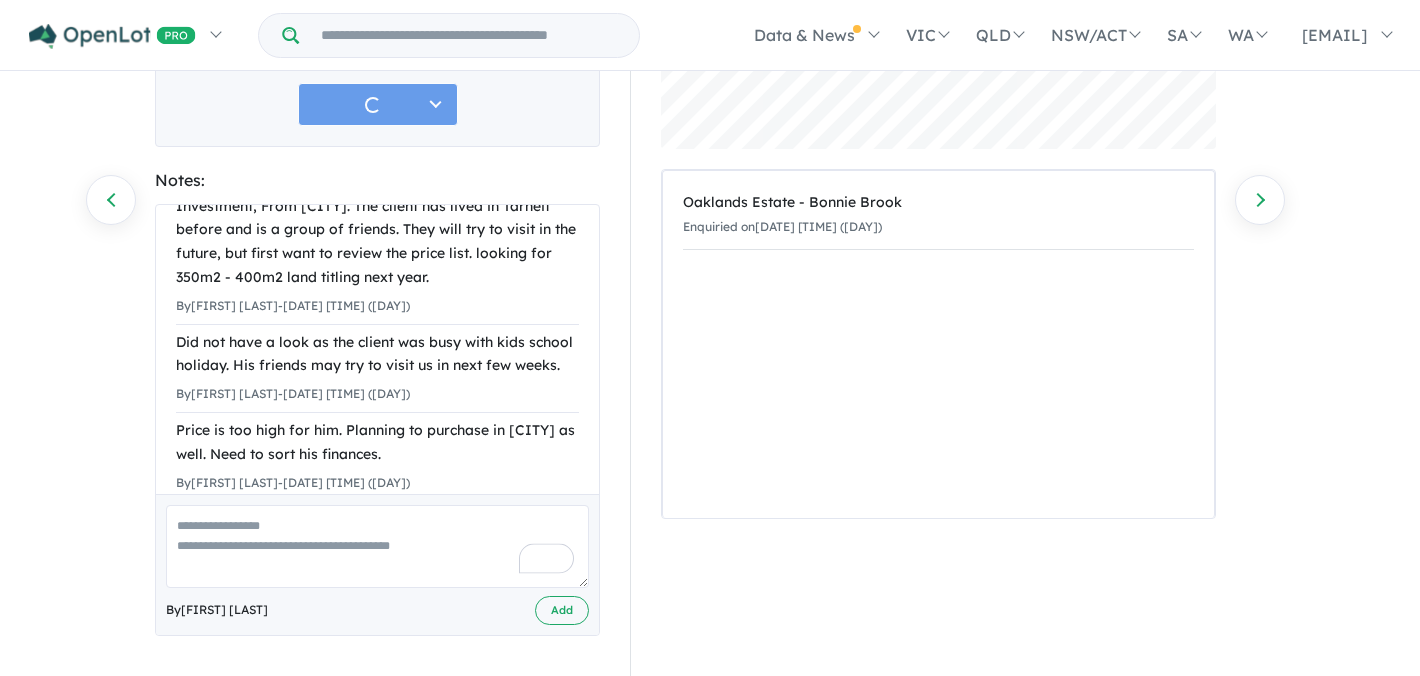 scroll, scrollTop: 277, scrollLeft: 0, axis: vertical 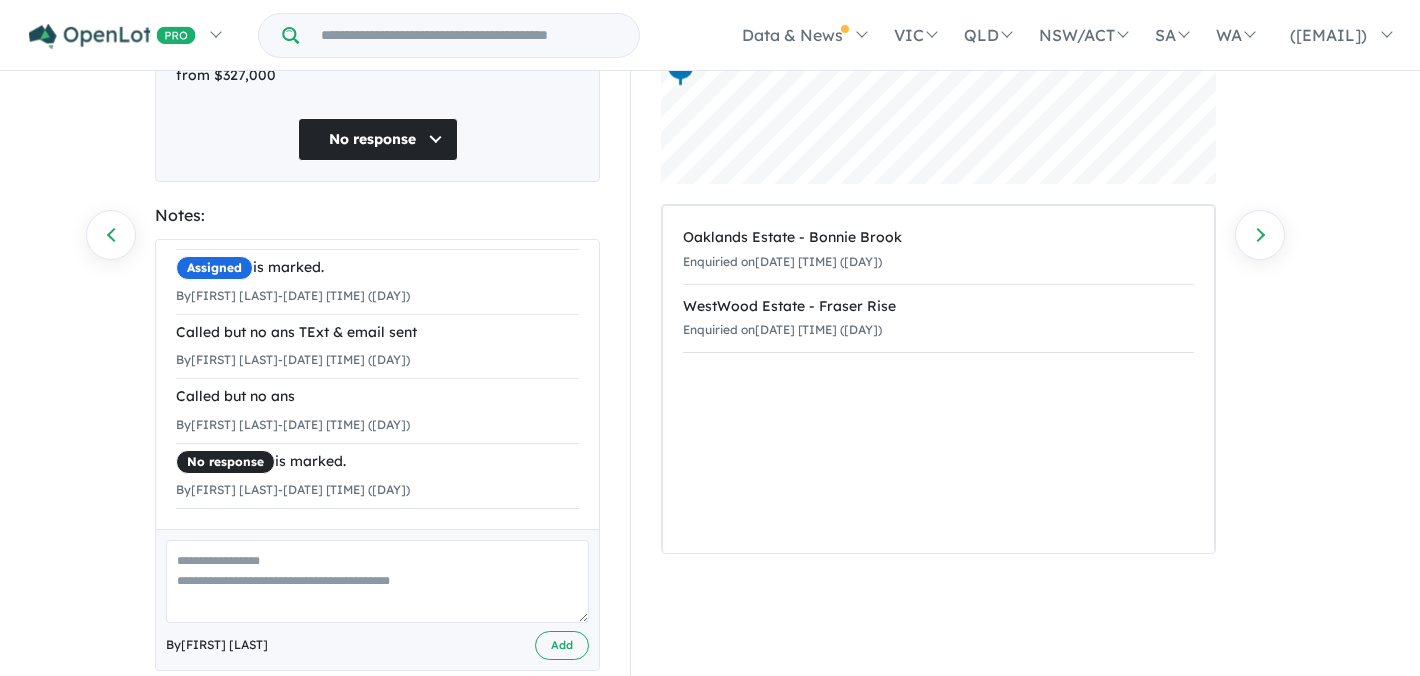 click at bounding box center [377, 581] 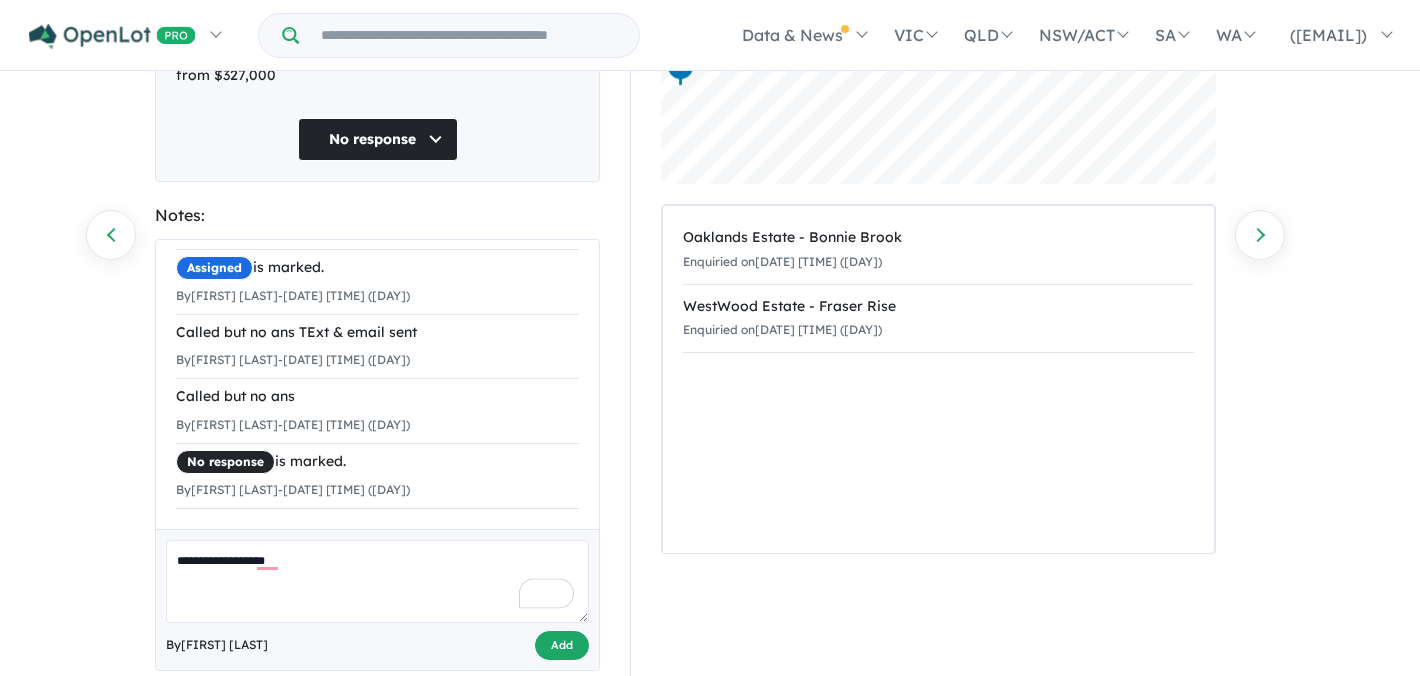 type on "**********" 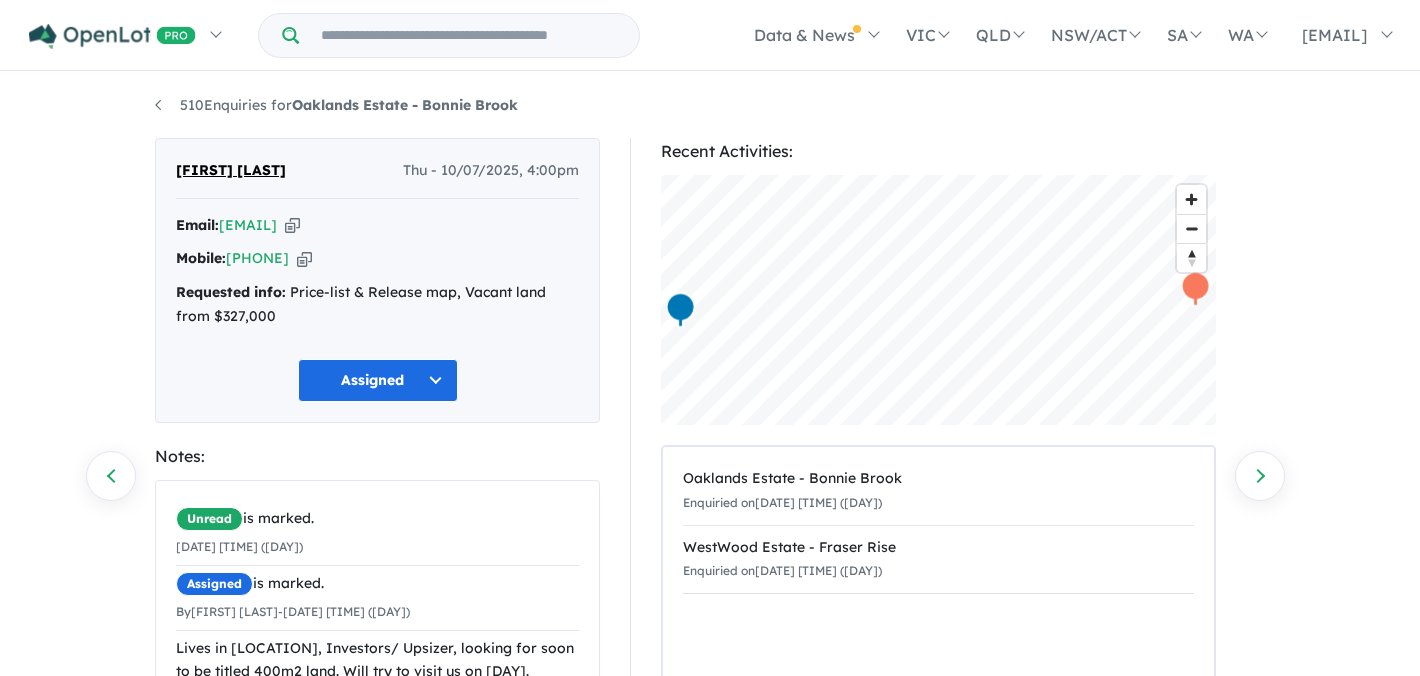 scroll, scrollTop: 277, scrollLeft: 0, axis: vertical 